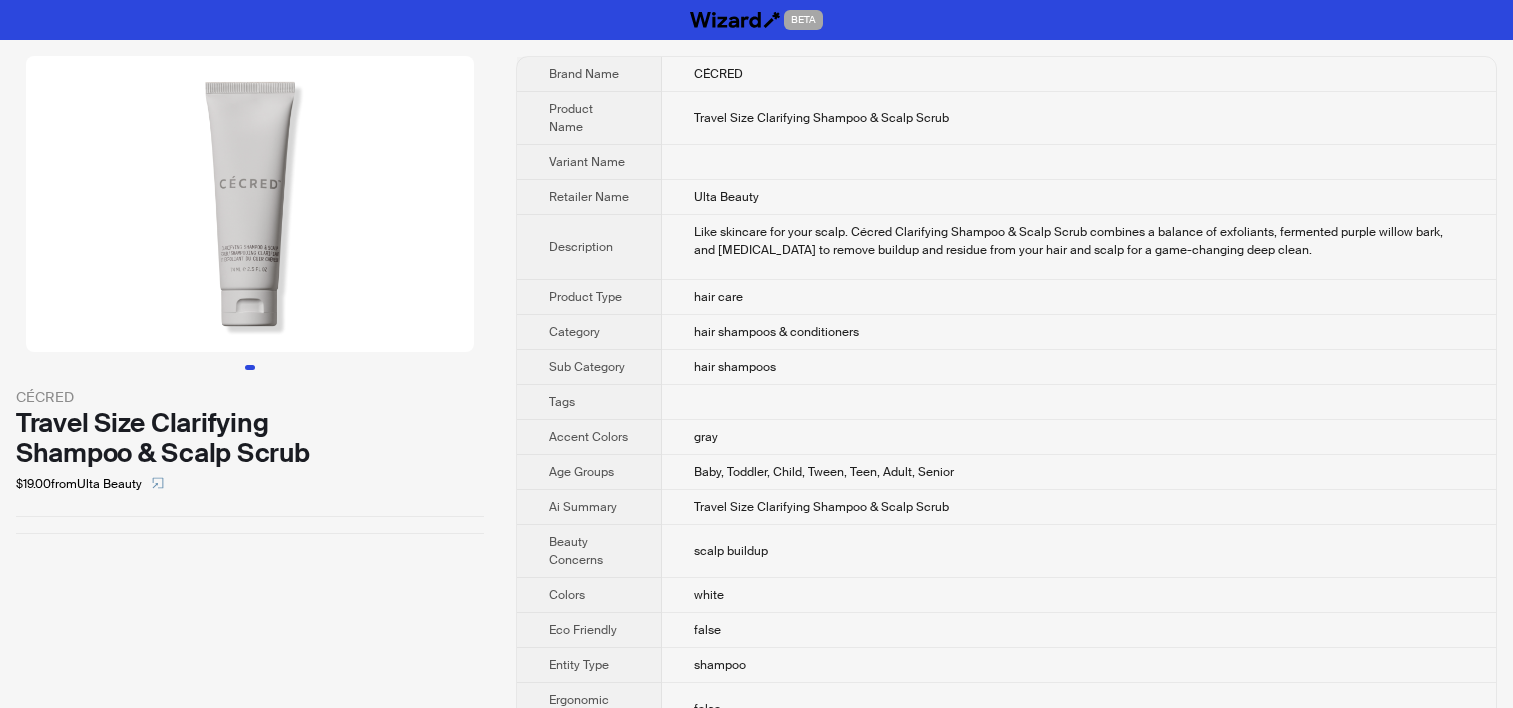 scroll, scrollTop: 0, scrollLeft: 0, axis: both 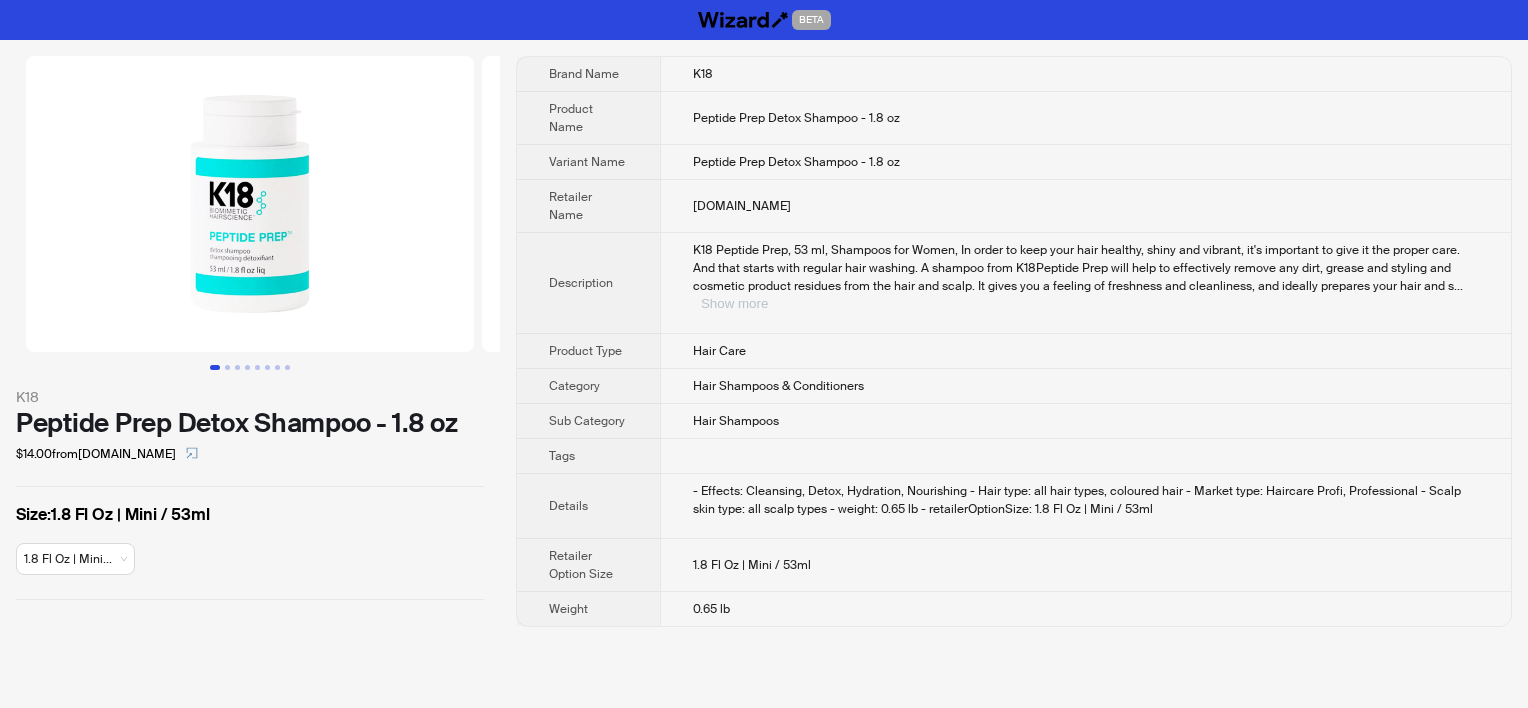 click on "Show more" at bounding box center [734, 303] 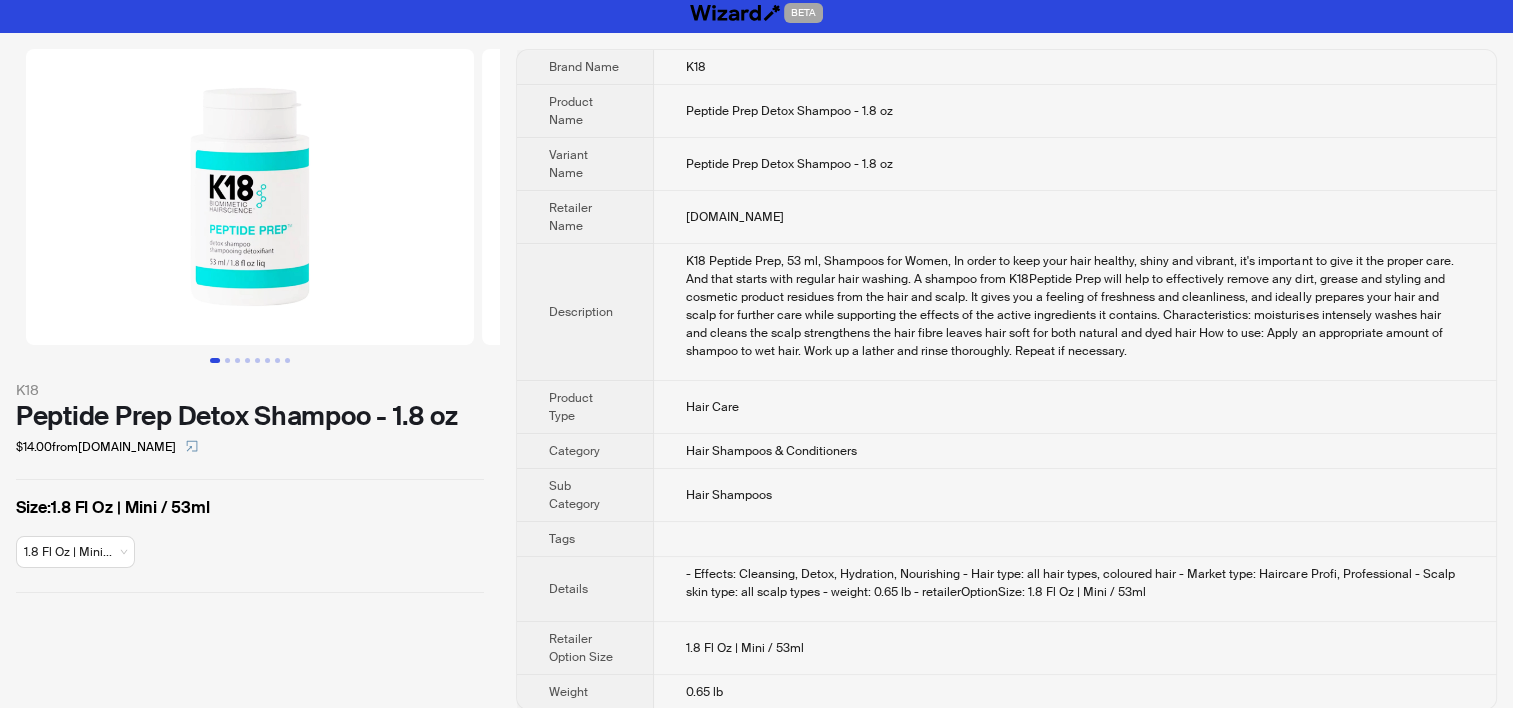 scroll, scrollTop: 0, scrollLeft: 0, axis: both 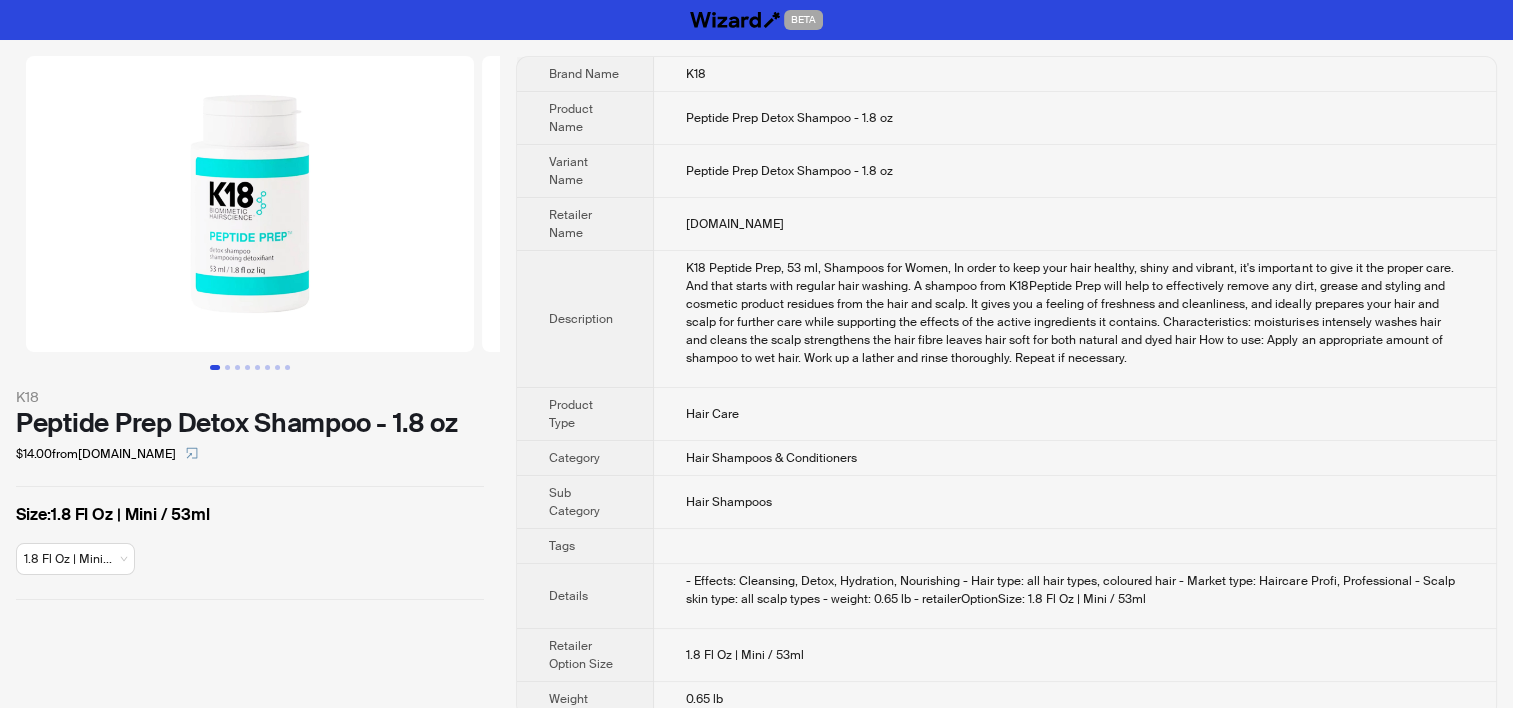 click on "K18 Peptide Prep, 53 ml, Shampoos for Women, In order to keep your hair healthy, shiny and vibrant, it's important to give it the proper care. And that starts with regular hair washing. A shampoo from K18Peptide Prep will help to effectively remove any dirt, grease and styling and cosmetic product residues from the hair and scalp. It gives you a feeling of freshness and cleanliness, and ideally prepares your hair and scalp for further care while supporting the effects of the active ingredients it contains. Characteristics: moisturises intensely washes hair and cleans the scalp strengthens the hair fibre leaves hair soft for both natural and dyed hair How to use: Apply an appropriate amount of shampoo to wet hair. Work up a lather and rinse thoroughly. Repeat if necessary." at bounding box center (1075, 319) 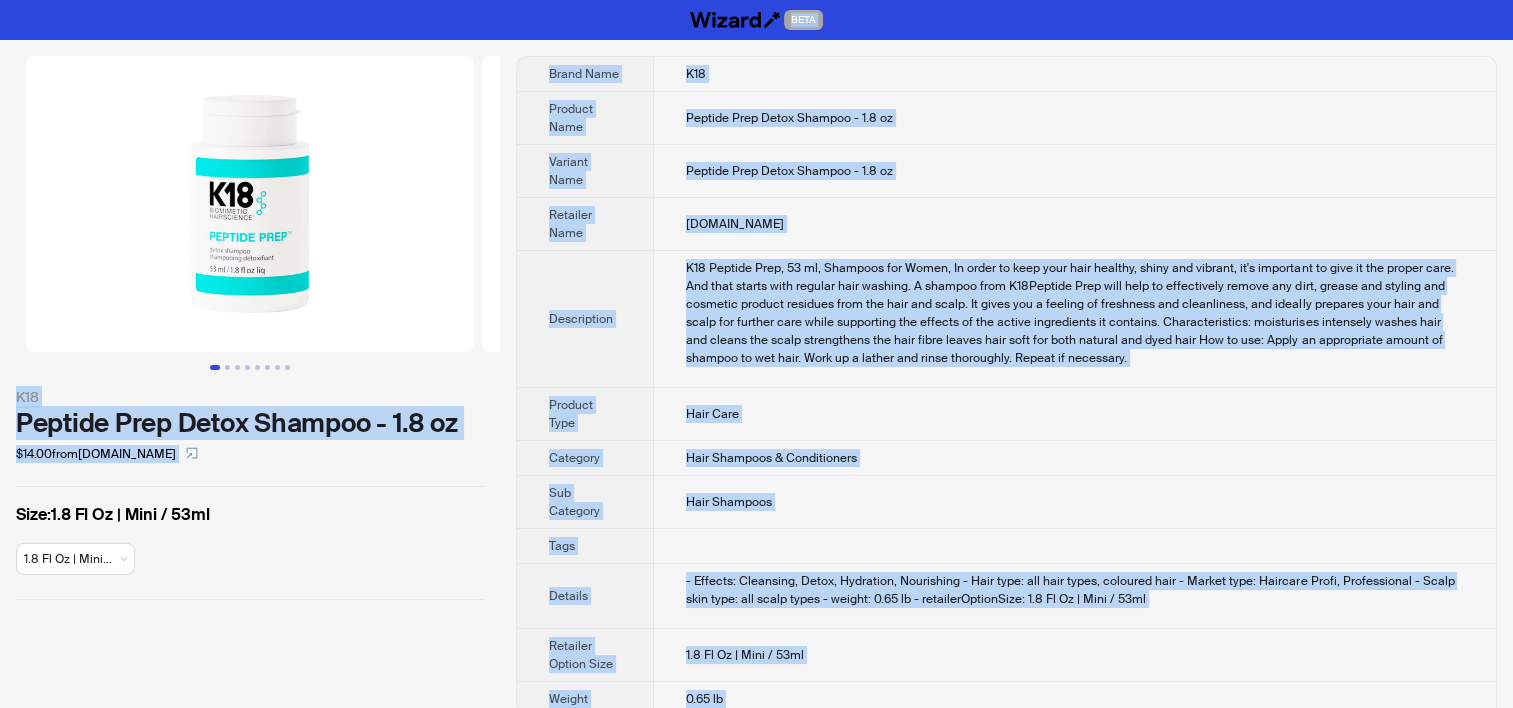 copy on "BETA K18 Peptide Prep Detox Shampoo - 1.8 oz $14.00  from  Sleekshop.com Size :  1.8 Fl Oz | Mini / 53ml 1.8 Fl Oz | Mini... Brand Name K18 Product Name Peptide Prep Detox Shampoo - 1.8 oz Variant Name Peptide Prep Detox Shampoo - 1.8 oz Retailer Name Sleekshop.com Description K18 Peptide Prep, 53 ml, Shampoos for Women, In order to keep your hair healthy, shiny and vibrant, it's important to give it the proper care. And that starts with regular hair washing. A shampoo from K18Peptide Prep will help to effectively remove any dirt, grease and styling and cosmetic product residues from the hair and scalp. It gives you a feeling of freshness and cleanliness, and ideally prepares your hair and scalp for further care while supporting the effects of the active ingredients it contains. Characteristics: moisturises intensely washes hair and cleans the scalp strengthens the hair fibre leaves hair soft for both natural and dyed hair How to use: Apply an appropriate amount of shampoo to wet hair. Work up a lather and..." 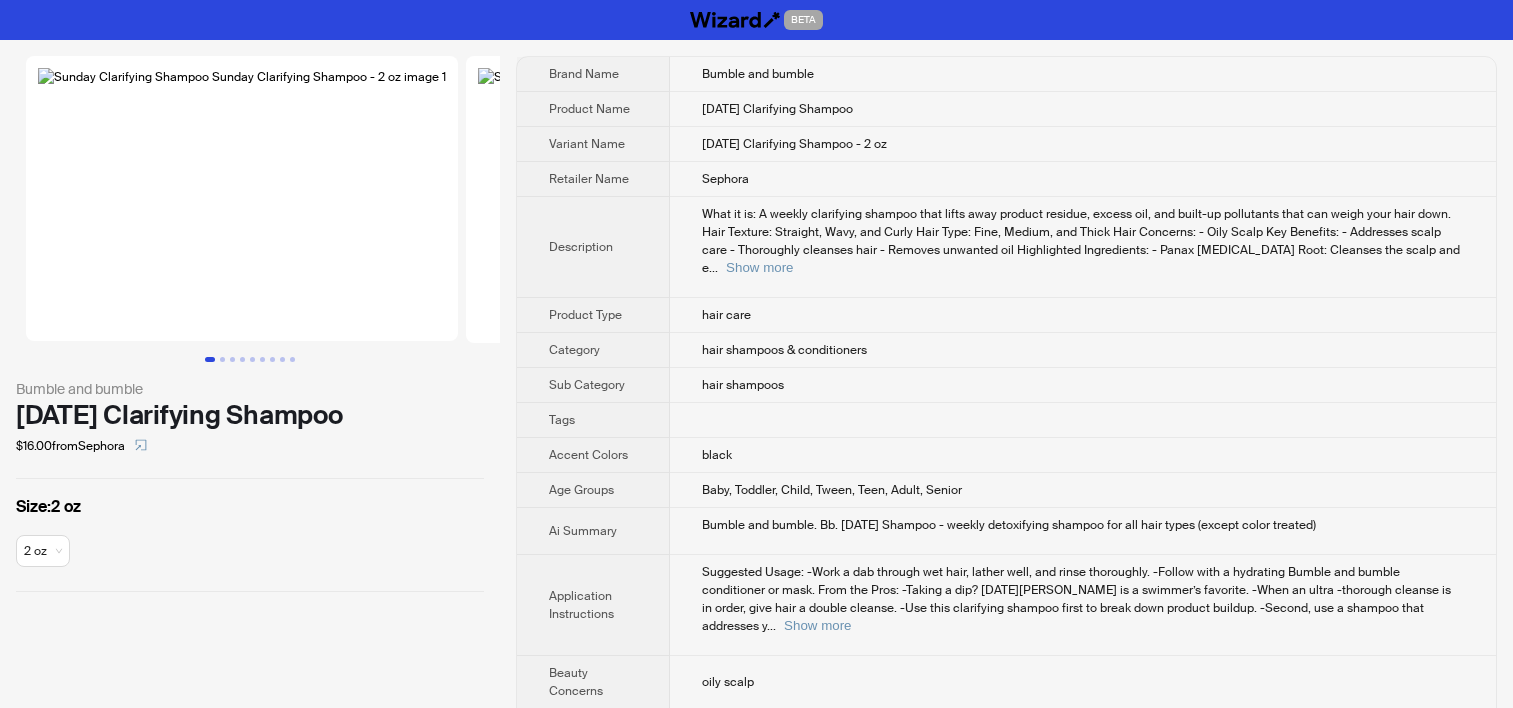 scroll, scrollTop: 0, scrollLeft: 0, axis: both 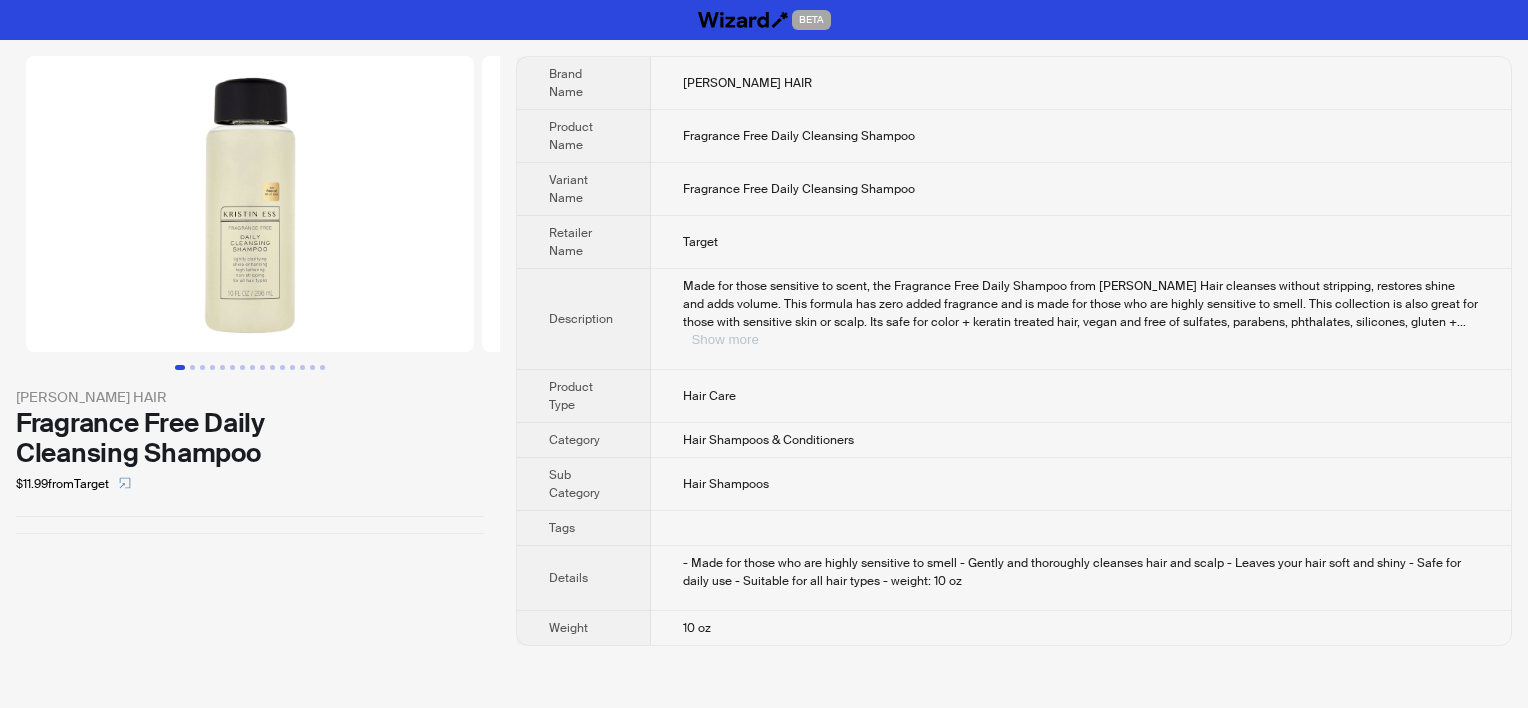 click on "Show more" at bounding box center (724, 339) 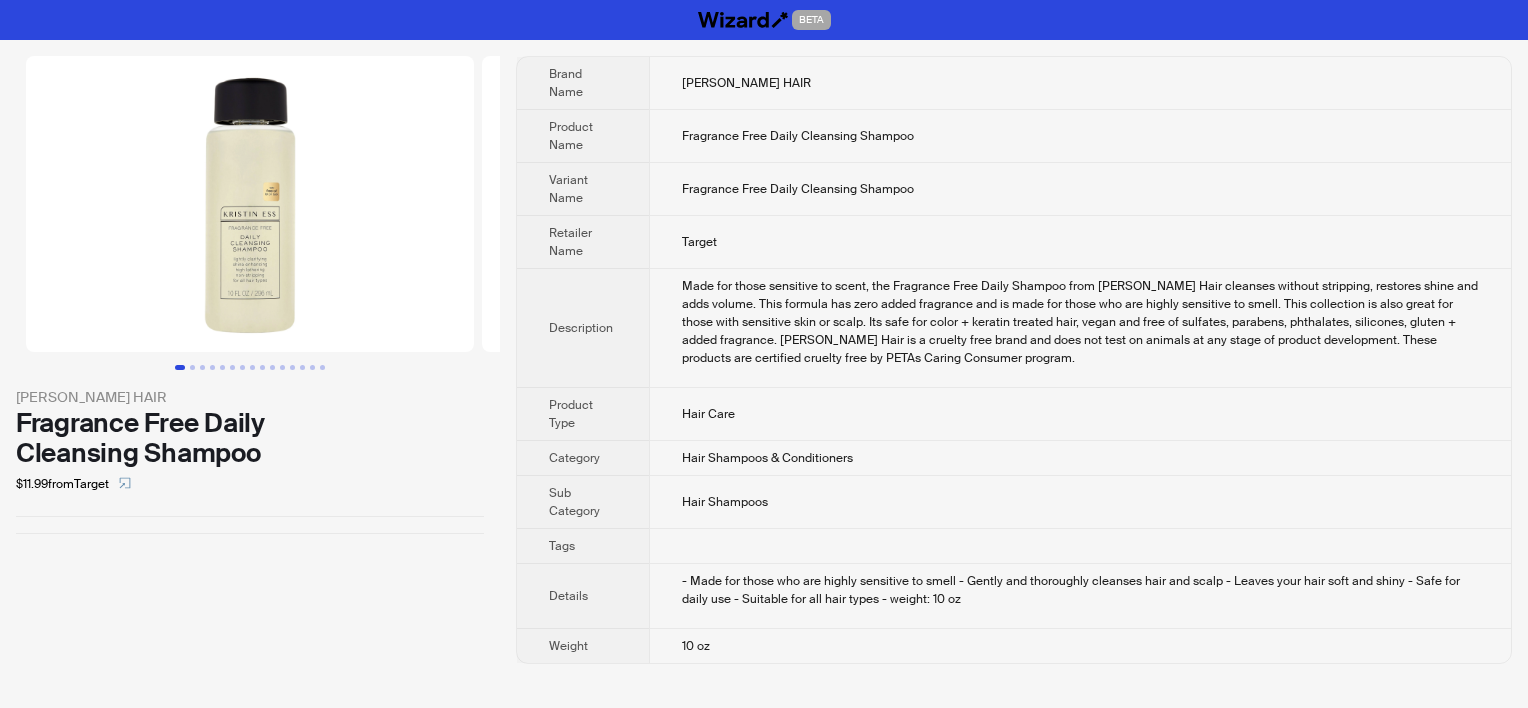 click on "Variant Name" at bounding box center (568, 189) 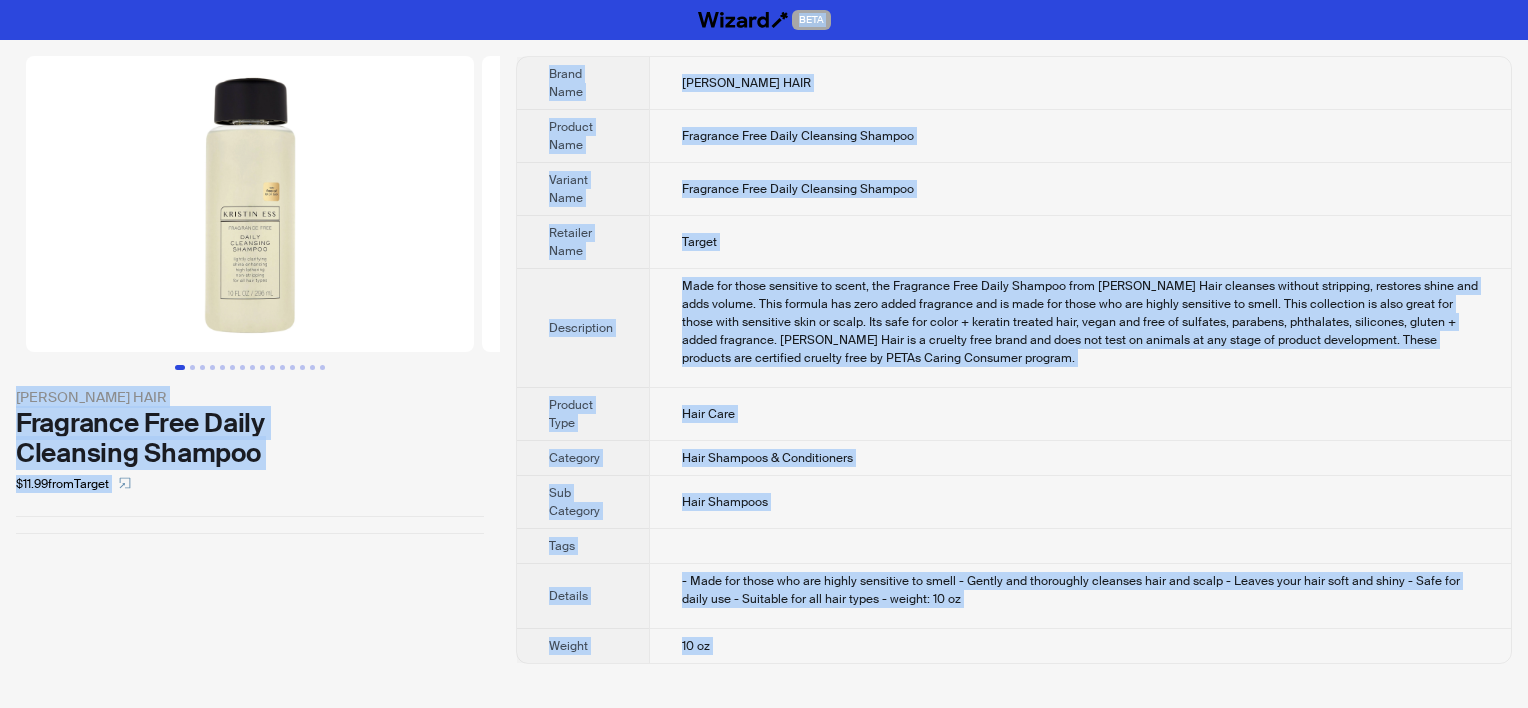 copy on "BETA KRISTIN ESS HAIR Fragrance Free Daily Cleansing Shampoo $11.99  from  Target Brand Name KRISTIN ESS HAIR Product Name Fragrance Free Daily Cleansing Shampoo Variant Name Fragrance Free Daily Cleansing Shampoo Retailer Name Target Description Made for those sensitive to scent, the Fragrance Free Daily Shampoo from Kristin Ess Hair cleanses without stripping, restores shine and adds volume. This formula has zero added fragrance and is made for those who are highly sensitive to smell. This collection is also great for those with sensitive skin or scalp. Its safe for color + keratin treated hair, vegan and free of sulfates, parabens, phthalates, silicones, gluten + added fragrance. Kristin Ess Hair is a cruelty free brand and does not test on animals at any stage of product development. These products are certified cruelty free by PETAs Caring Consumer program. Product Type Hair Care Category Hair Shampoos & Conditioners Sub Category Hair Shampoos Tags Details - Made for those who are highly sensitive to ..." 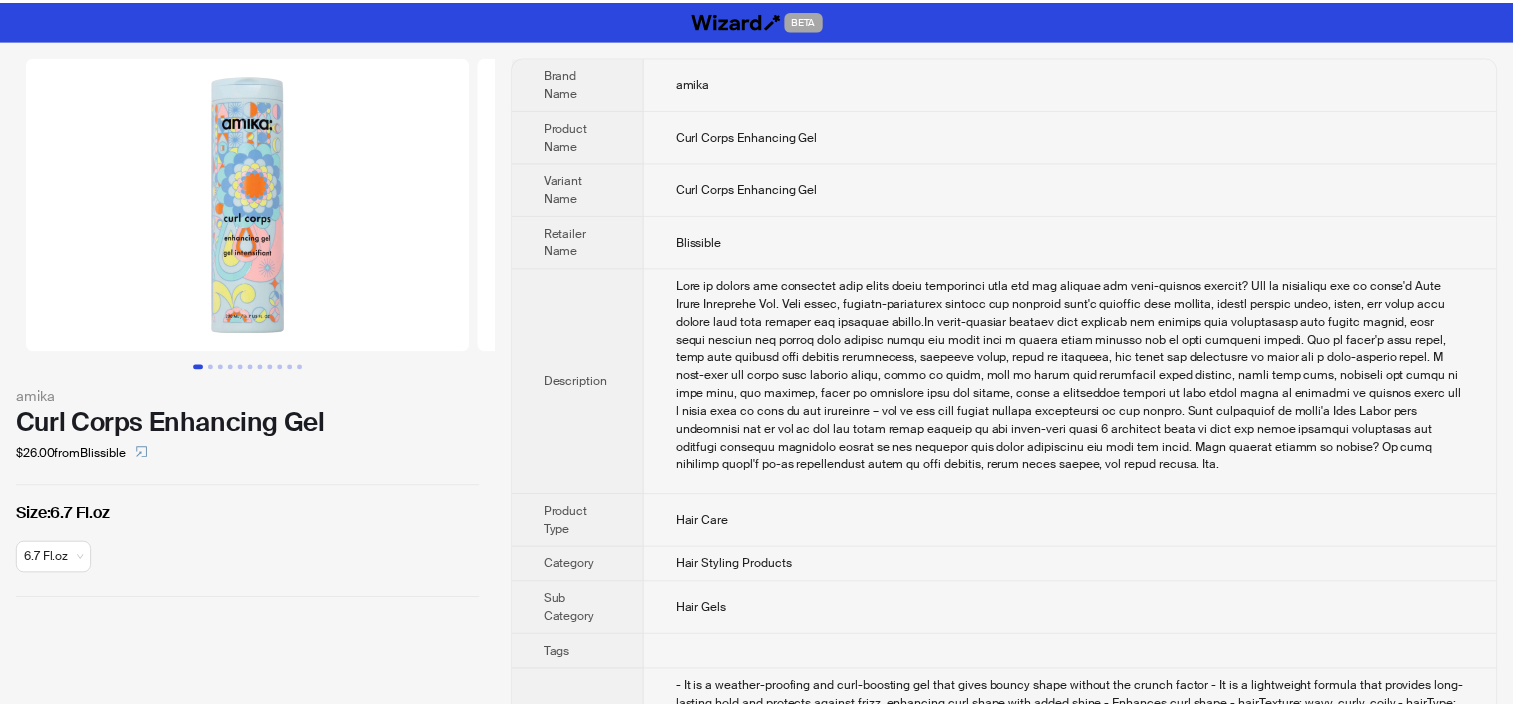 scroll, scrollTop: 0, scrollLeft: 0, axis: both 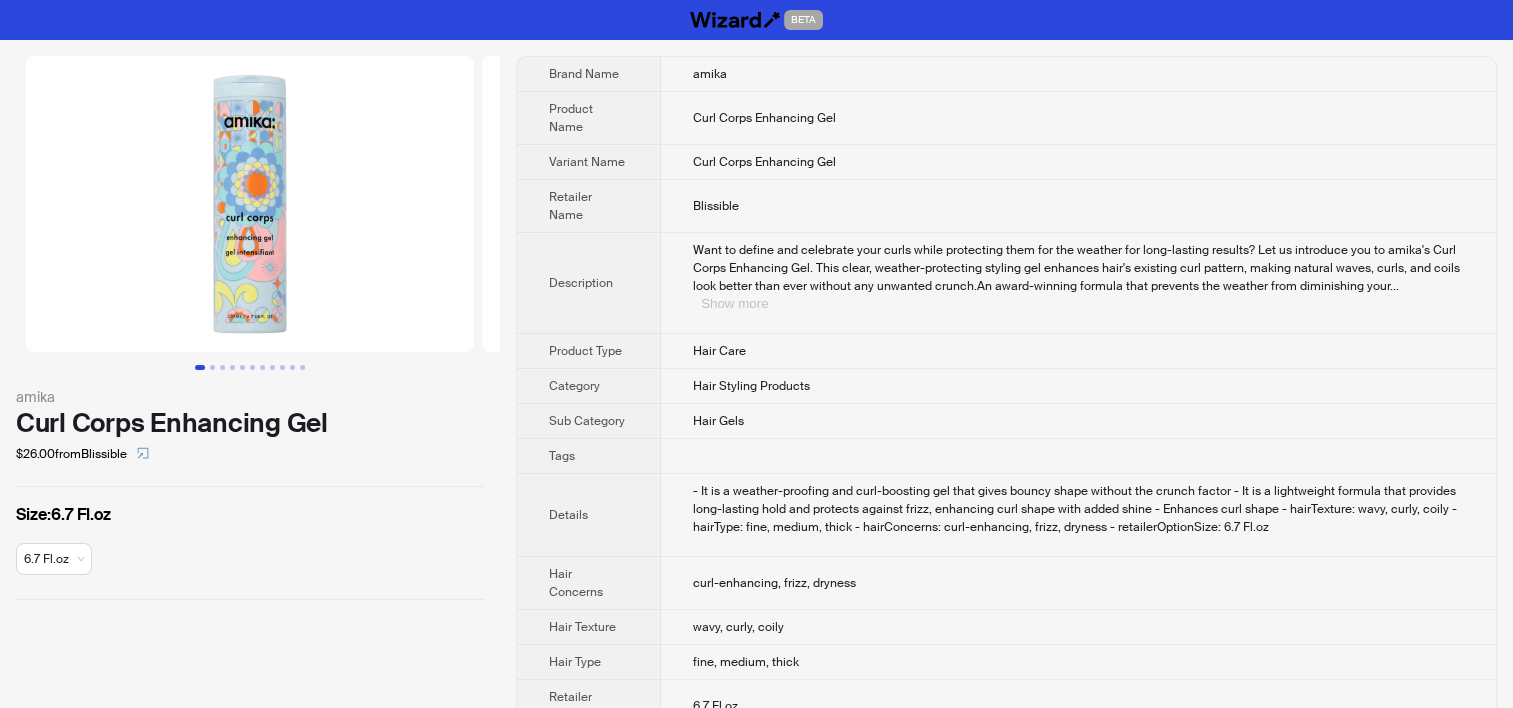 click on "Show more" at bounding box center (734, 303) 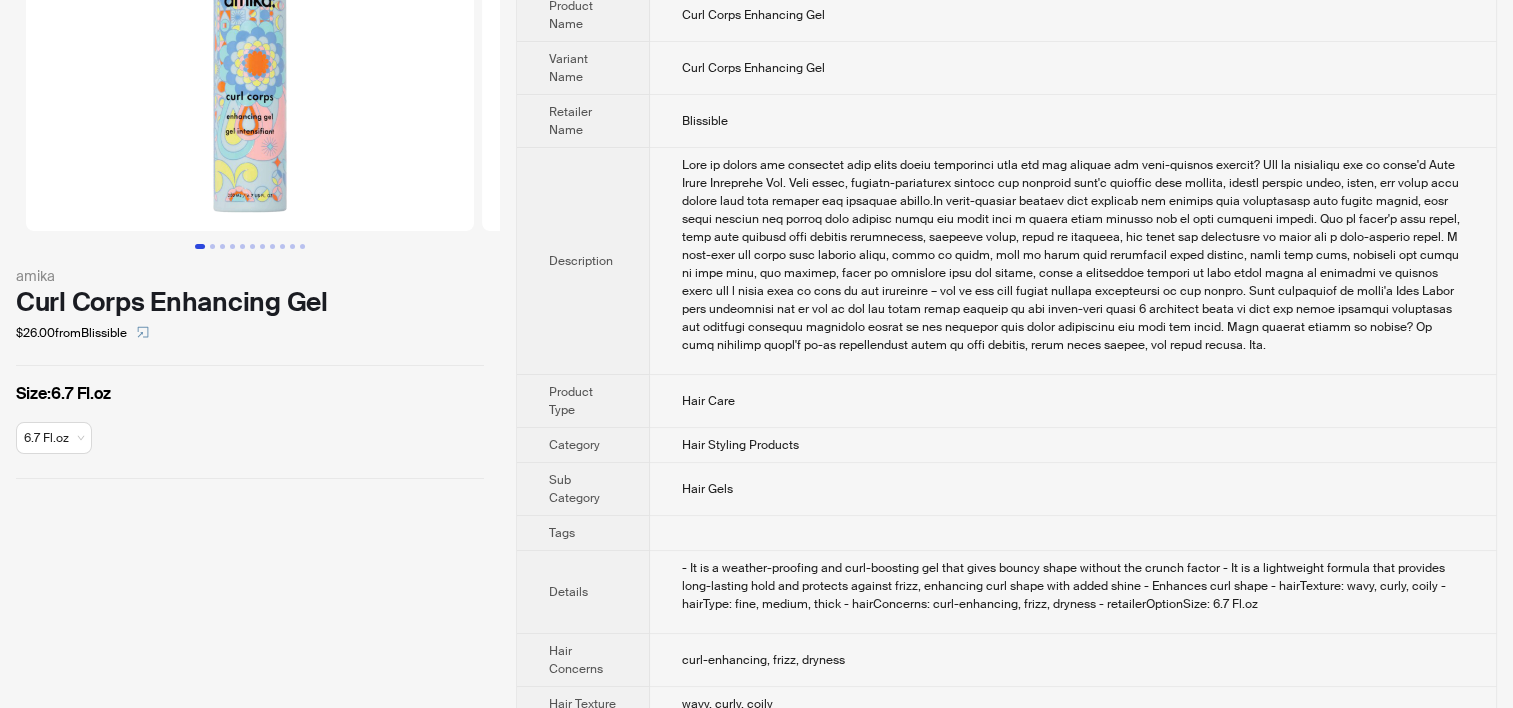 scroll, scrollTop: 0, scrollLeft: 0, axis: both 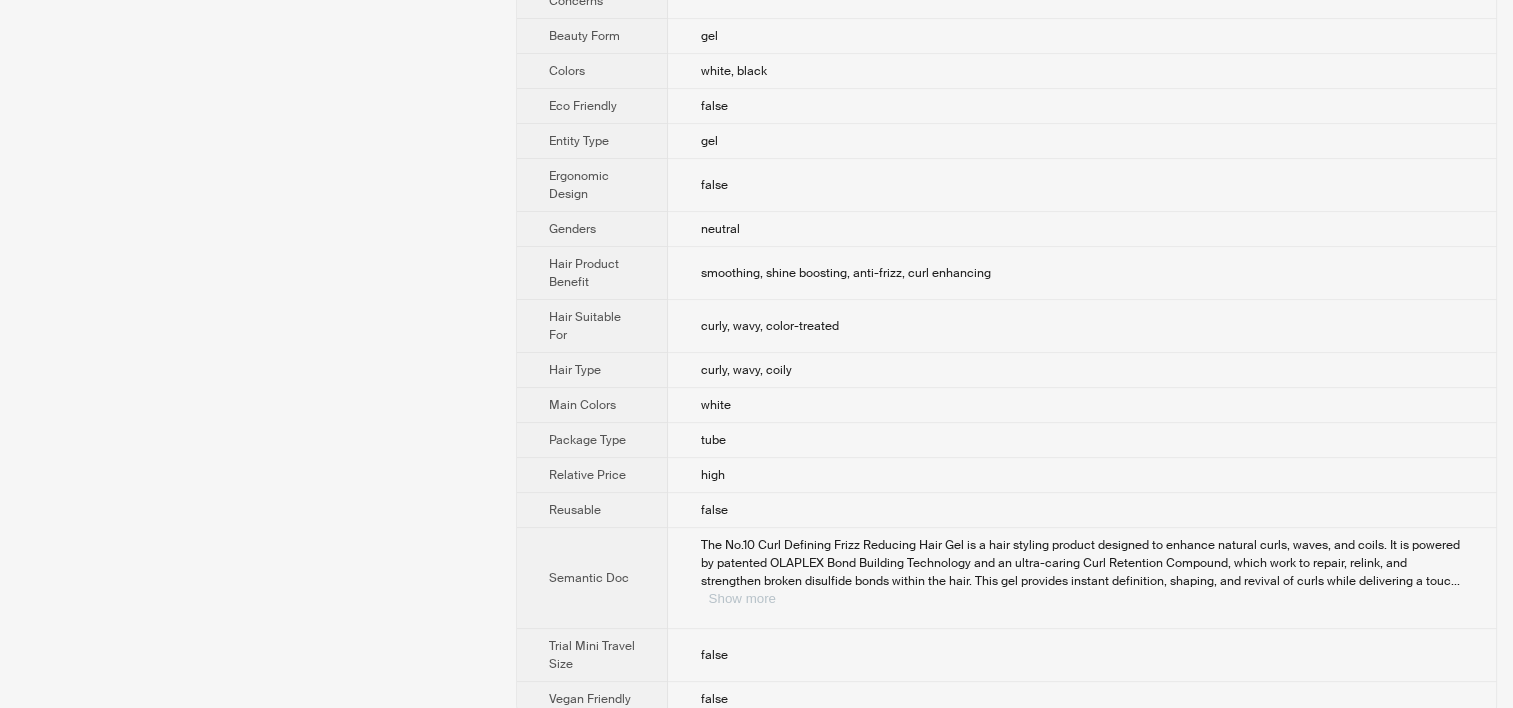 click on "Show more" at bounding box center [741, 598] 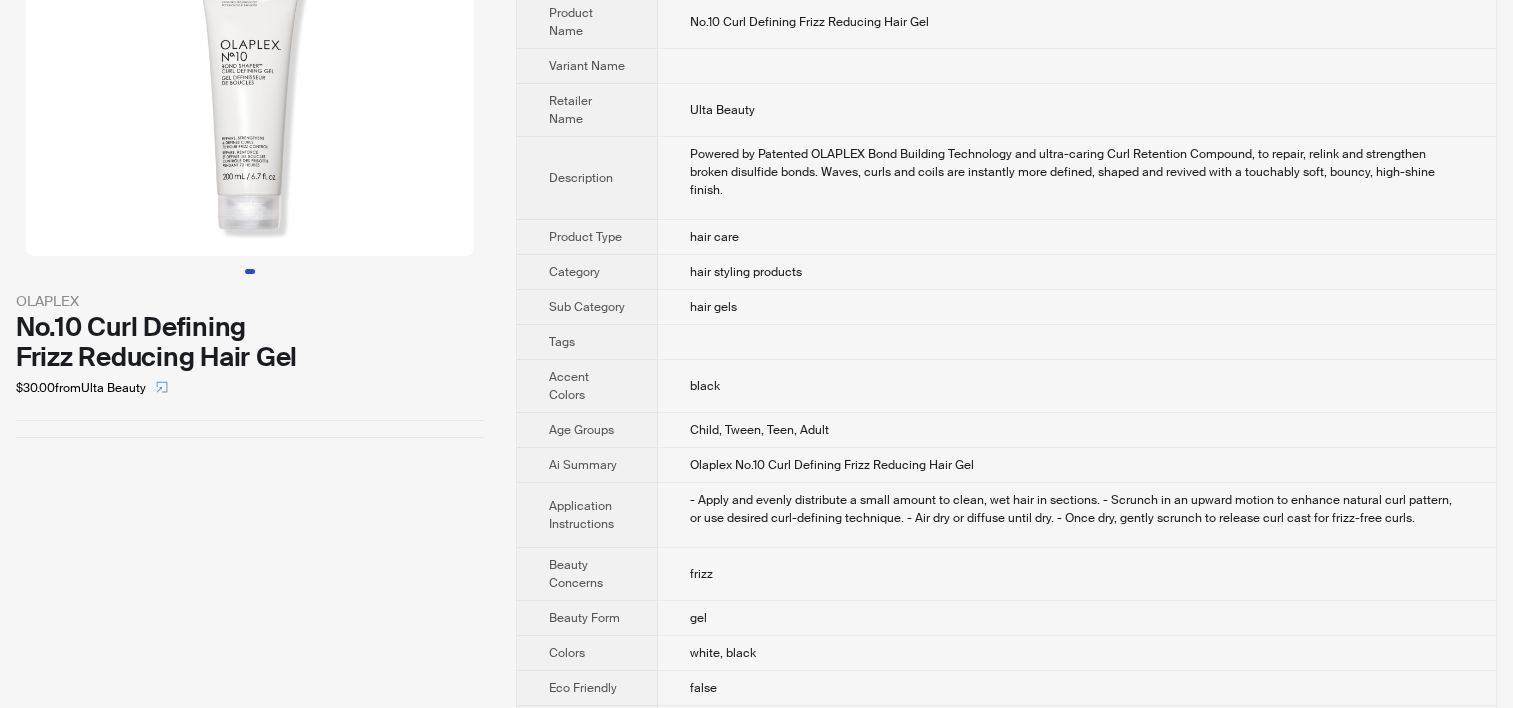 scroll, scrollTop: 0, scrollLeft: 0, axis: both 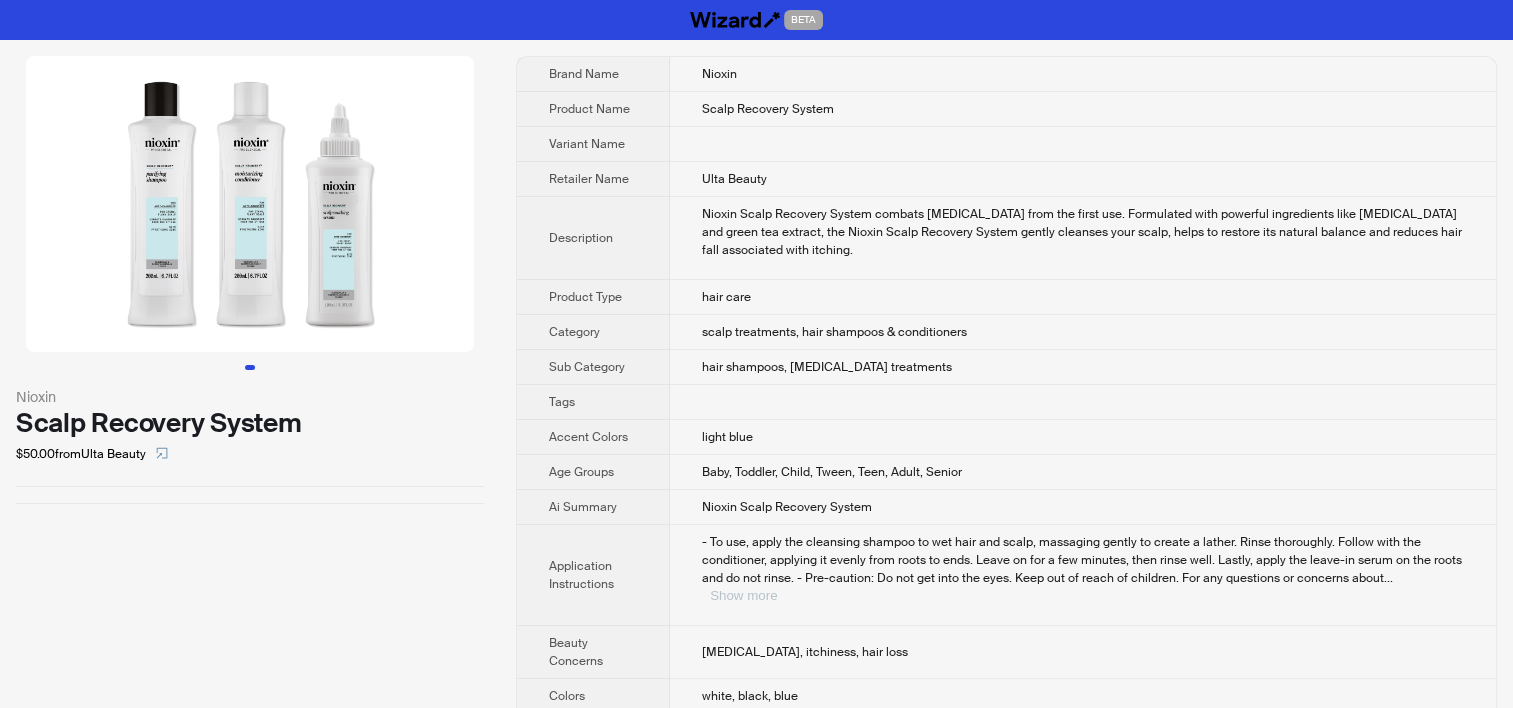click on "Show more" at bounding box center [743, 595] 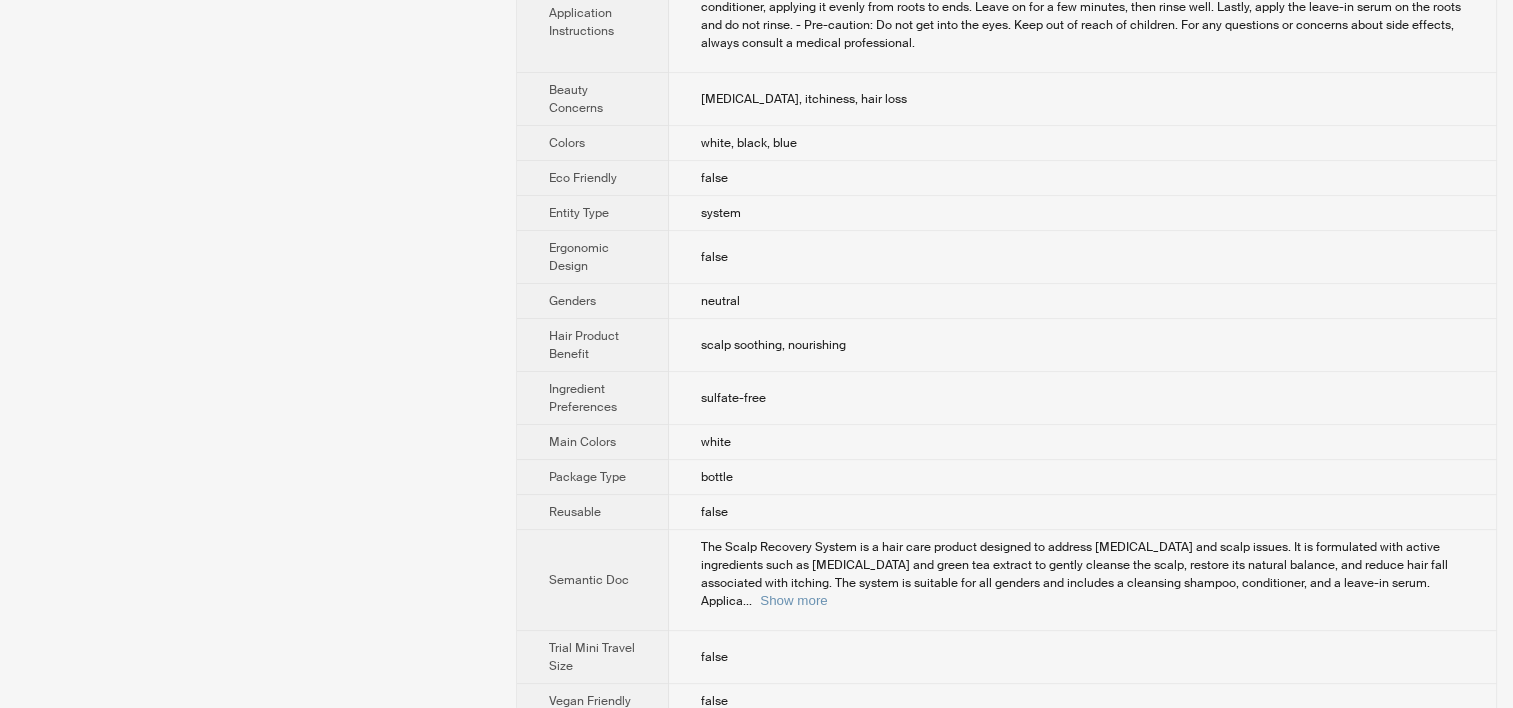 scroll, scrollTop: 556, scrollLeft: 0, axis: vertical 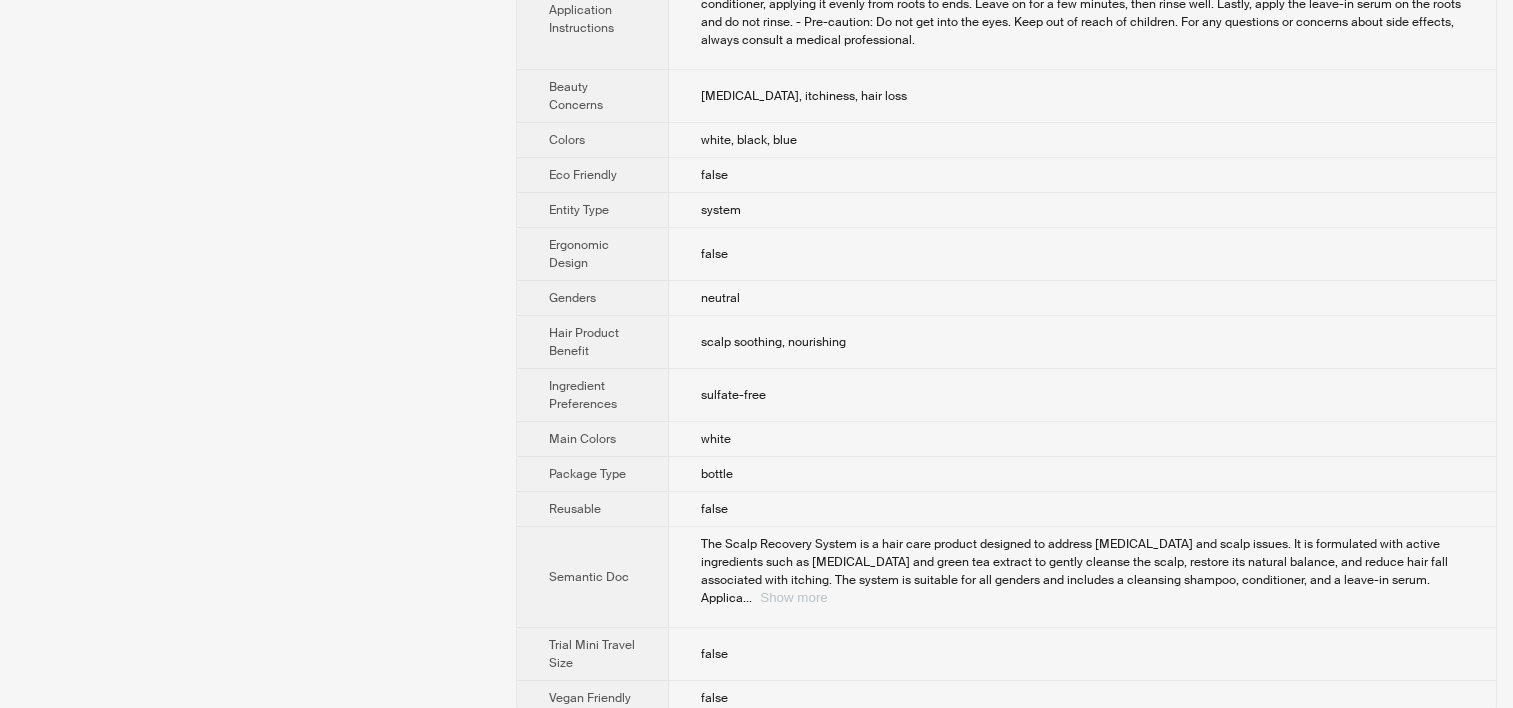click on "Show more" at bounding box center (793, 597) 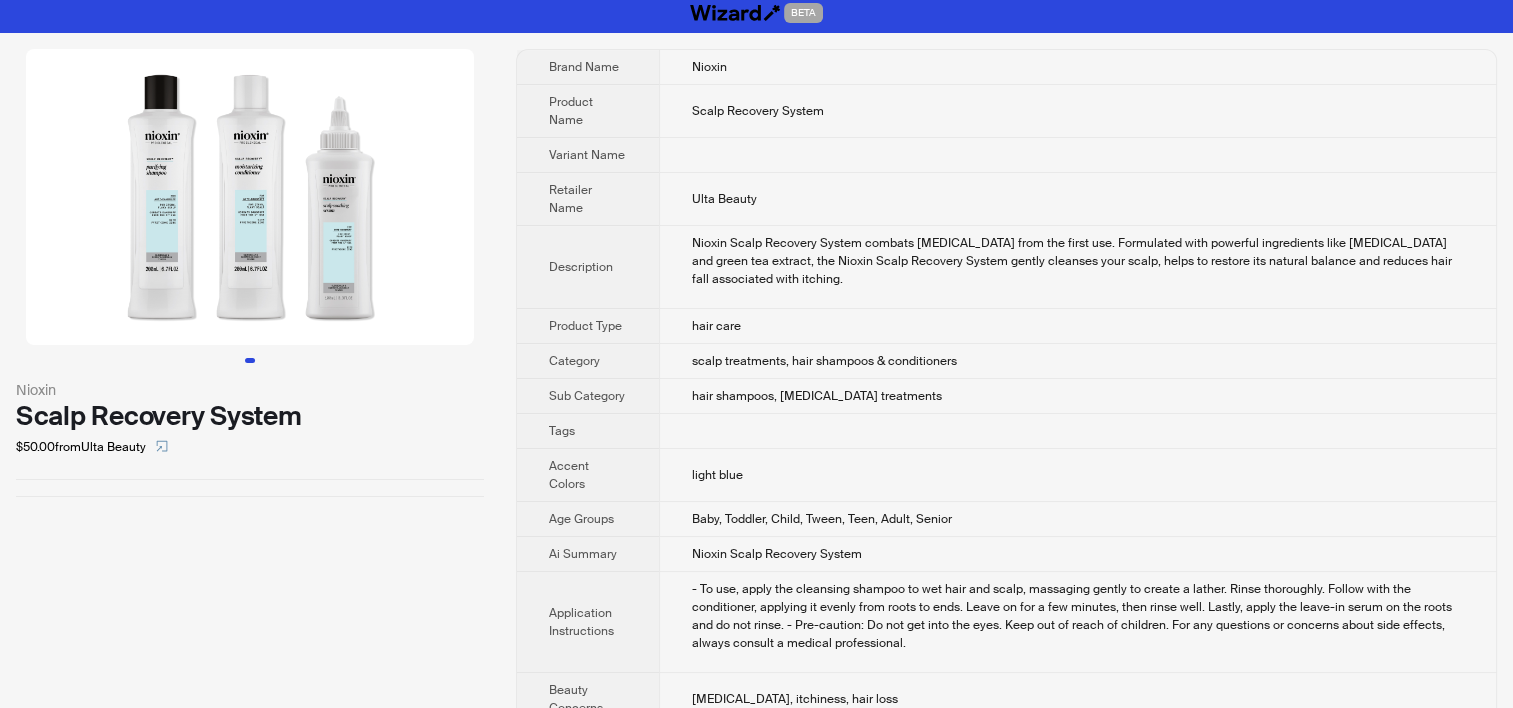 scroll, scrollTop: 0, scrollLeft: 0, axis: both 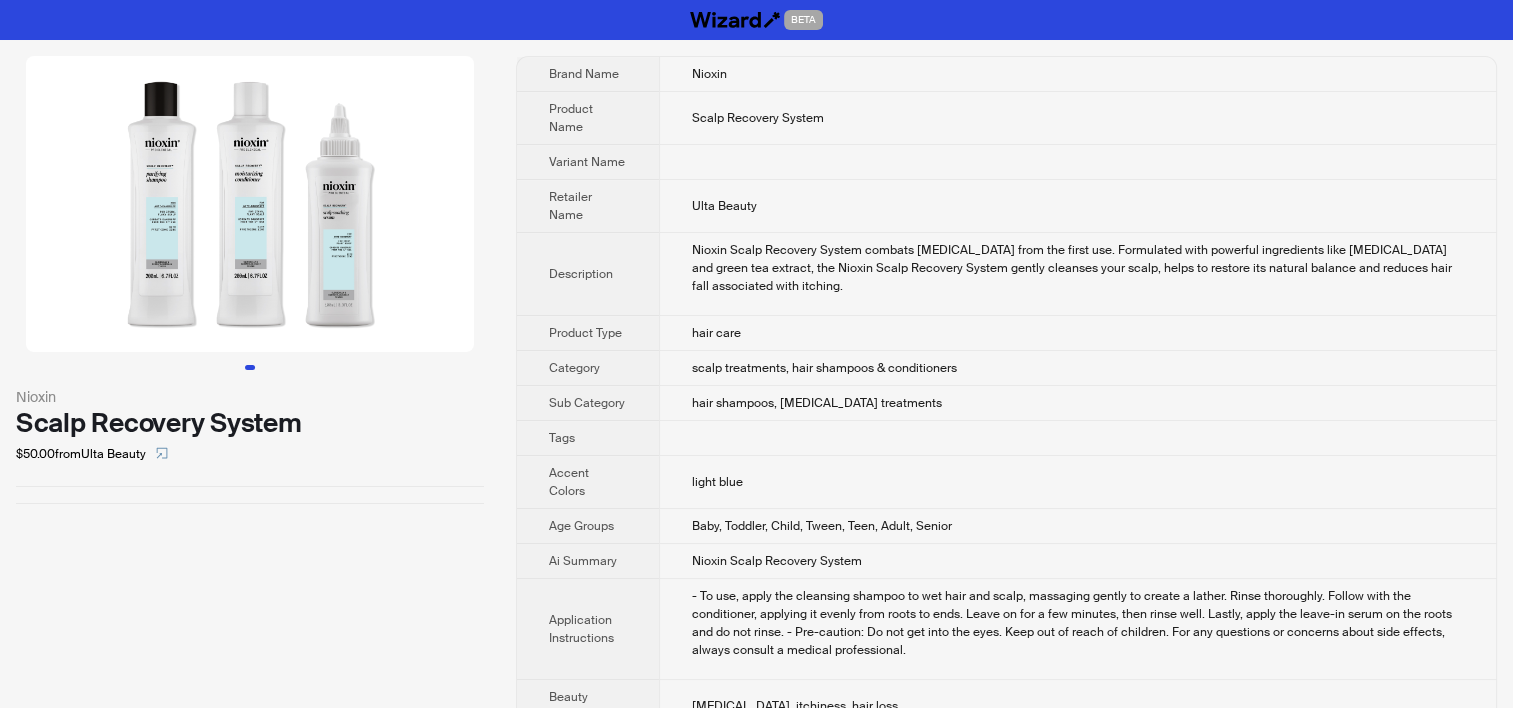 click on "scalp treatments, hair shampoos & conditioners" at bounding box center [1077, 368] 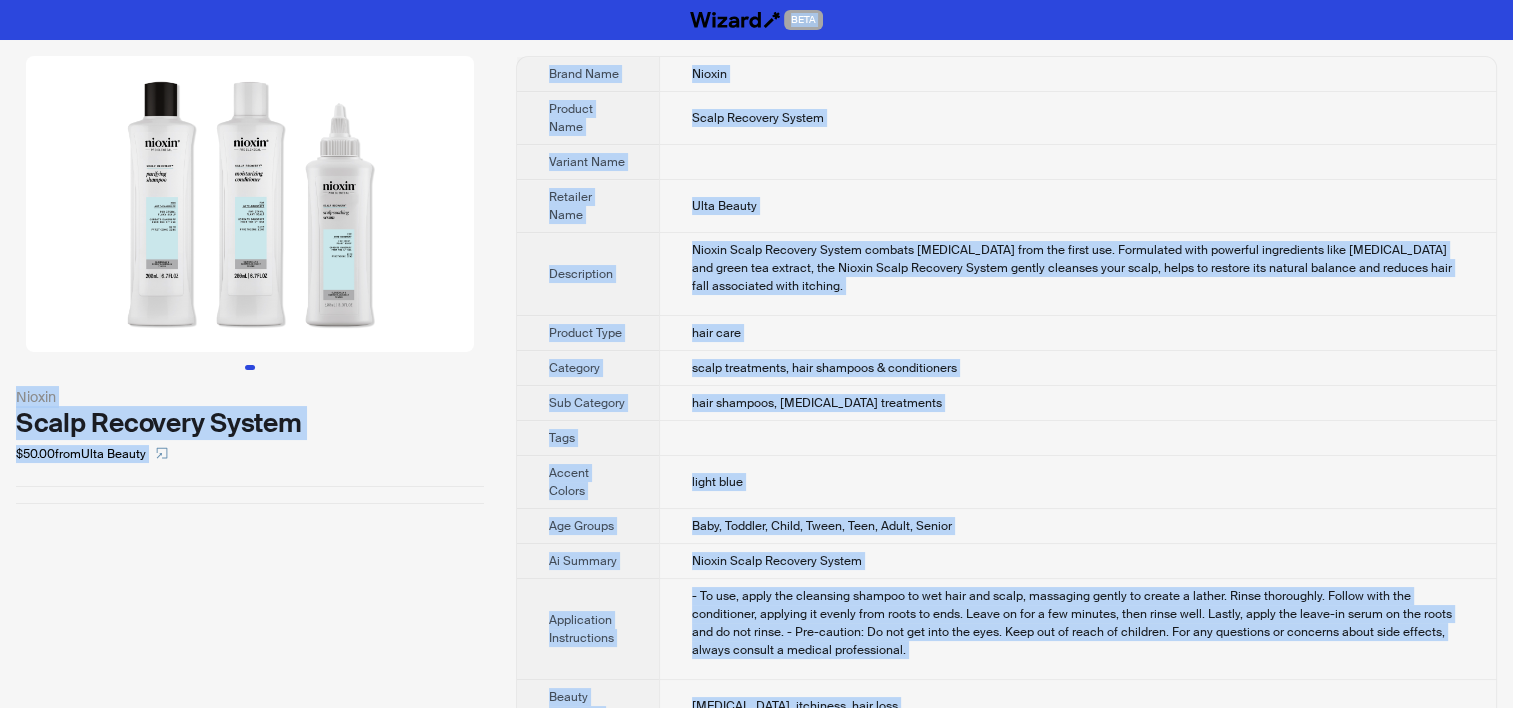 copy on "BETA Nioxin Scalp Recovery System $50.00  from  Ulta Beauty Brand Name Nioxin Product Name Scalp Recovery System Variant Name Retailer Name Ulta Beauty Description Nioxin Scalp Recovery System combats dandruff from the first use. Formulated with powerful ingredients like Pyrithione Zinc and green tea extract, the Nioxin Scalp Recovery System gently cleanses your scalp, helps to restore its natural balance and reduces hair fall associated with itching. Product Type hair care Category scalp treatments, hair shampoos & conditioners Sub Category hair shampoos, dandruff treatments Tags Accent Colors light blue Age Groups Baby, Toddler, Child, Tween, Teen, Adult, Senior Ai Summary Nioxin Scalp Recovery System Application Instructions - To use, apply the cleansing shampoo to wet hair and scalp, massaging gently to create a lather. Rinse thoroughly. Follow with the conditioner, applying it evenly from roots to ends. Leave on for a few minutes, then rinse well. Lastly, apply the leave-in serum on the roots and do n..." 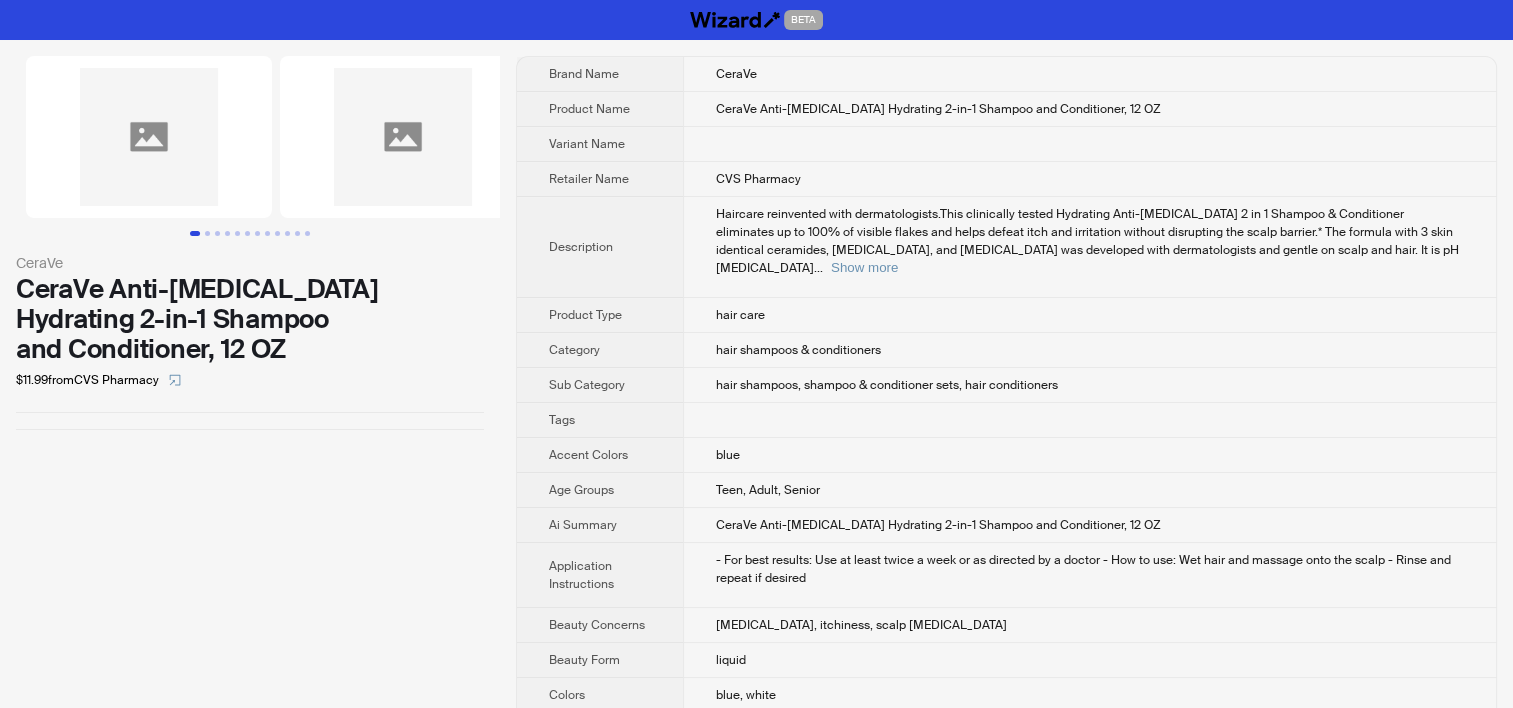 scroll, scrollTop: 567, scrollLeft: 0, axis: vertical 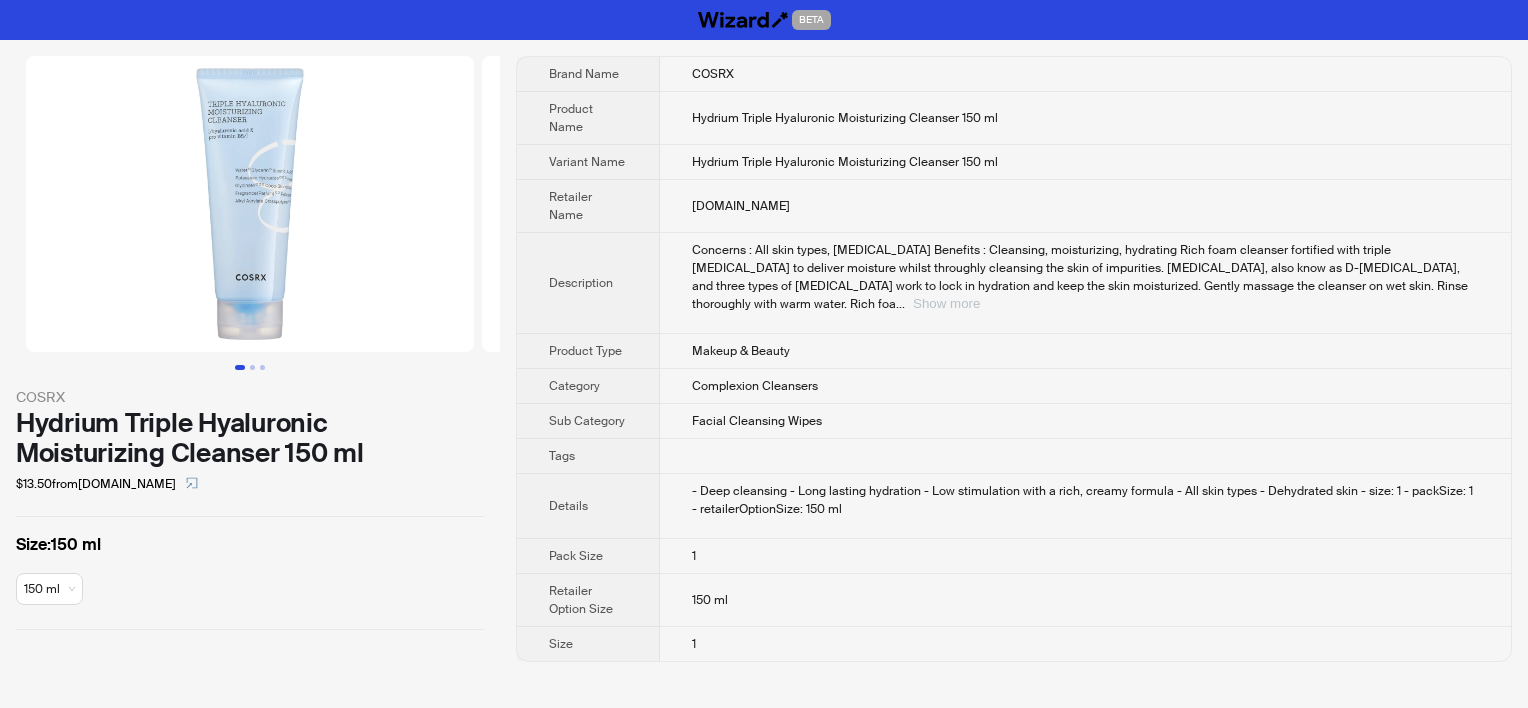 click on "Show more" at bounding box center (946, 303) 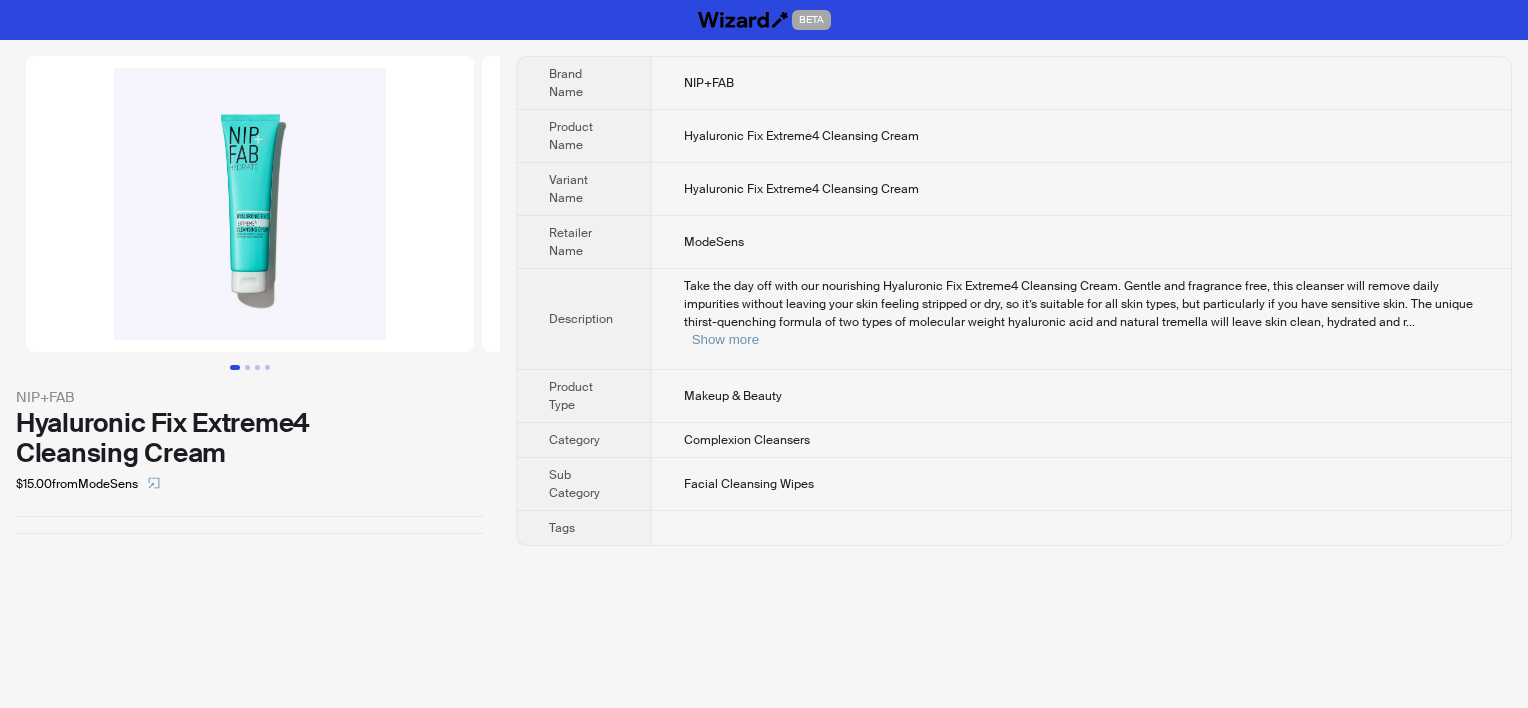 scroll, scrollTop: 0, scrollLeft: 0, axis: both 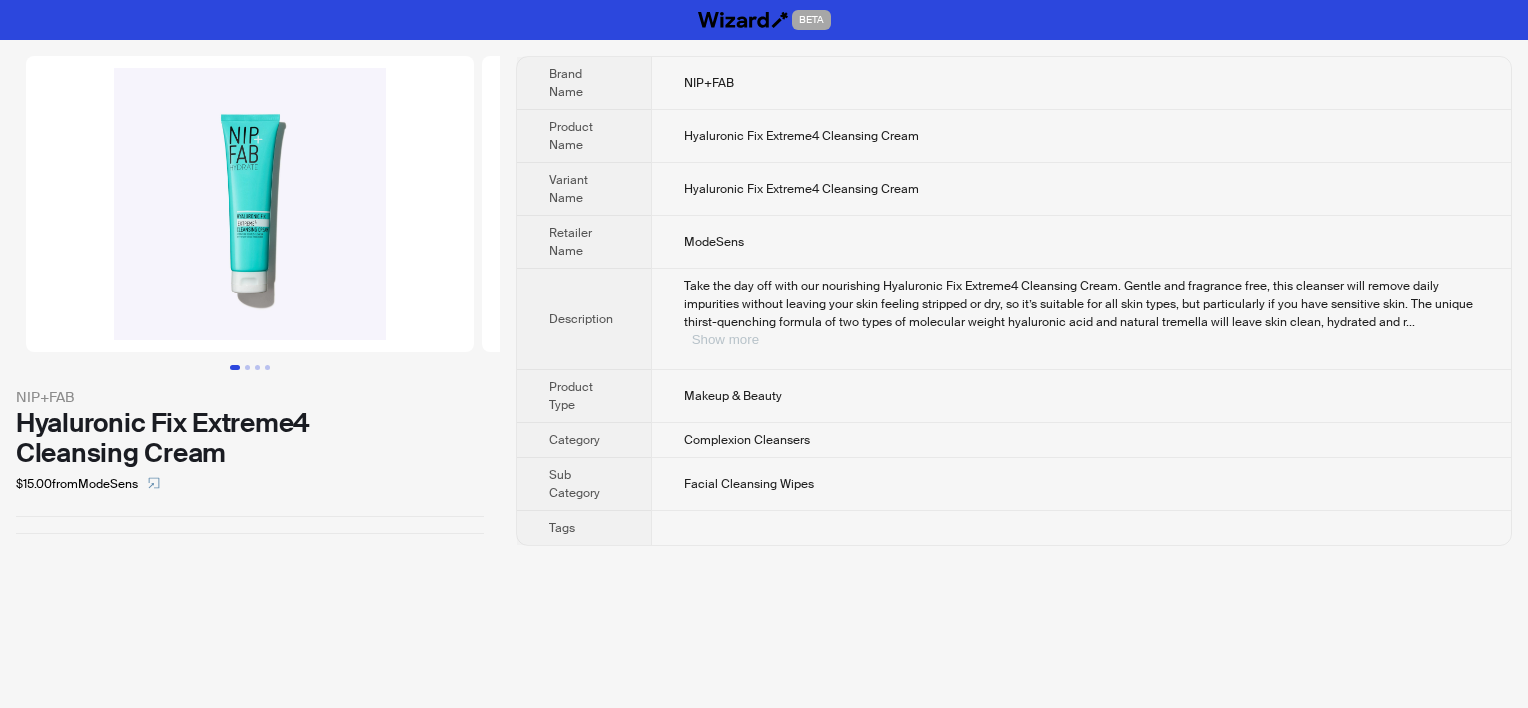 click on "Show more" at bounding box center (725, 339) 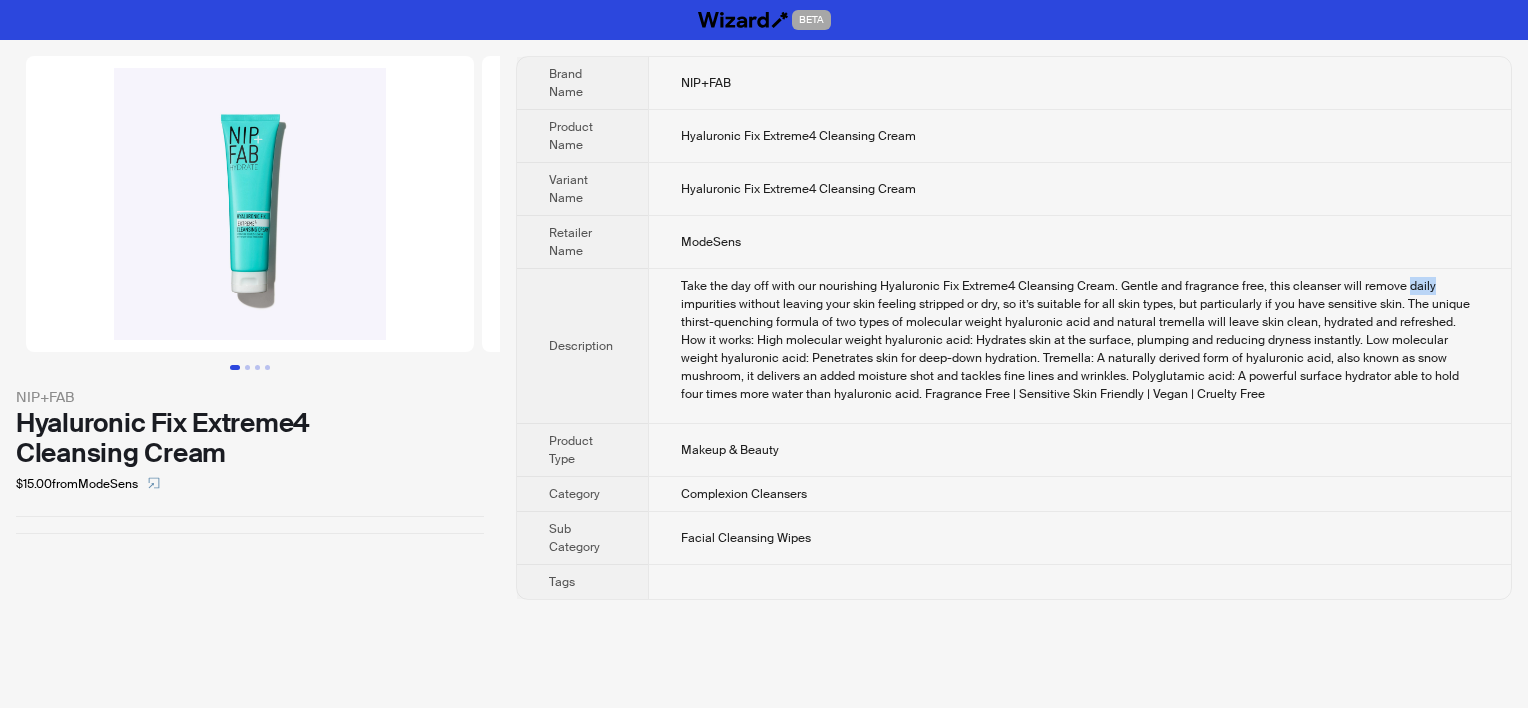 drag, startPoint x: 1400, startPoint y: 285, endPoint x: 1432, endPoint y: 280, distance: 32.38827 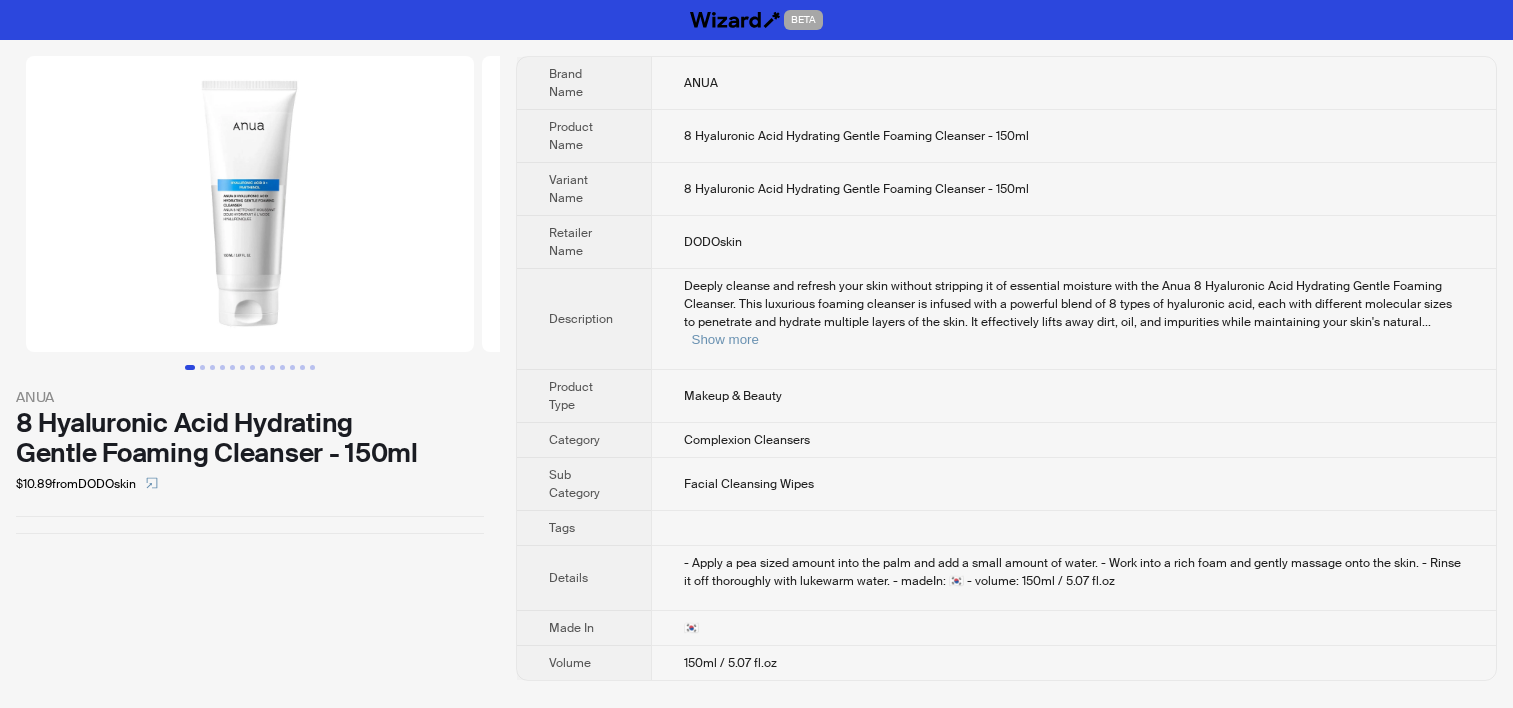 scroll, scrollTop: 0, scrollLeft: 0, axis: both 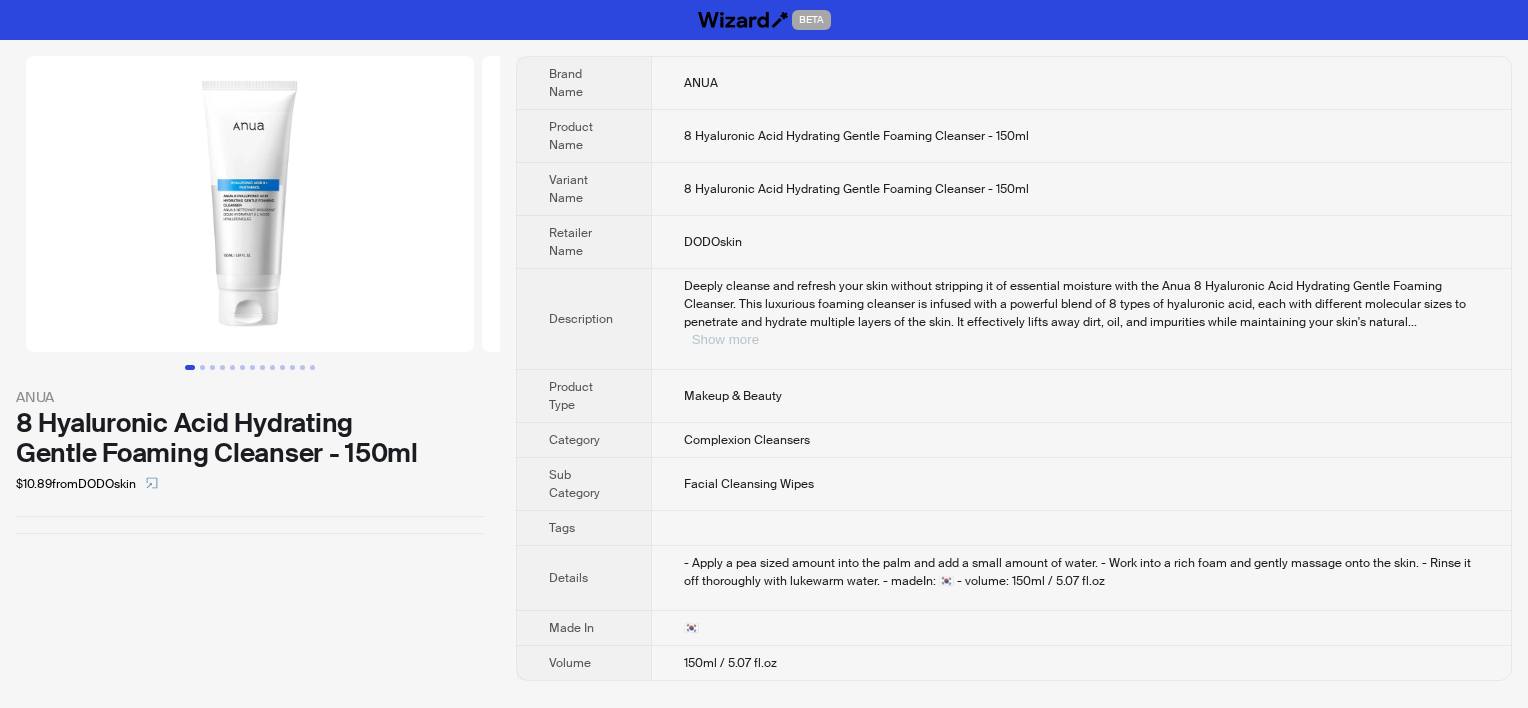 click on "Show more" at bounding box center (725, 339) 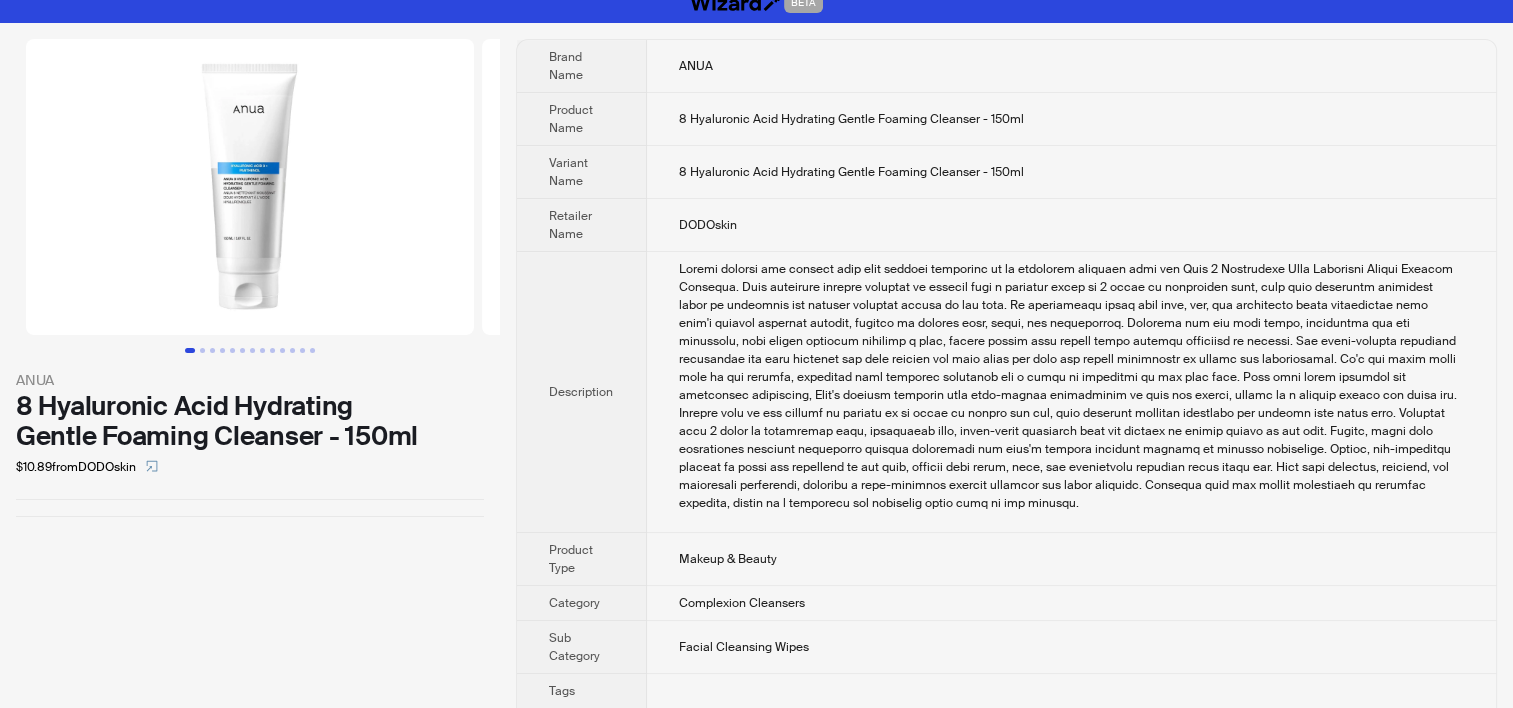 scroll, scrollTop: 0, scrollLeft: 0, axis: both 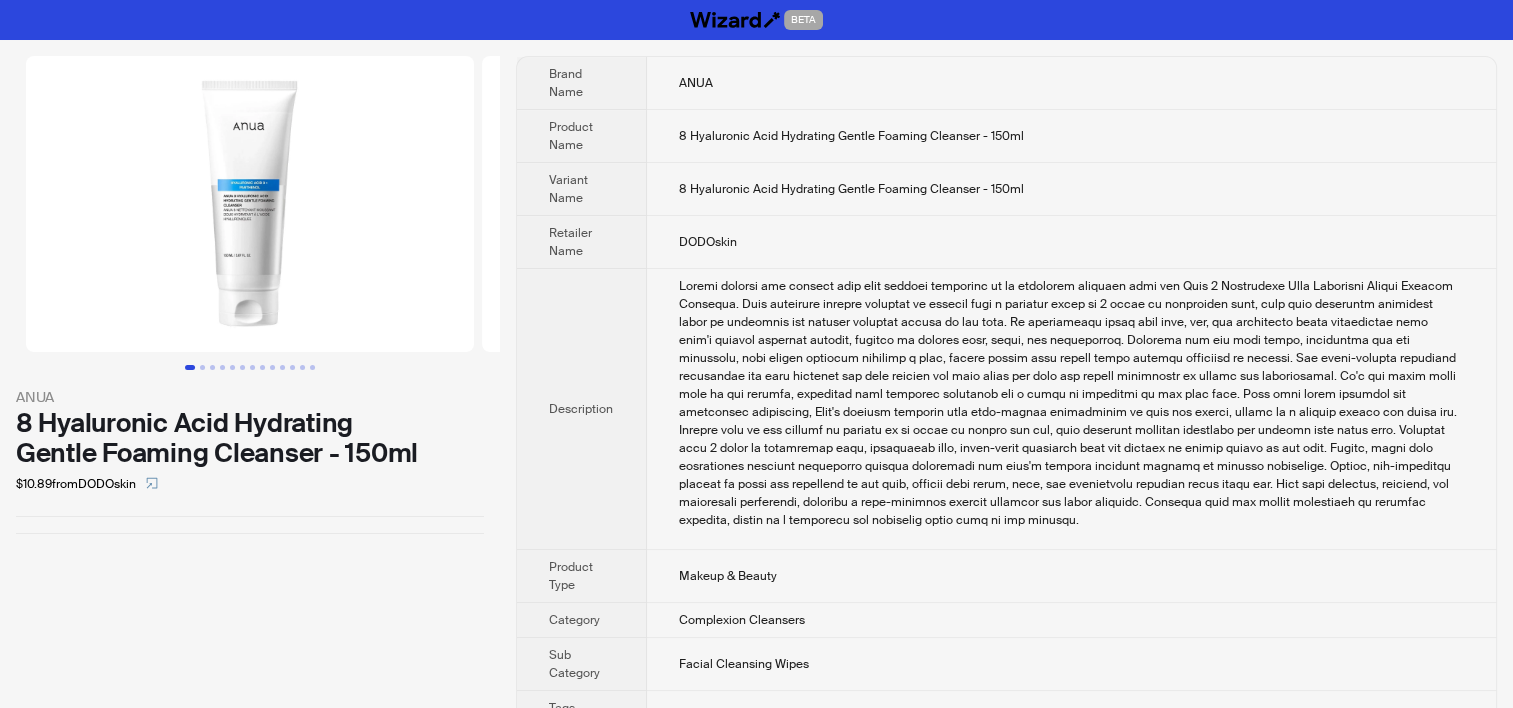 drag, startPoint x: 537, startPoint y: 256, endPoint x: 834, endPoint y: 270, distance: 297.32977 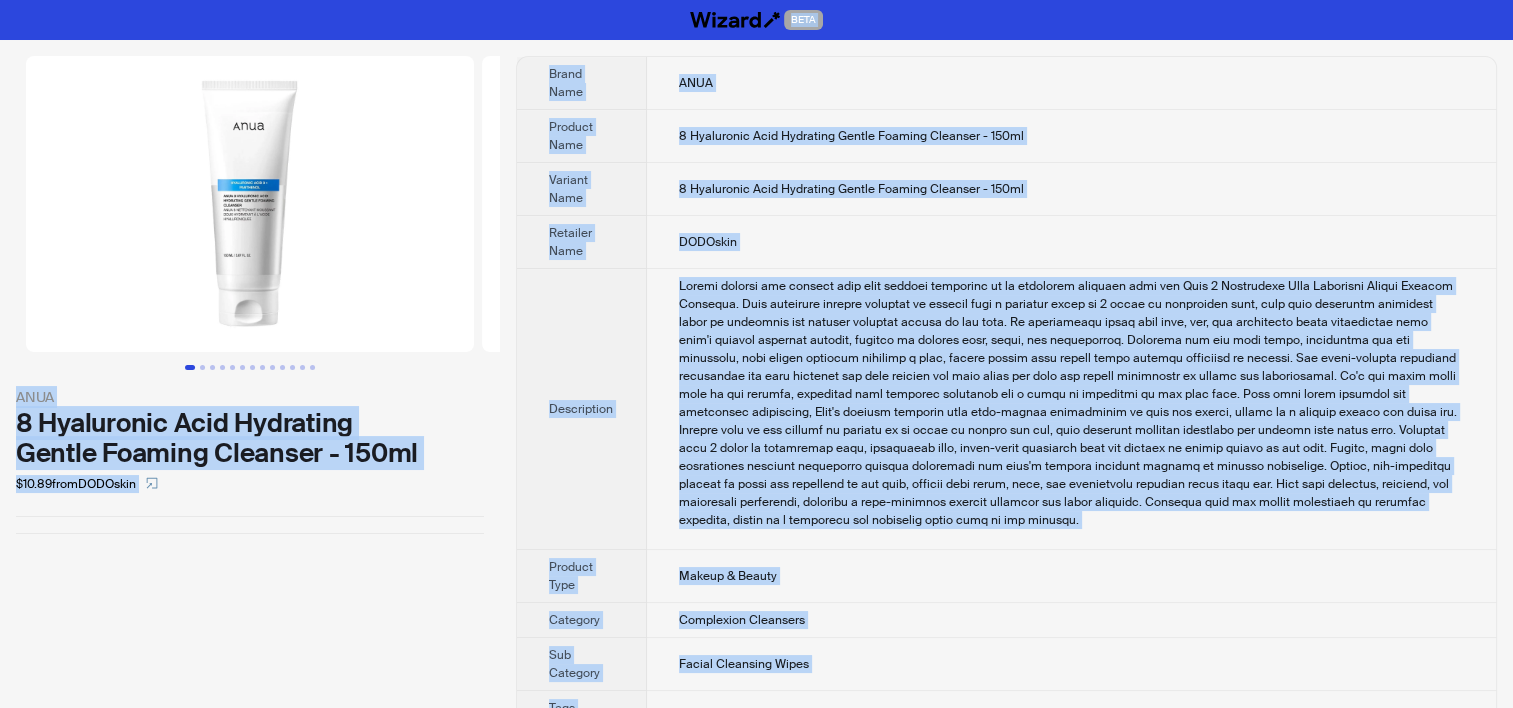 copy on "BETA ANUA 8 Hyaluronic Acid Hydrating Gentle Foaming Cleanser - 150ml $10.89  from  DODOskin Brand Name ANUA Product Name 8 Hyaluronic Acid Hydrating Gentle Foaming Cleanser - 150ml Variant Name 8 Hyaluronic Acid Hydrating Gentle Foaming Cleanser - 150ml Retailer Name DODOskin Description Deeply cleanse and refresh your skin without stripping it of essential moisture with the Anua 8 Hyaluronic Acid Hydrating Gentle Foaming Cleanser. This luxurious foaming cleanser is infused with a powerful blend of 8 types of hyaluronic acid, each with different molecular sizes to penetrate and hydrate multiple layers of the skin. It effectively lifts away dirt, oil, and impurities while maintaining your skin's natural moisture balance, leaving it feeling soft, clean, and comfortable. Designed for all skin types, especially dry and sensitive, this gentle cleanser produces a rich, creamy lather that rinses clean without tightness or residue. The multi-layered hydration technology not only protects the skin barrier but also..." 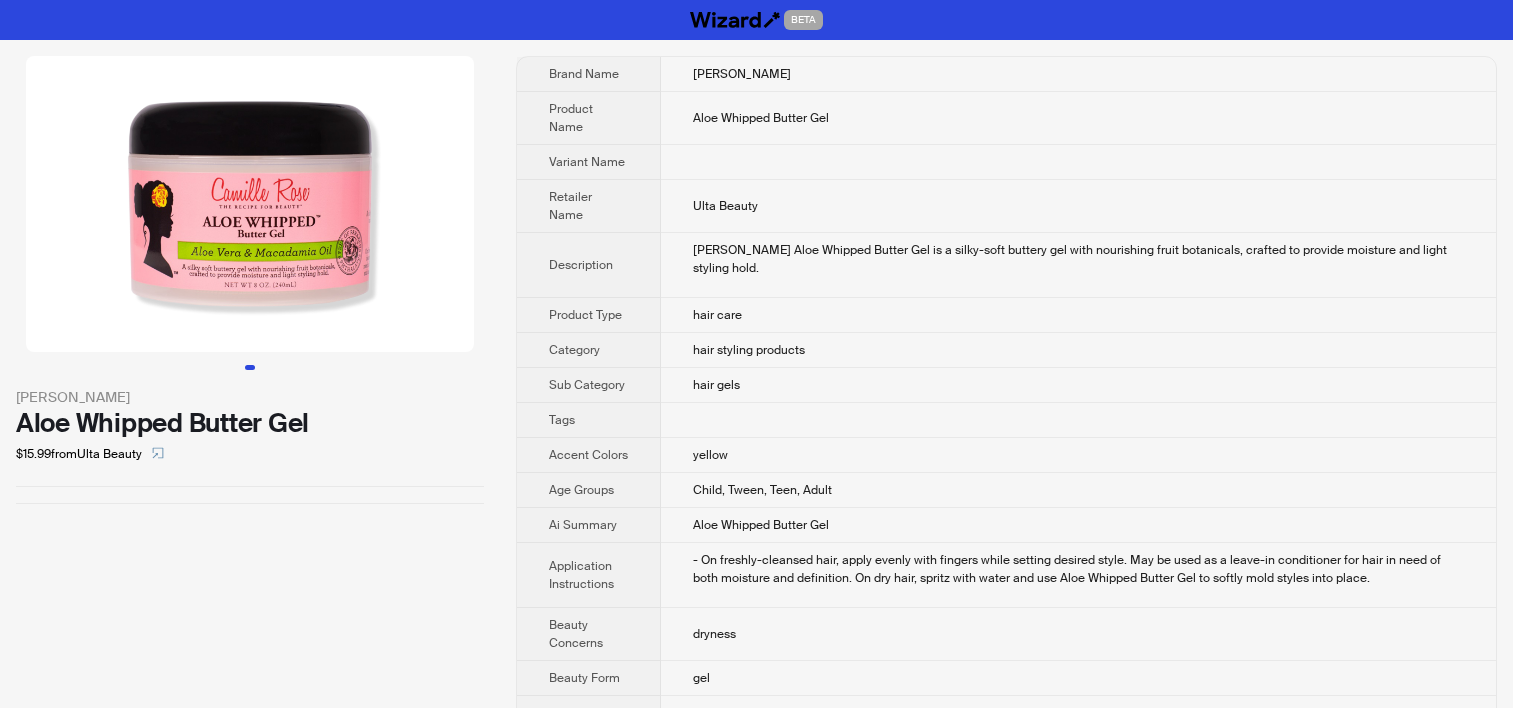 scroll, scrollTop: 0, scrollLeft: 0, axis: both 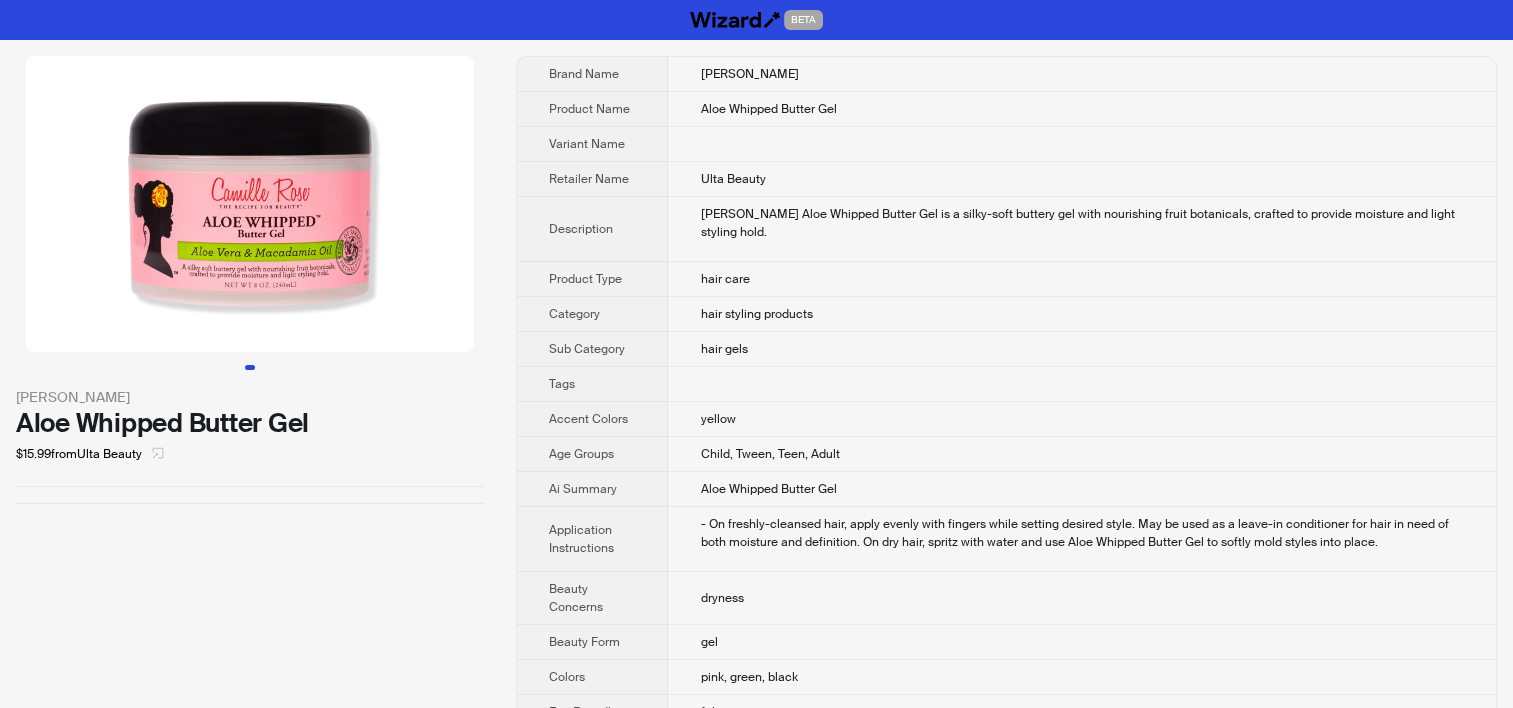 click 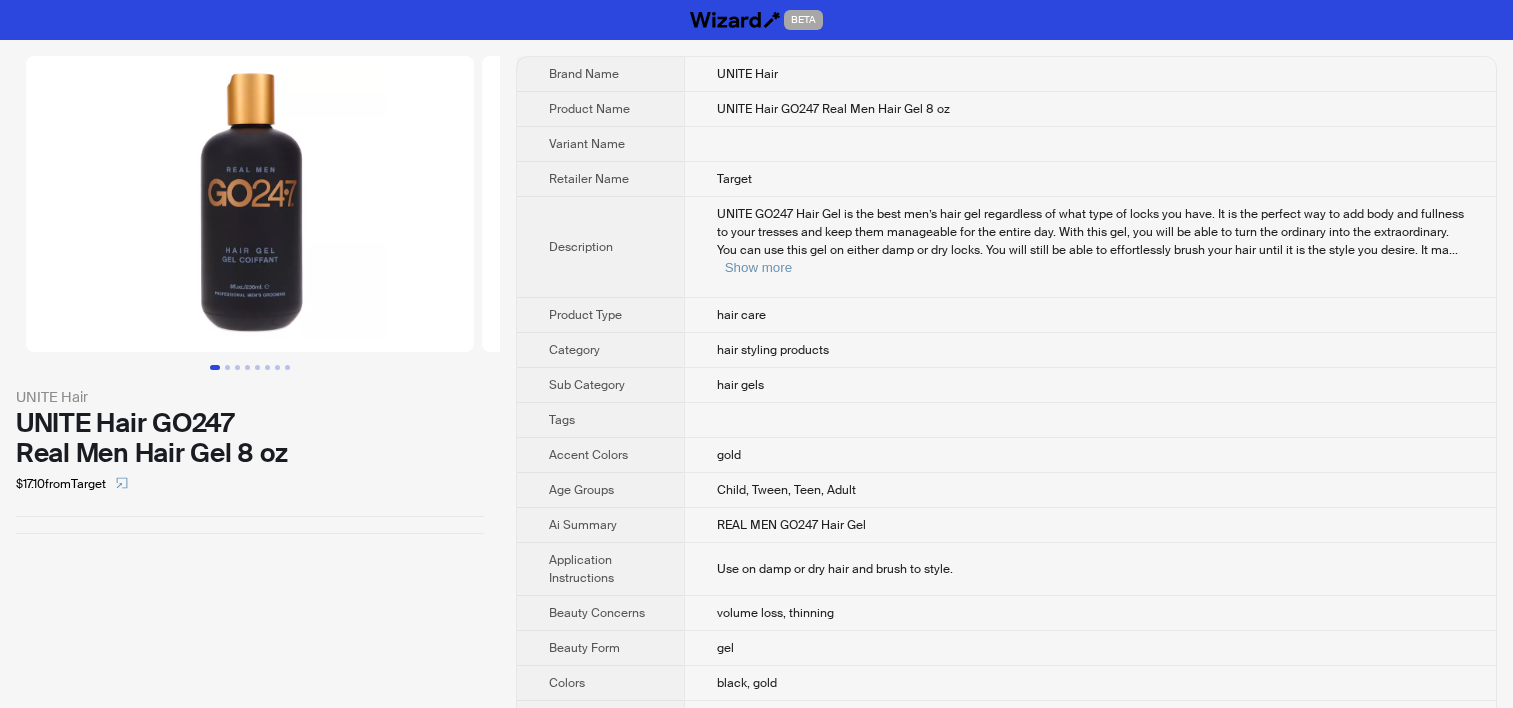 scroll, scrollTop: 0, scrollLeft: 0, axis: both 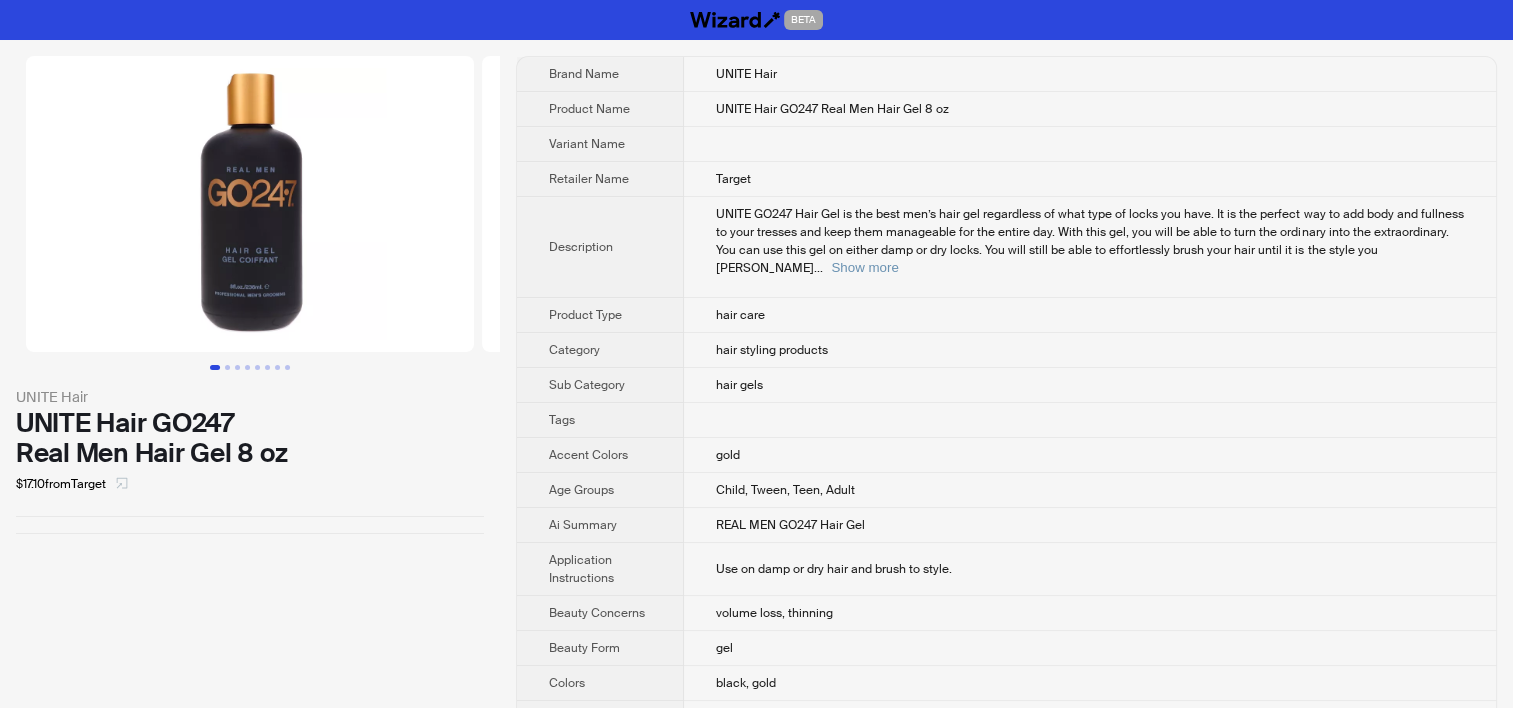 click 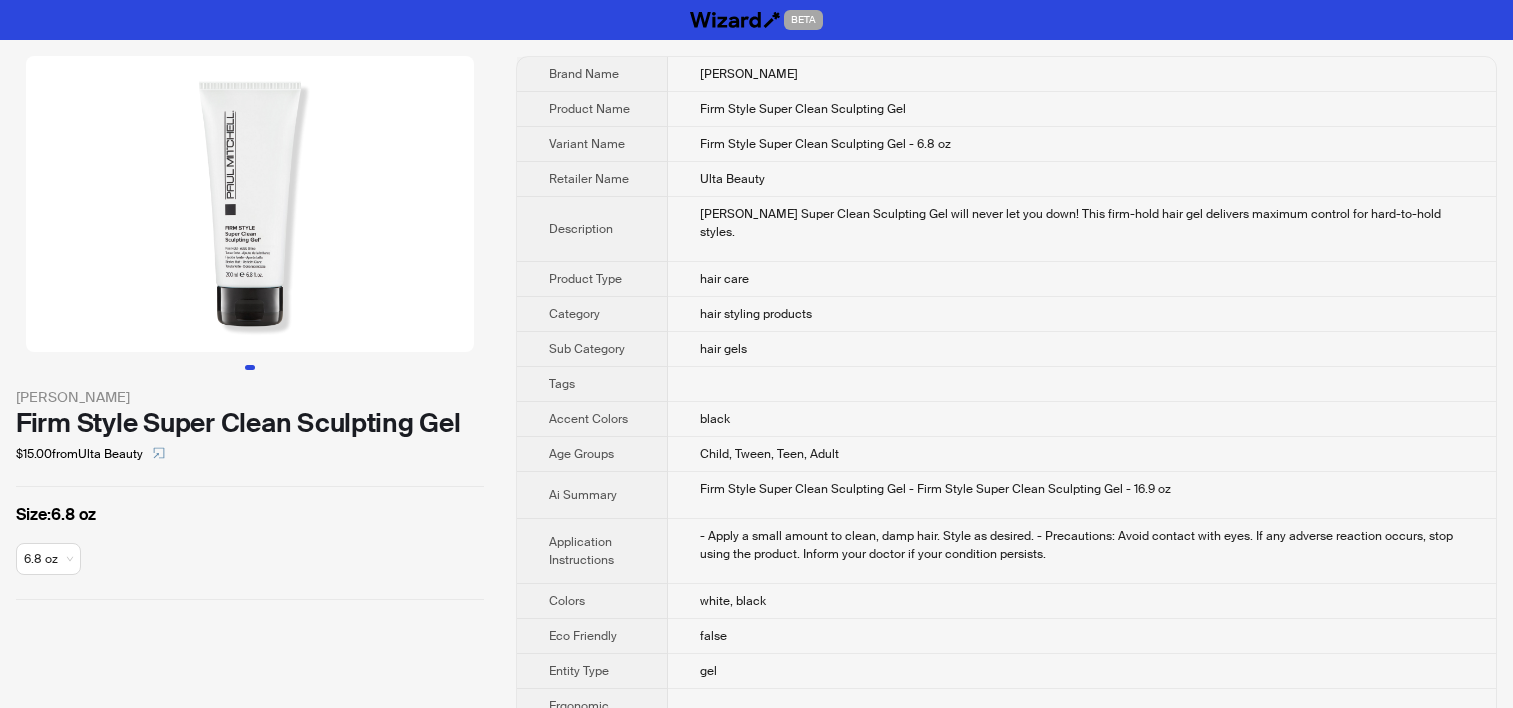 scroll, scrollTop: 0, scrollLeft: 0, axis: both 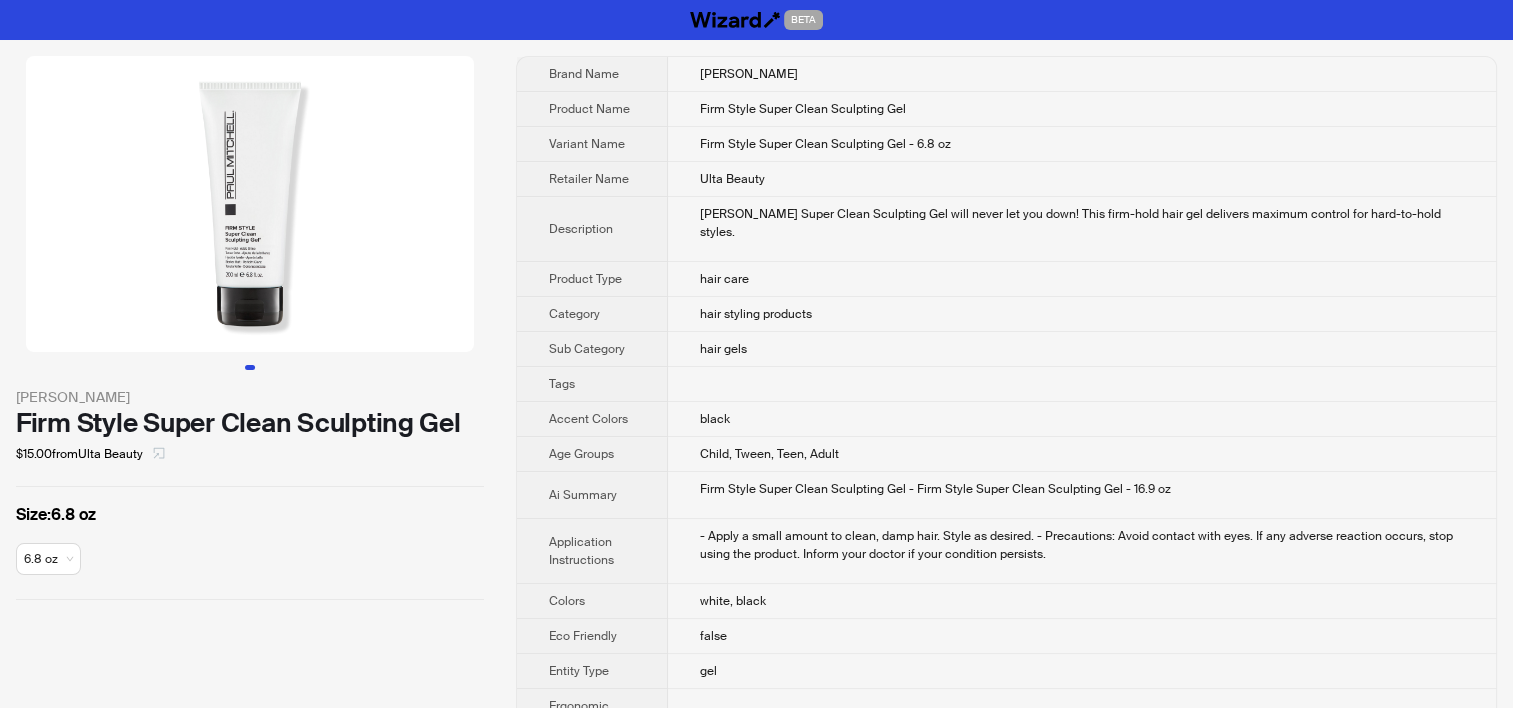 click 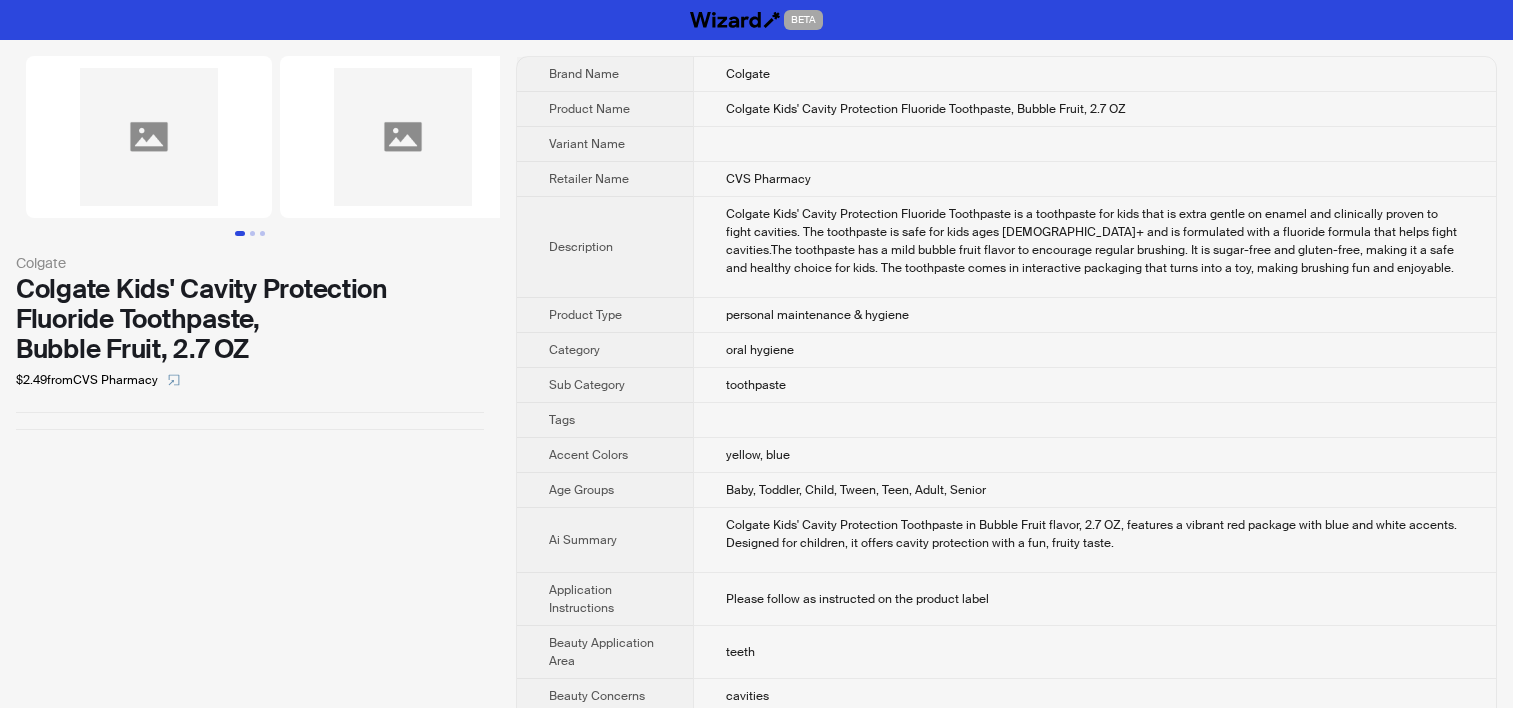 scroll, scrollTop: 0, scrollLeft: 0, axis: both 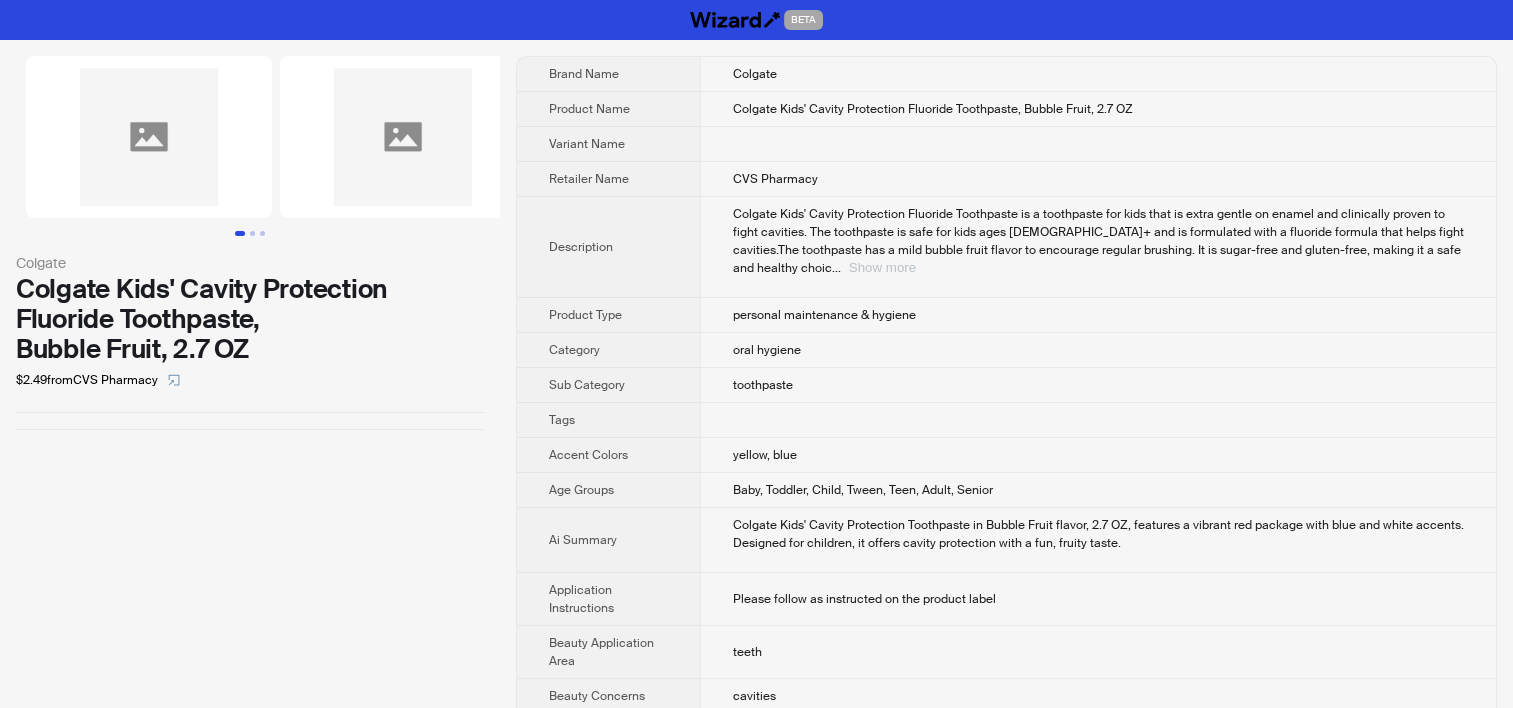 click on "Show more" at bounding box center [882, 267] 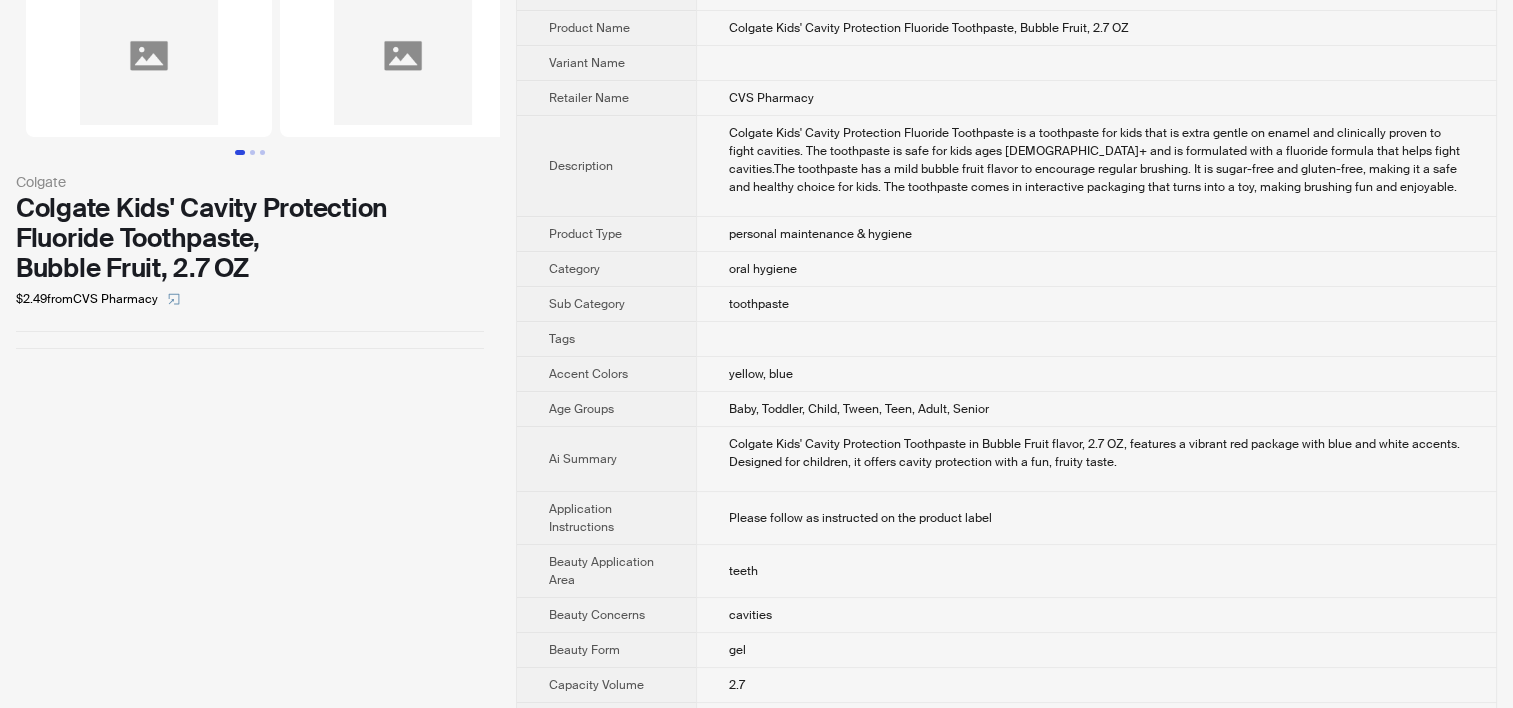 scroll, scrollTop: 0, scrollLeft: 0, axis: both 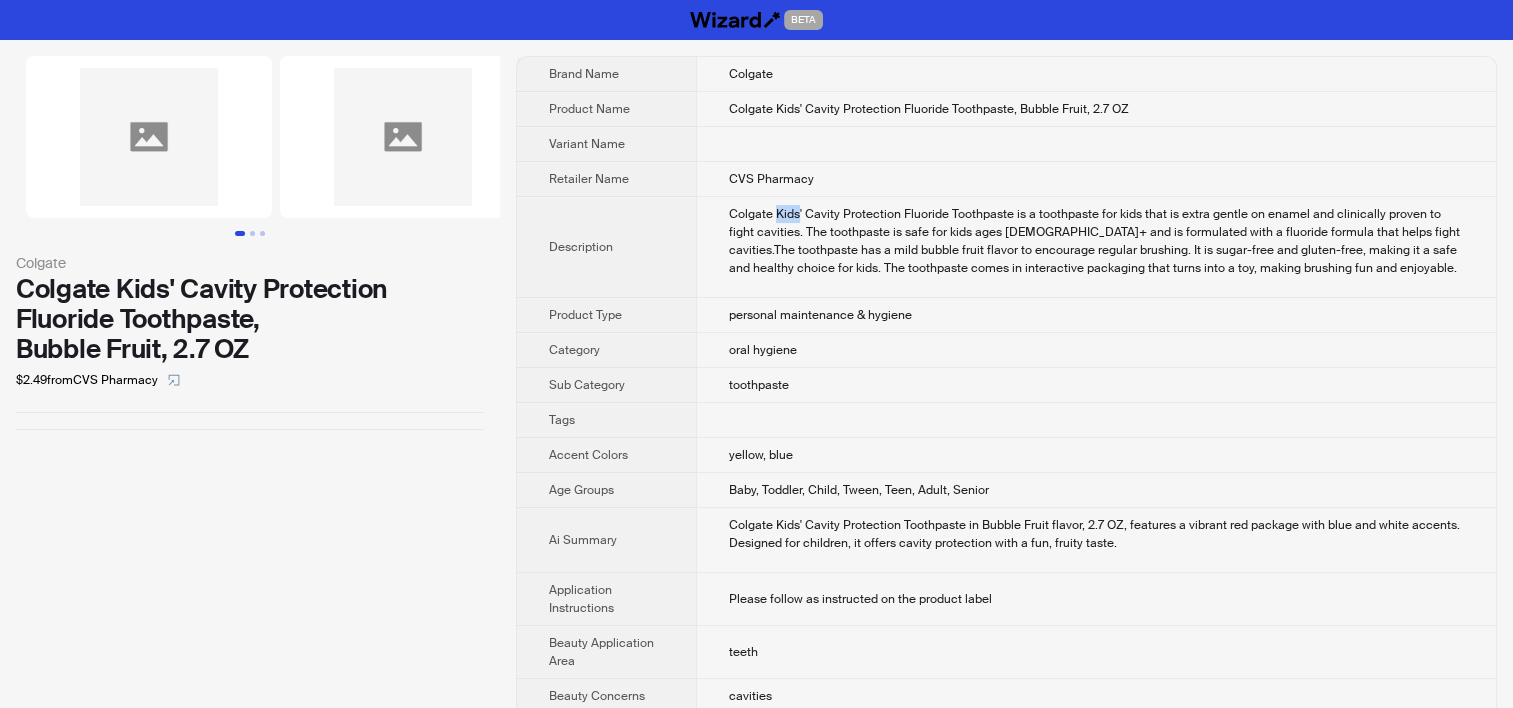 drag, startPoint x: 763, startPoint y: 209, endPoint x: 785, endPoint y: 209, distance: 22 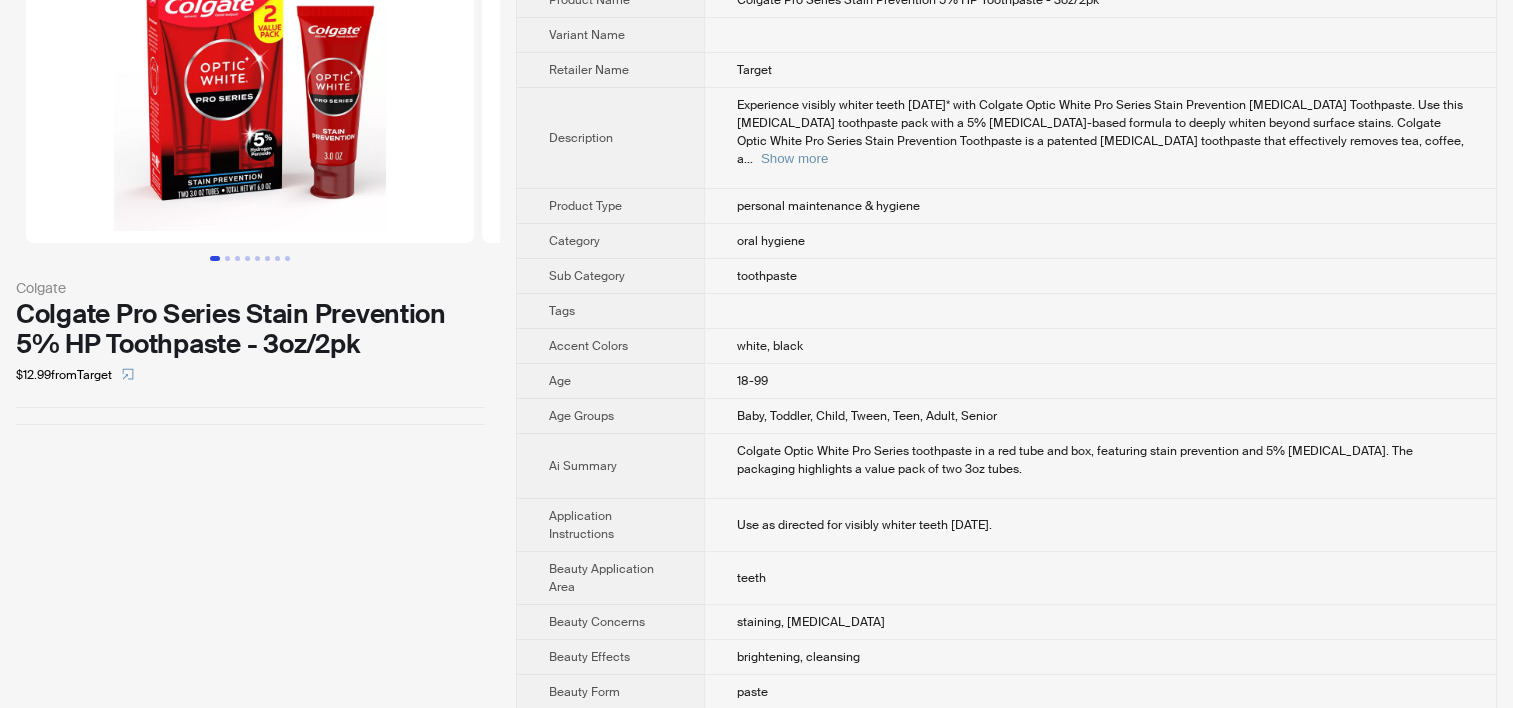 scroll, scrollTop: 0, scrollLeft: 0, axis: both 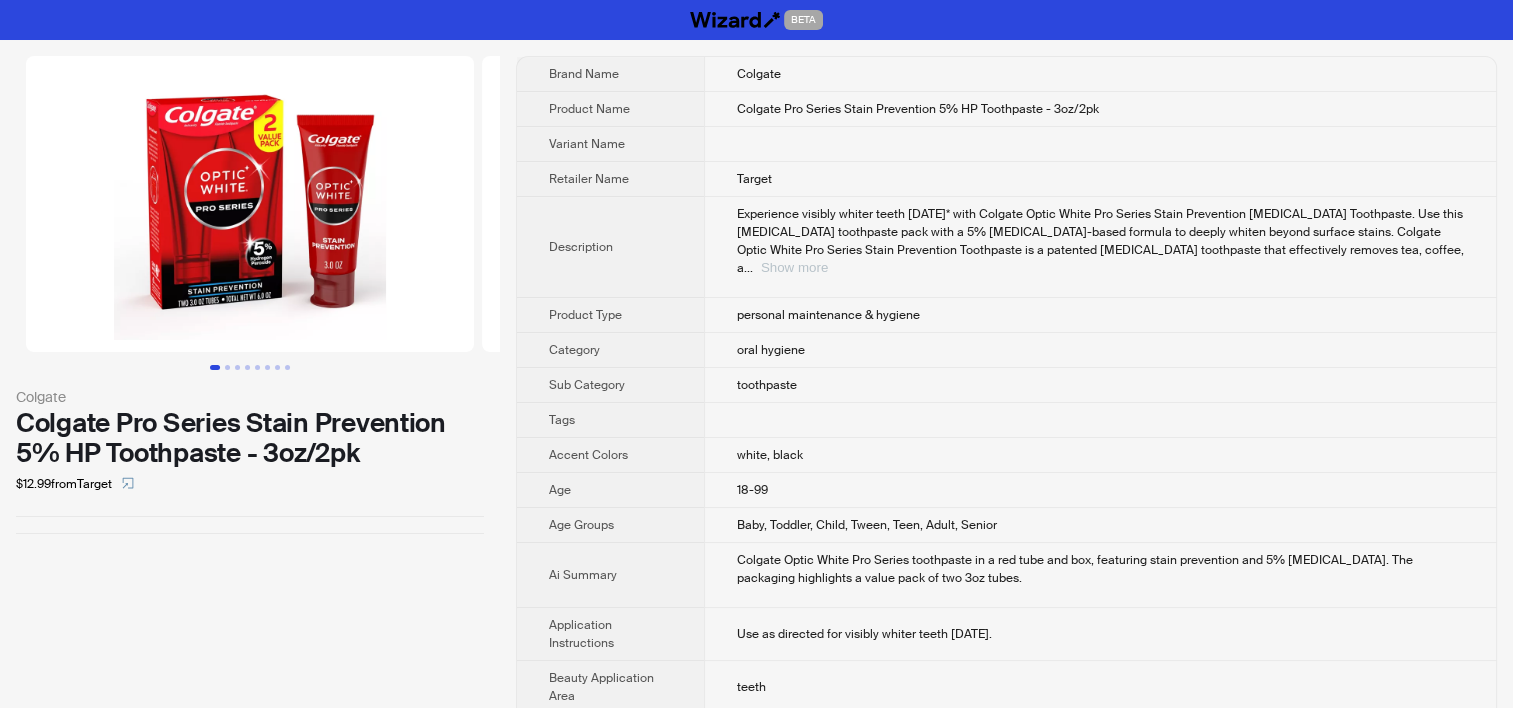 click on "Show more" at bounding box center (794, 267) 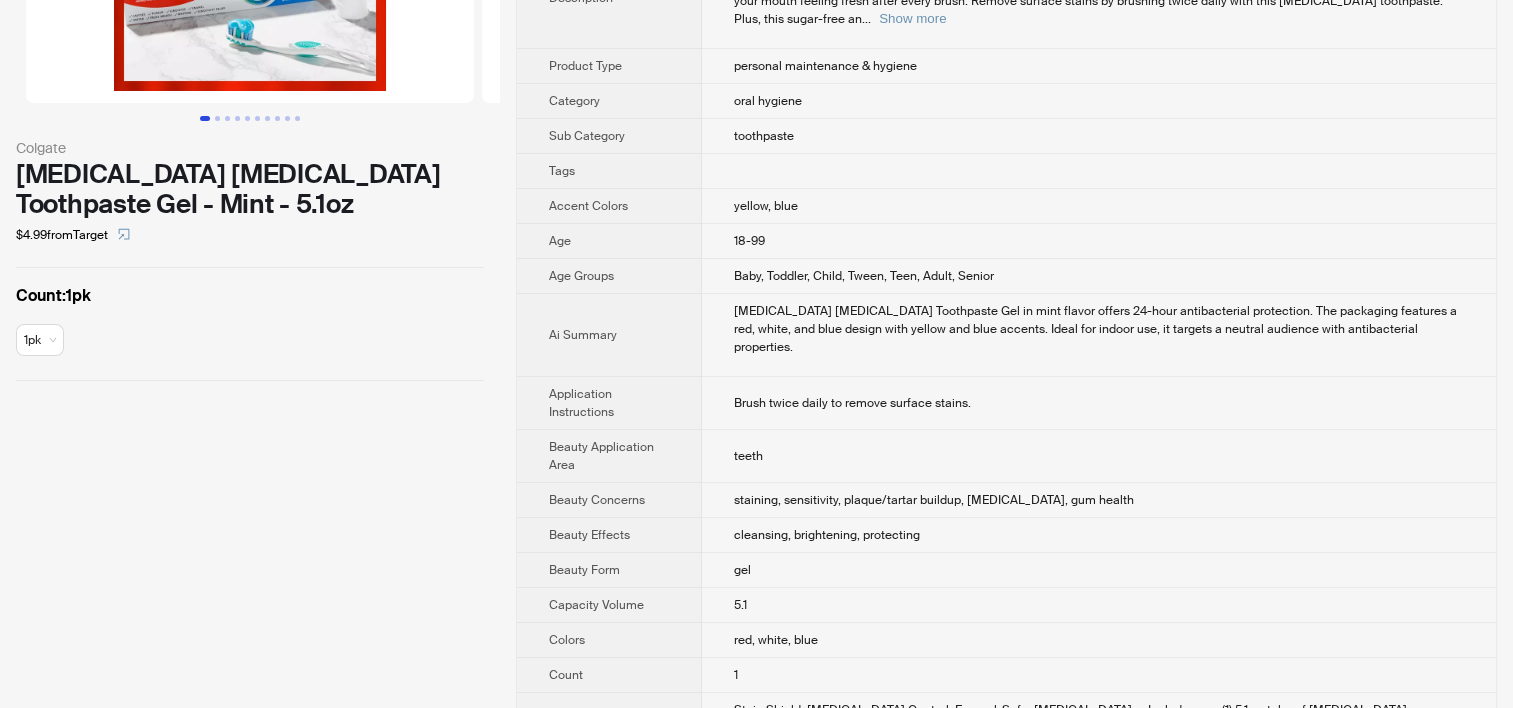 scroll, scrollTop: 0, scrollLeft: 0, axis: both 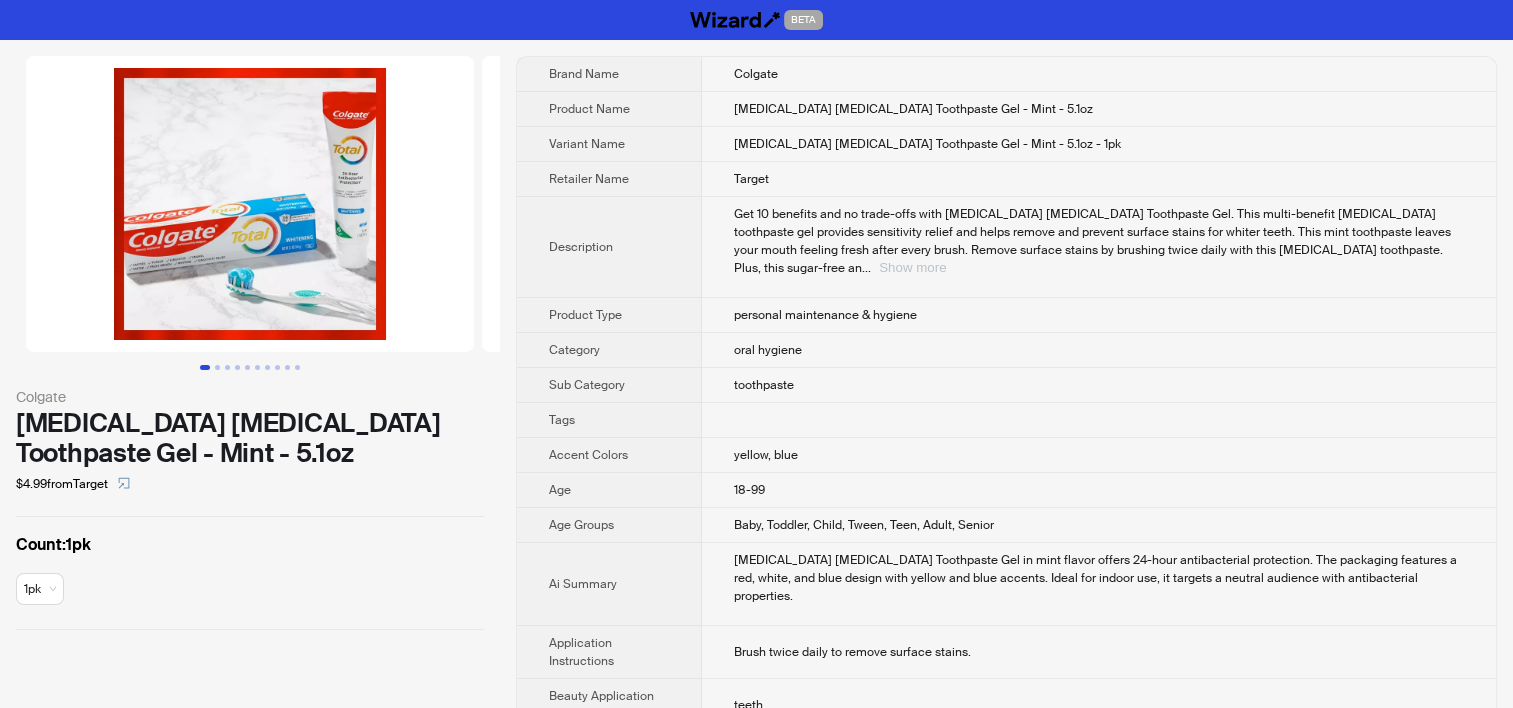 click on "Show more" at bounding box center (912, 267) 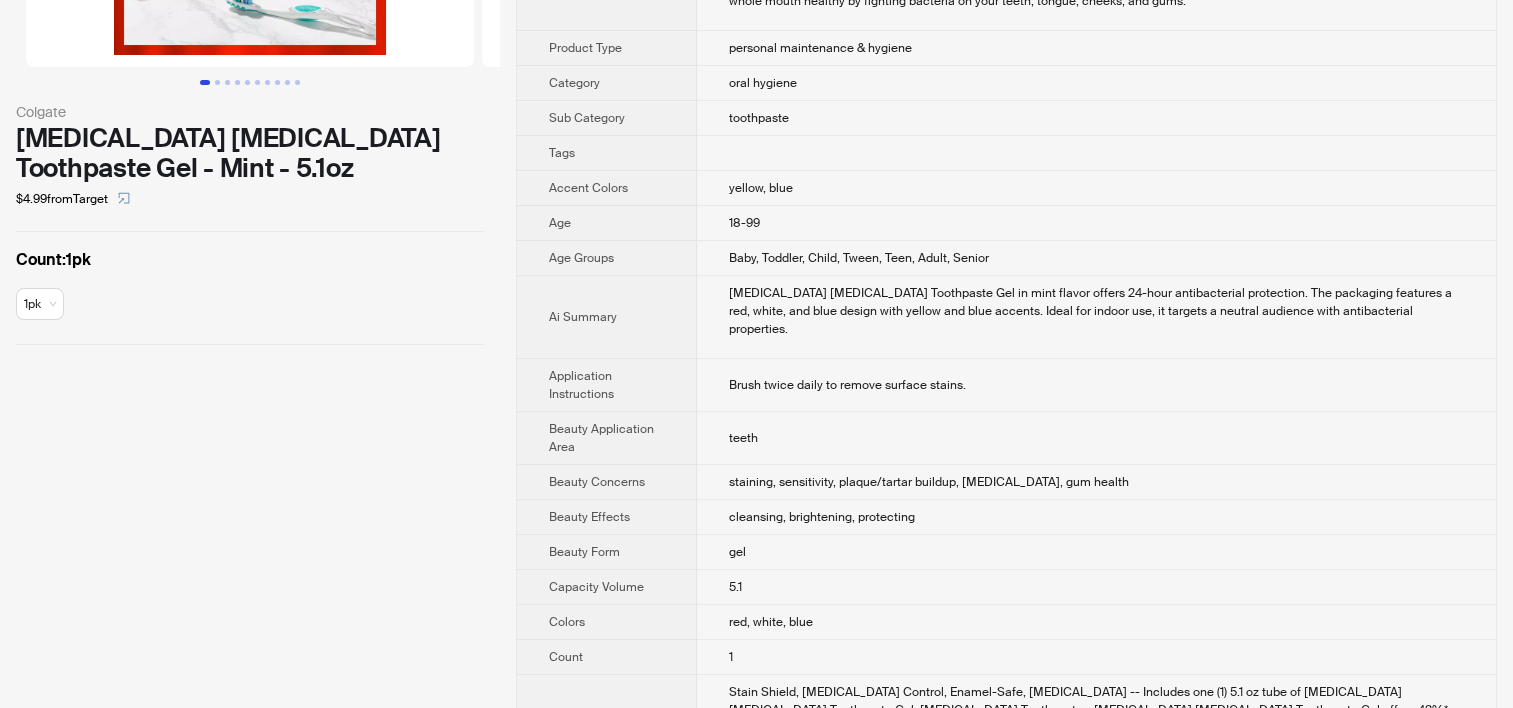 scroll, scrollTop: 0, scrollLeft: 0, axis: both 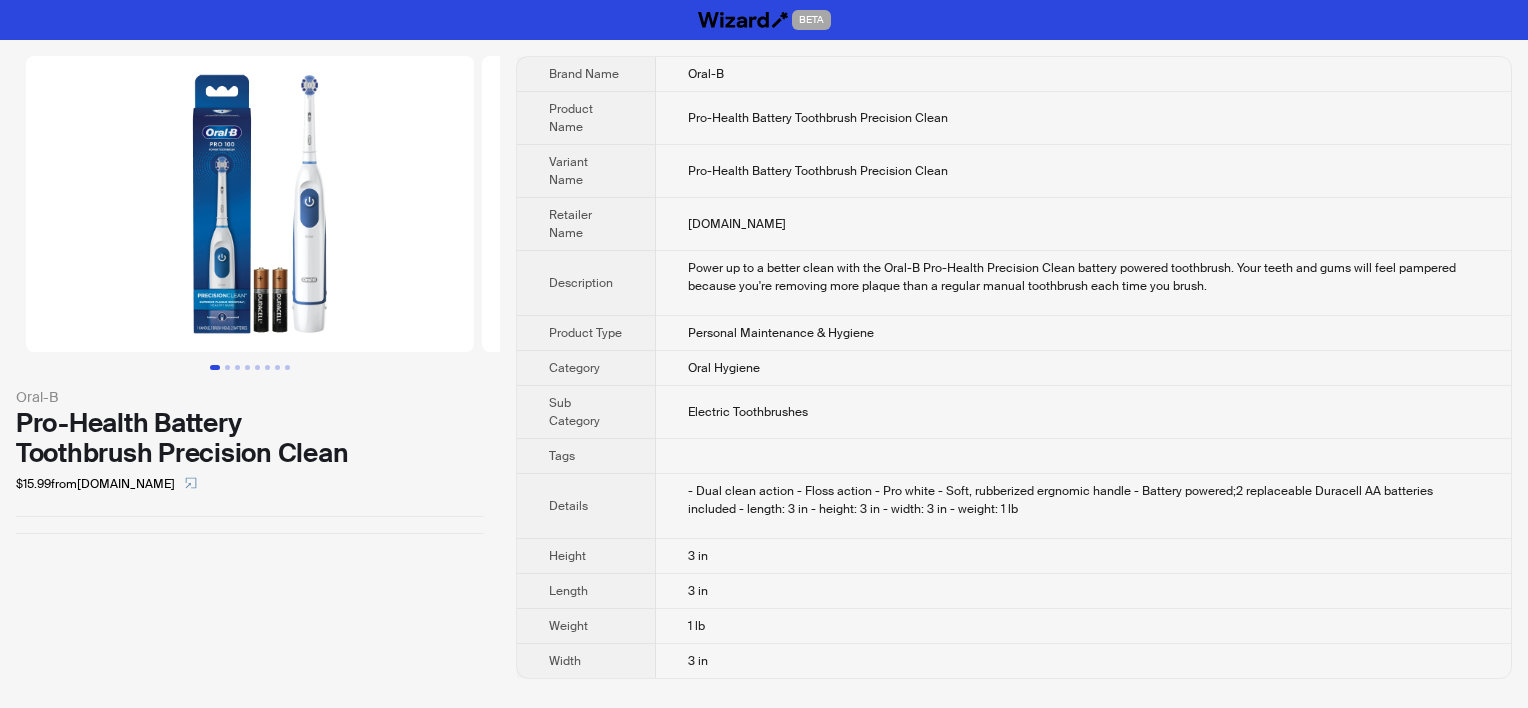 click on "[DOMAIN_NAME]" at bounding box center (1083, 224) 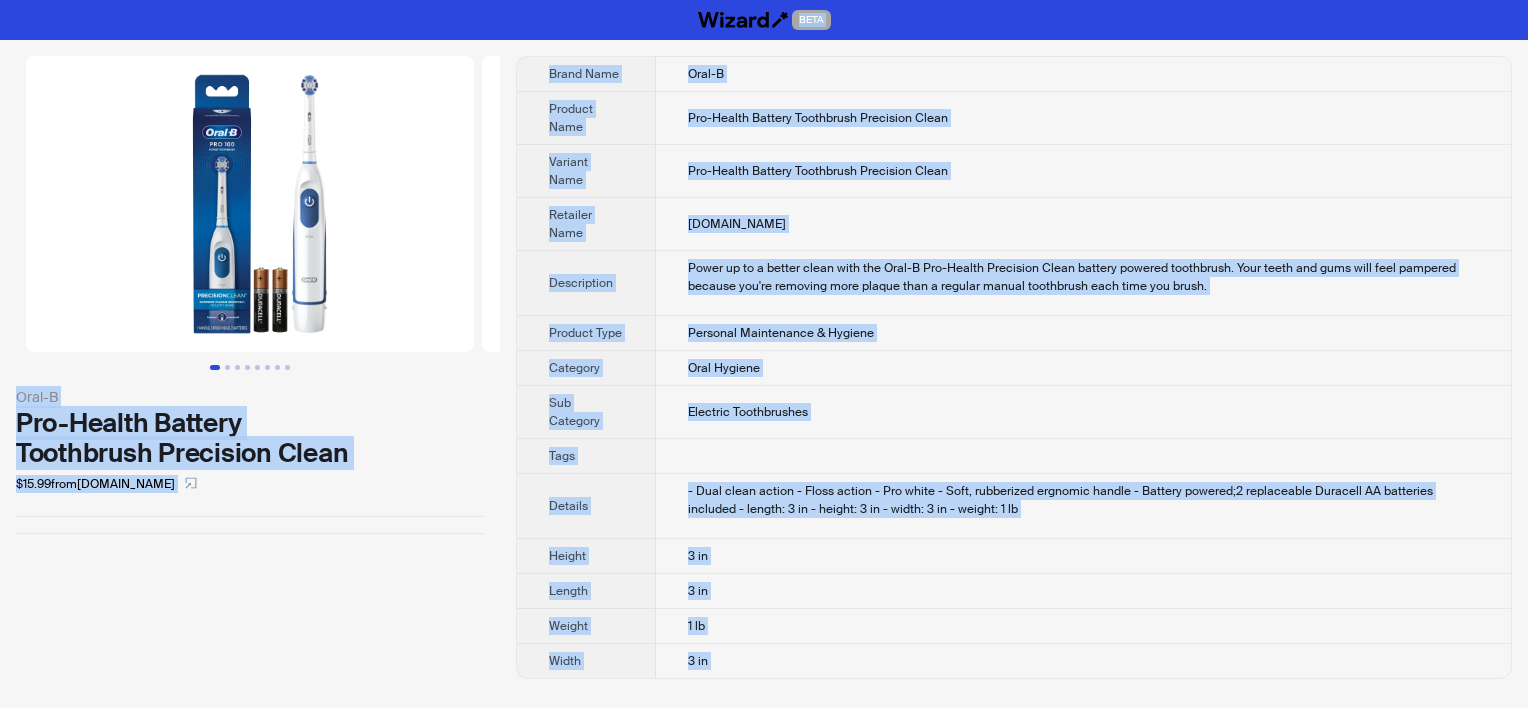 copy on "BETA Oral-B Pro-Health Battery Toothbrush Precision Clean $15.99  from  [DOMAIN_NAME] Brand Name Oral-B Product Name Pro-Health Battery Toothbrush Precision Clean Variant Name Pro-Health Battery Toothbrush Precision Clean Retailer Name [DOMAIN_NAME] Description Power up to a better clean with the Oral-B Pro-Health Precision Clean battery powered toothbrush. Your teeth and gums will feel pampered because you're removing more plaque than a regular manual toothbrush each time you brush. Product Type Personal Maintenance & Hygiene Category Oral Hygiene Sub Category Electric Toothbrushes Tags Details - Dual clean action
- Floss action
- Pro white
- Soft, rubberized ergnomic handle
- Battery powered;2 replaceable Duracell AA batteries included
- length: 3 in
- height: 3 in
- width: 3 in
- weight: 1 lb Height 3 in Length 3 in Weight 1 lb Width 3 in BETA 0 items in your cart Welcome to Wizard!
What can we help you shop [DATE]... gifts, toys, or games? What can I show you next?" 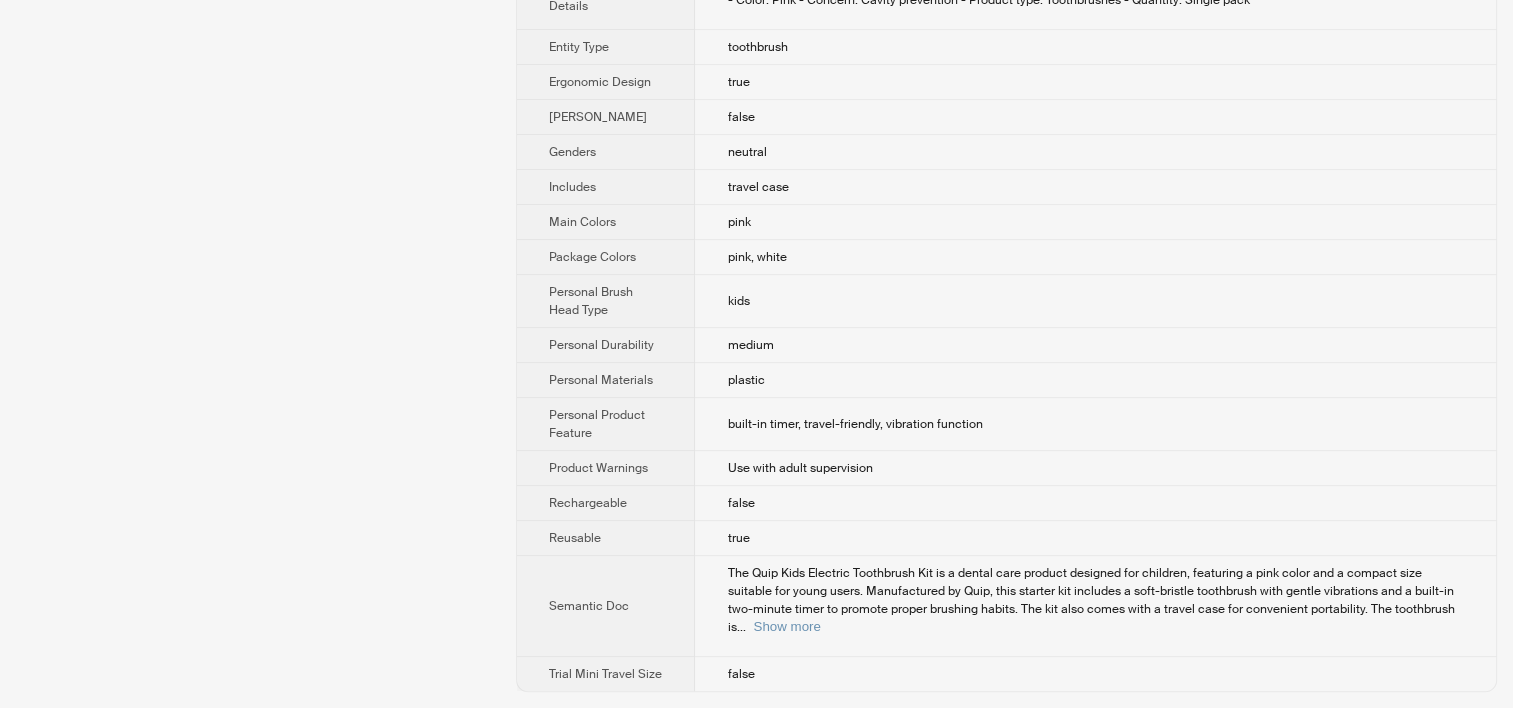 scroll, scrollTop: 0, scrollLeft: 0, axis: both 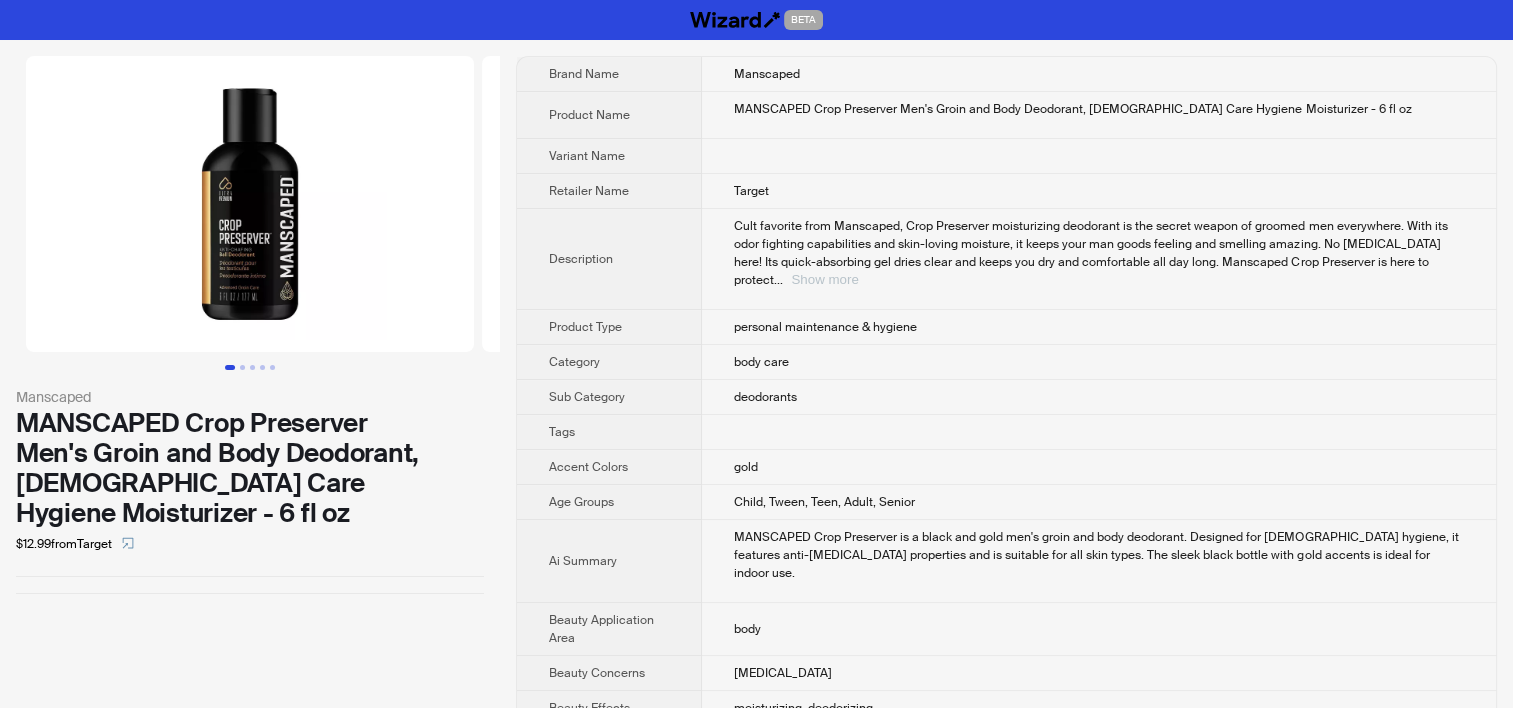 click on "Show more" at bounding box center [824, 279] 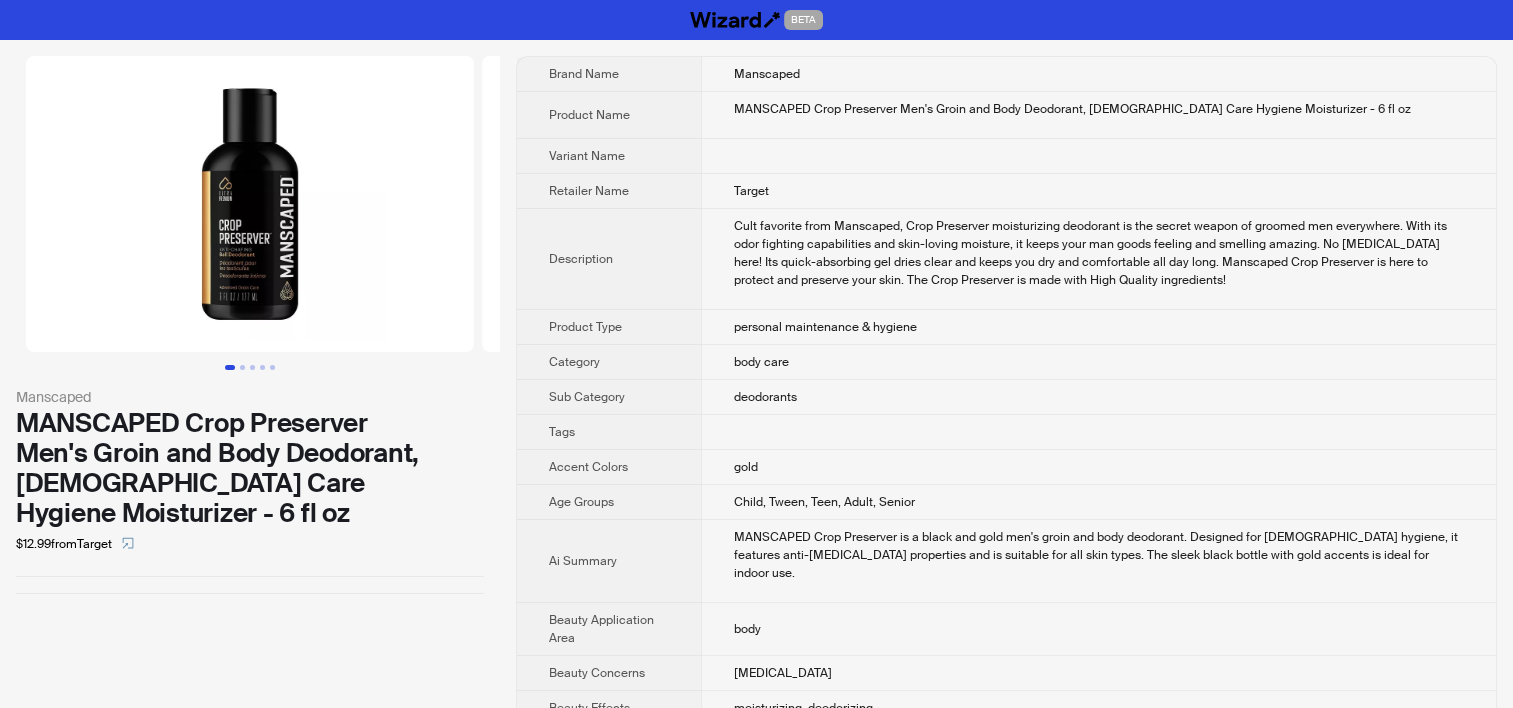 click on "Cult favorite from Manscaped, Crop Preserver moisturizing deodorant is the secret weapon of groomed men everywhere. With its odor fighting capabilities and skin-loving moisture, it keeps your man goods feeling and smelling amazing. No chafing here! Its quick-absorbing gel dries clear and keeps you dry and comfortable all day long. Manscaped Crop Preserver is here to protect and preserve your skin. The Crop Preserver is made with High Quality ingredients!" at bounding box center [1098, 259] 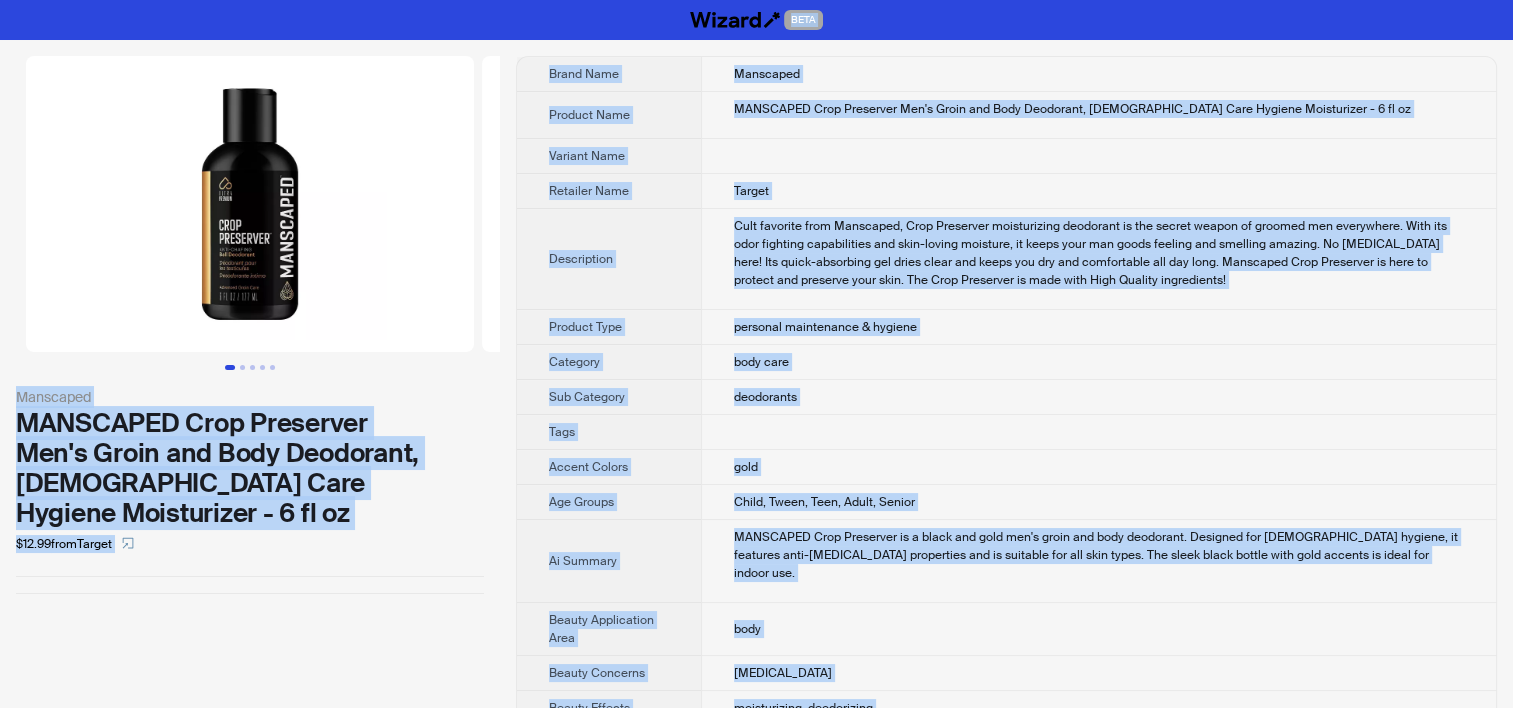 copy on "BETA Manscaped MANSCAPED Crop Preserver Men's Groin and Body Deodorant, Male Care Hygiene Moisturizer - 6 fl oz $12.99  from  Target Brand Name Manscaped Product Name MANSCAPED Crop Preserver Men's Groin and Body Deodorant, Male Care Hygiene Moisturizer - 6 fl oz Variant Name Retailer Name Target Description Cult favorite from Manscaped, Crop Preserver moisturizing deodorant is the secret weapon of groomed men everywhere. With its odor fighting capabilities and skin-loving moisture, it keeps your man goods feeling and smelling amazing. No chafing here! Its quick-absorbing gel dries clear and keeps you dry and comfortable all day long. Manscaped Crop Preserver is here to protect and preserve your skin. The Crop Preserver is made with High Quality ingredients! Product Type personal maintenance & hygiene Category body care Sub Category deodorants Tags Accent Colors gold Age Groups Child, Tween, Teen, Adult, Senior Ai Summary MANSCAPED Crop Preserver is a black and gold men's groin and body deodorant. Designed..." 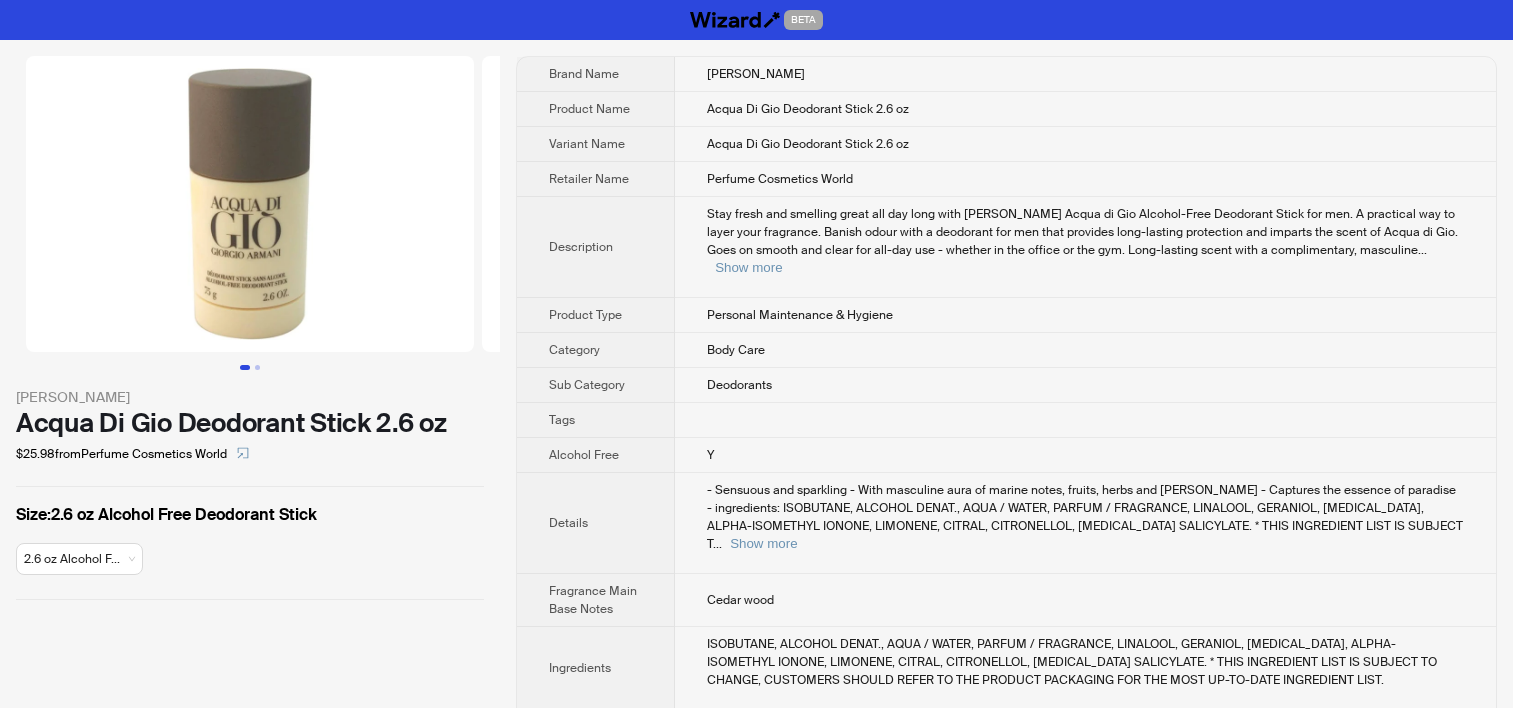 scroll, scrollTop: 0, scrollLeft: 0, axis: both 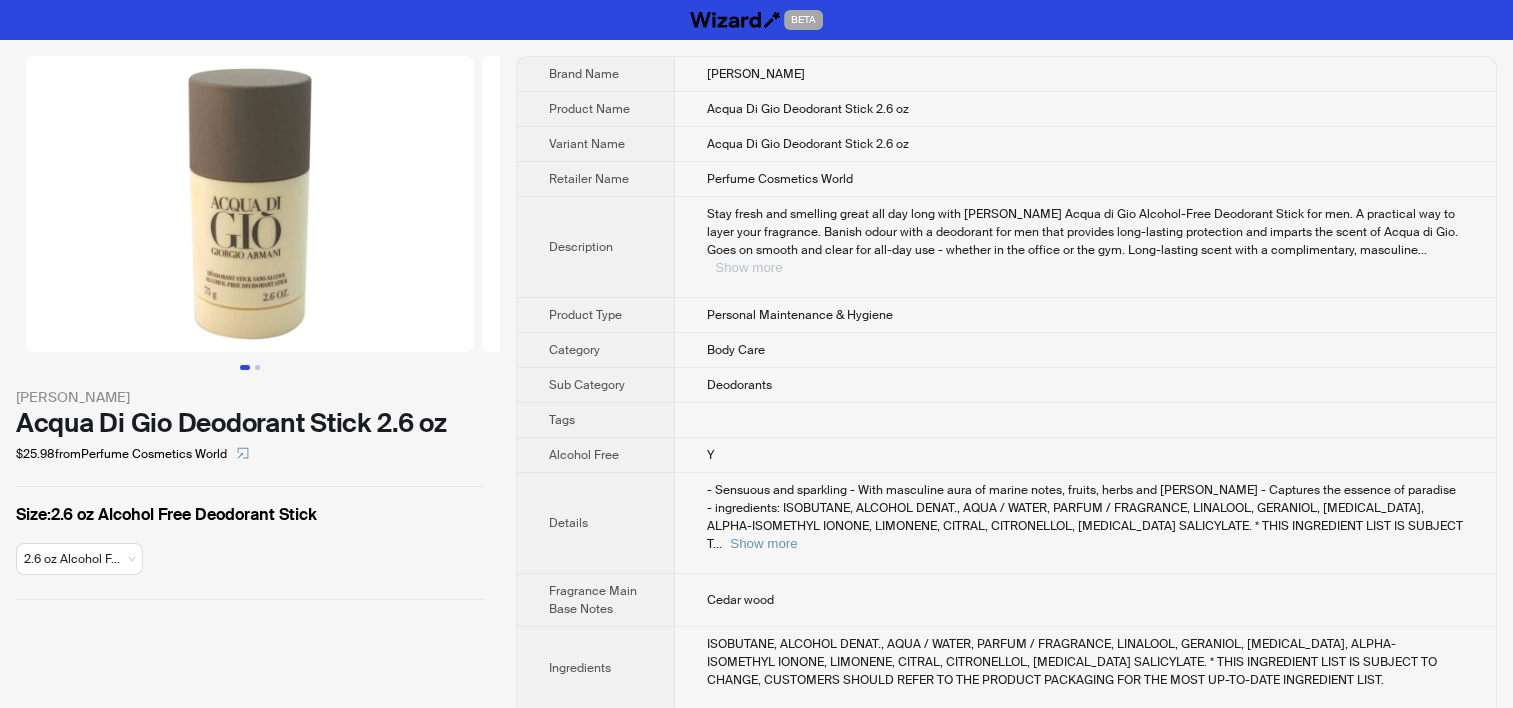 click on "Show more" at bounding box center [748, 267] 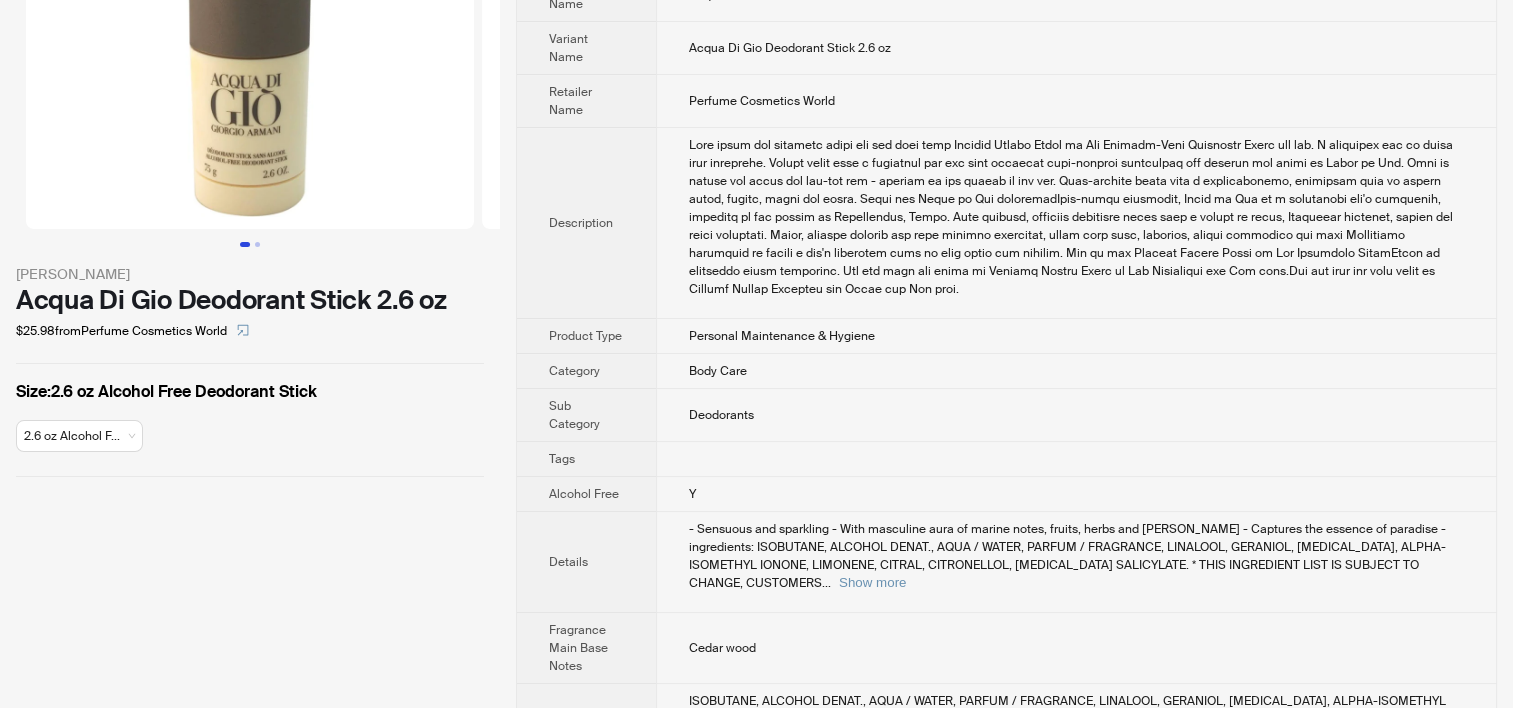 scroll, scrollTop: 300, scrollLeft: 0, axis: vertical 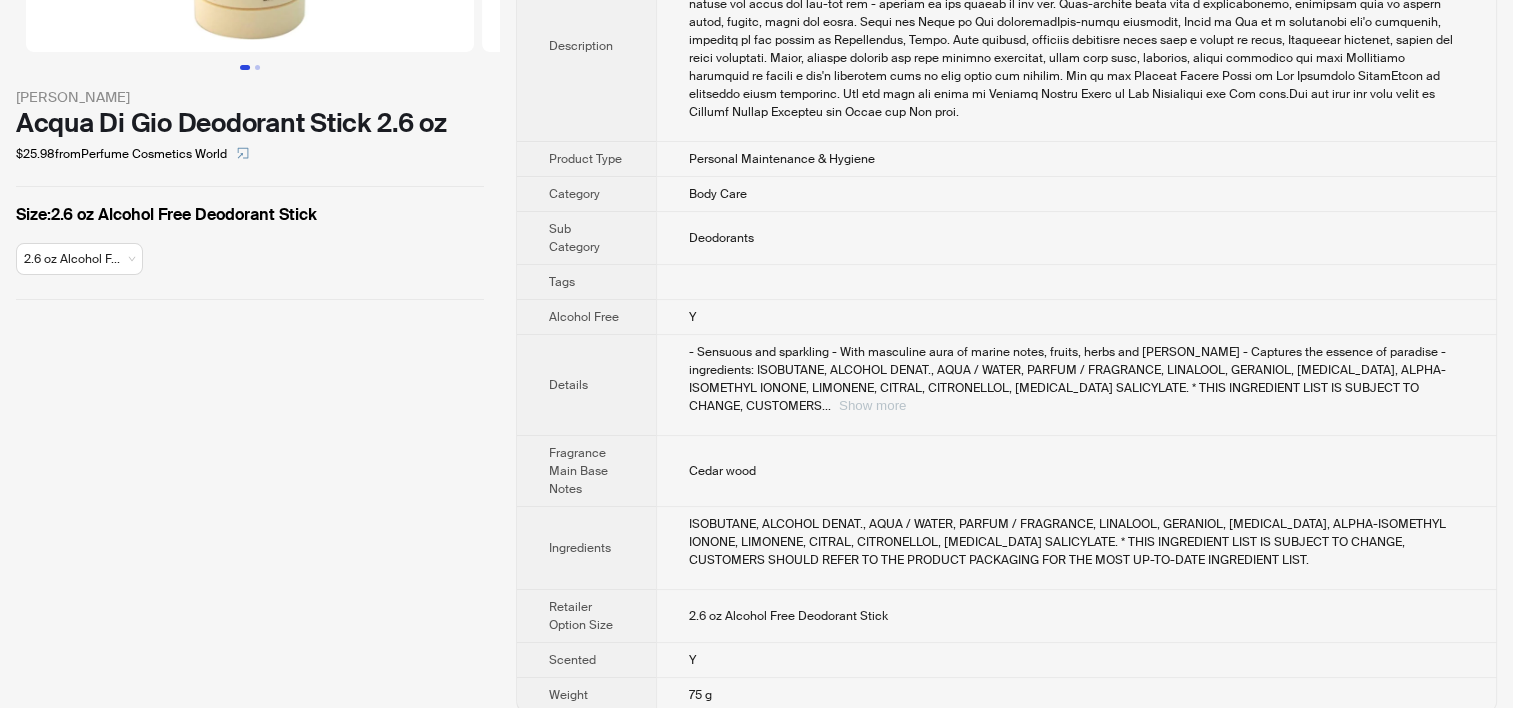 click on "Show more" at bounding box center [872, 405] 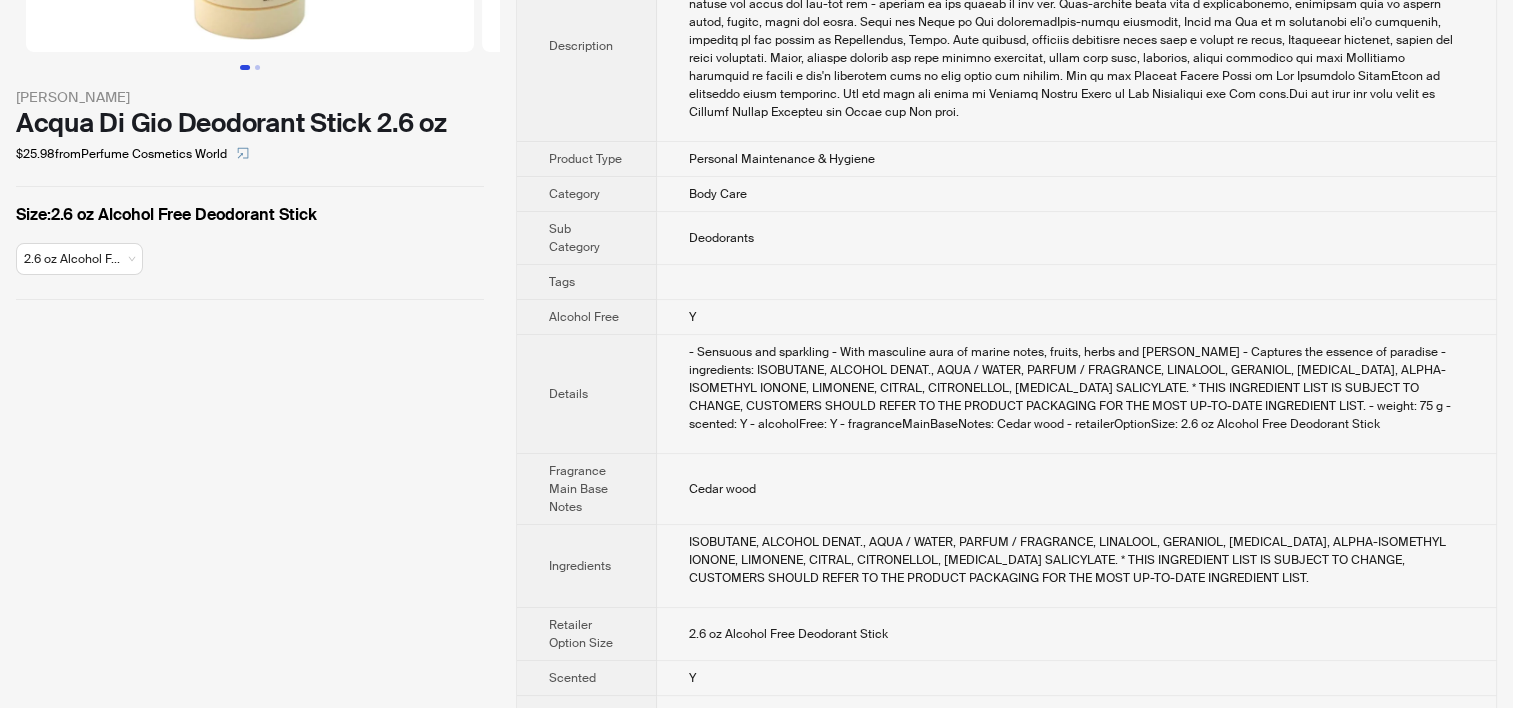 scroll, scrollTop: 0, scrollLeft: 0, axis: both 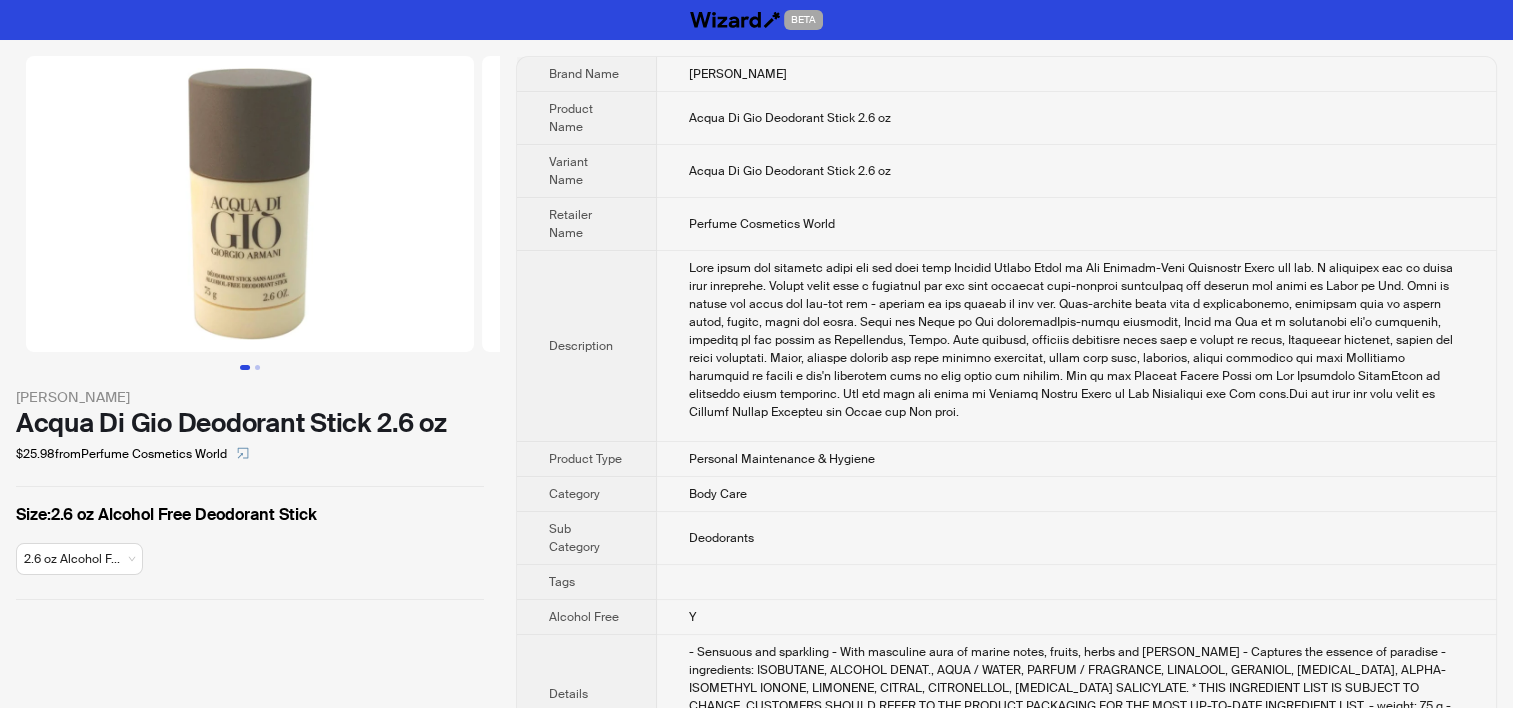 click on "Acqua Di Gio Deodorant Stick 2.6 oz" at bounding box center (1076, 118) 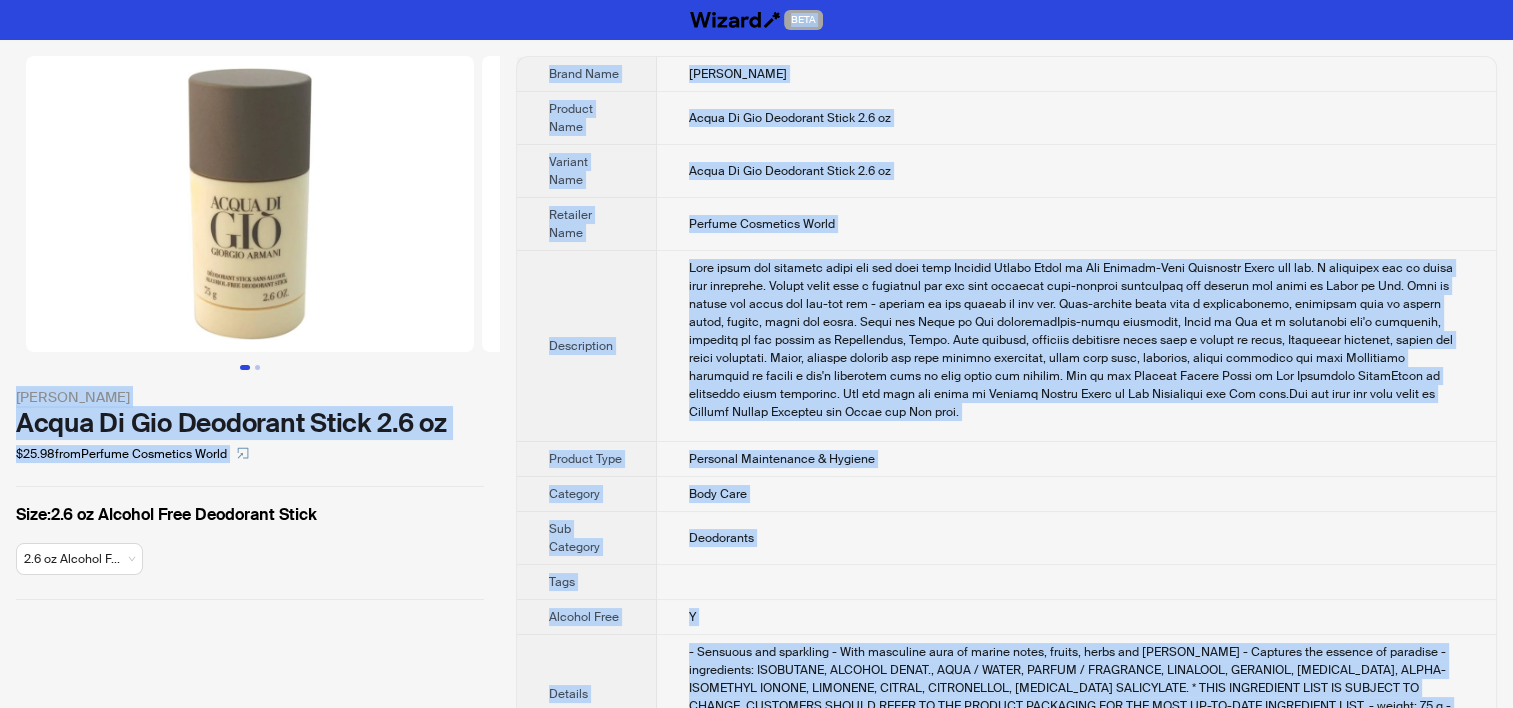 copy on "BETA Giorgio Armani Acqua Di Gio Deodorant Stick 2.6 oz $25.98  from  Perfume Cosmetics World Size :  2.6 oz Alcohol Free Deodorant Stick 2.6 oz Alcohol F... Brand Name Giorgio Armani Product Name Acqua Di Gio Deodorant Stick 2.6 oz Variant Name Acqua Di Gio Deodorant Stick 2.6 oz Retailer Name Perfume Cosmetics World Description Stay fresh and smelling great all day long with Giorgio Armani Acqua di Gio Alcohol-Free Deodorant Stick for men. A practical way to layer your fragrance. Banish odour with a deodorant for men that provides long-lasting protection and imparts the scent of Acqua di Gio. Goes on smooth and clear for all-day use - whether in the office or the gym. Long-lasting scent with a complimentary, masculine aura of marine notes, fruits, herbs and woods. About the Acqua di Gio fragranceMuch-loved worldwide, Acqua di Gio is a refreshing men's fragrance, inspired by the beauty of Pantelleria, Italy. This aquatic, hyacinth fragrance opens with a splash of fresh, Calabrian bergamot, neroli and gree..." 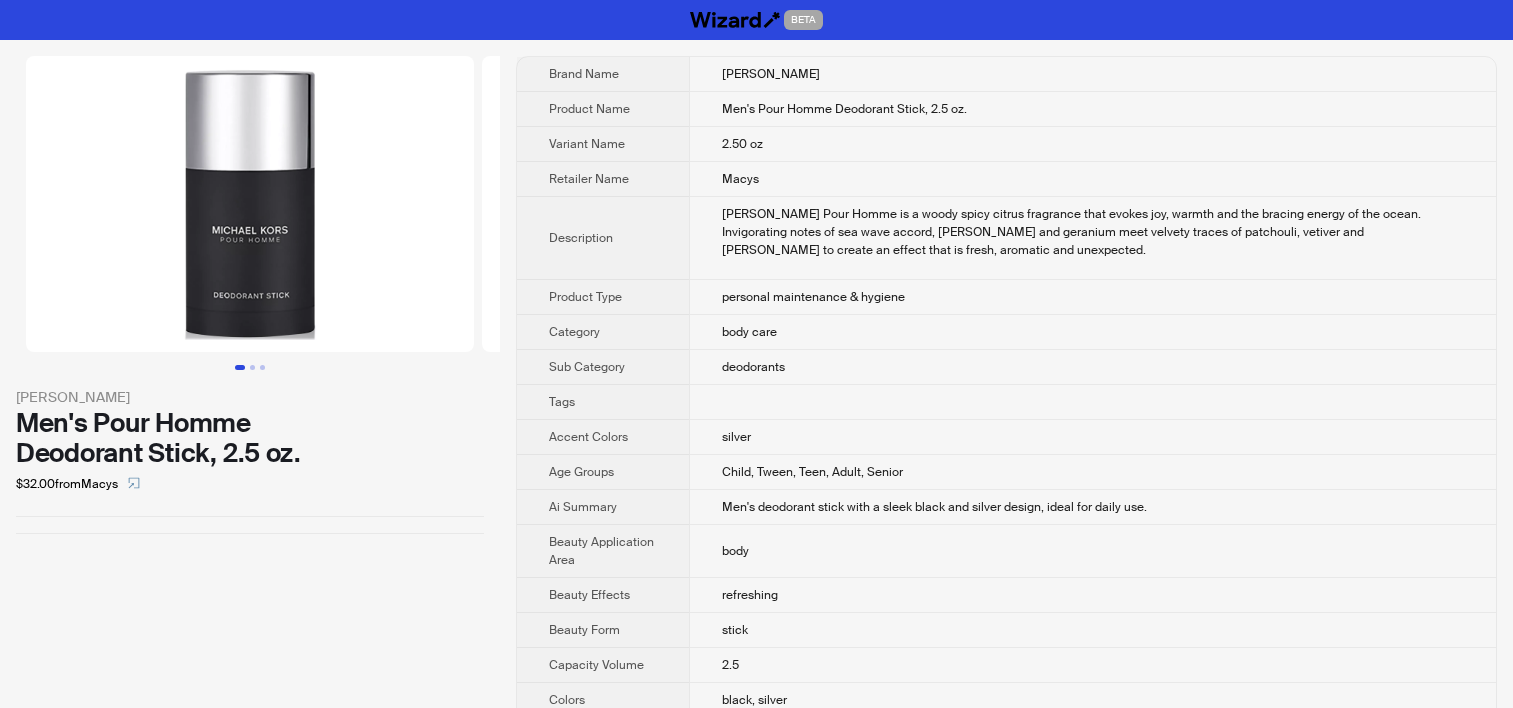 scroll, scrollTop: 0, scrollLeft: 0, axis: both 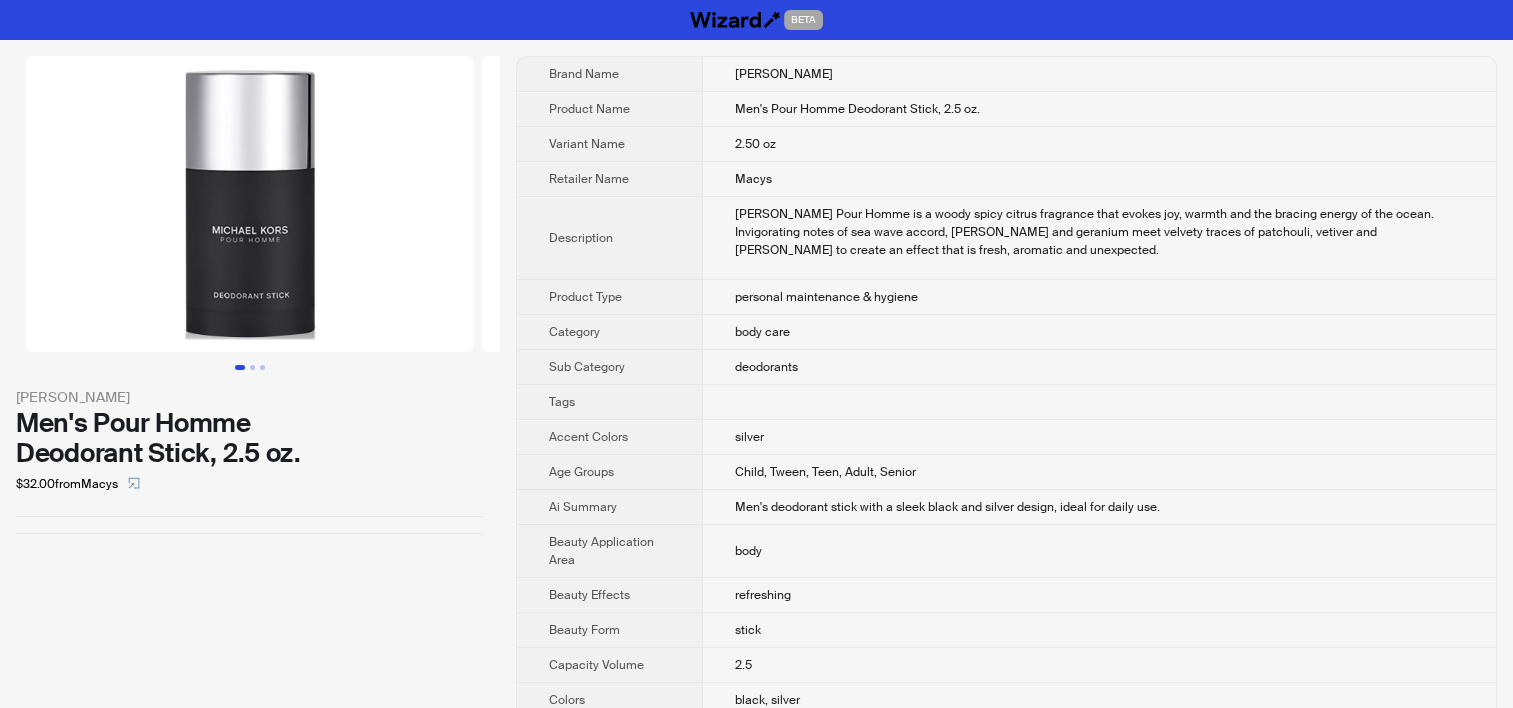 click on "Description" at bounding box center [609, 238] 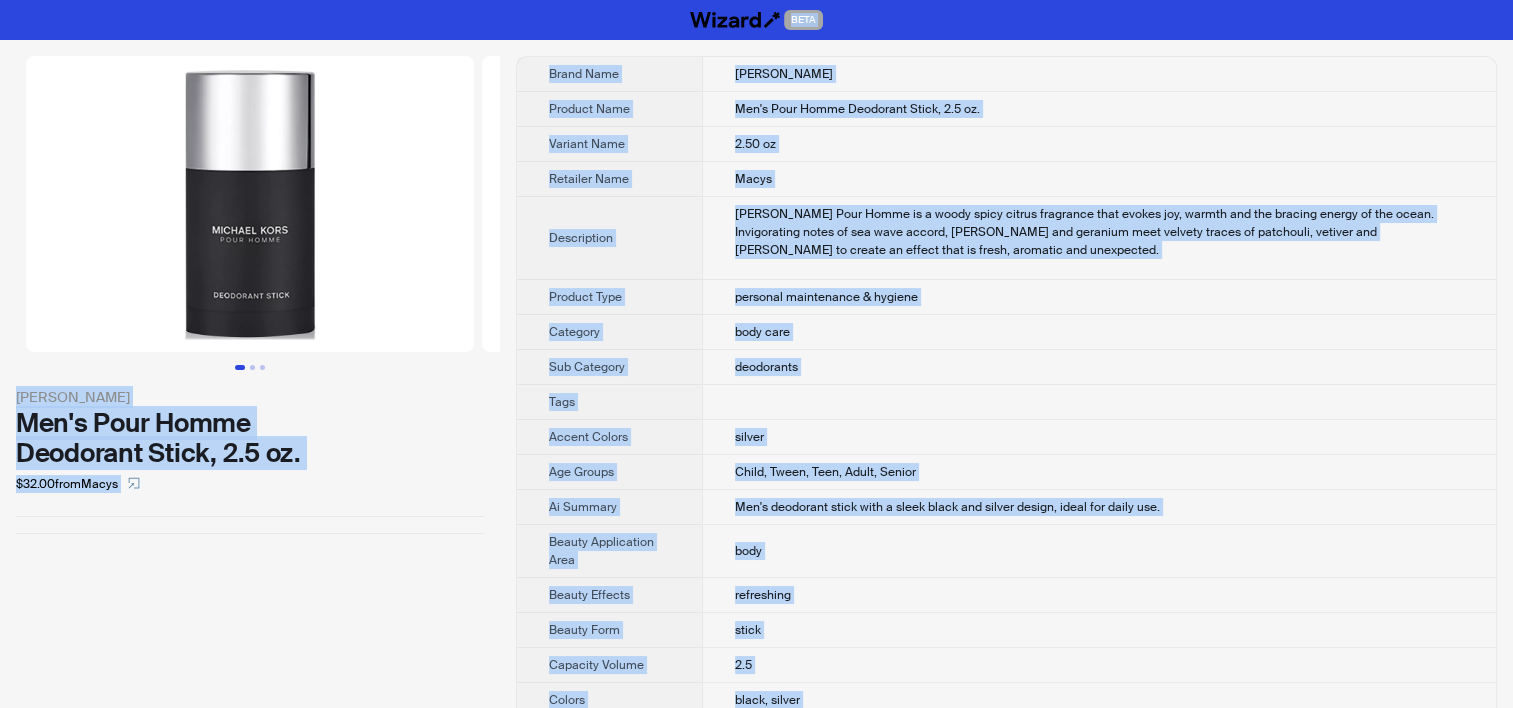 copy on "BETA Michael Kors Men's Pour Homme Deodorant Stick, 2.5 oz. $32.00  from  Macys Brand Name Michael Kors Product Name Men's Pour Homme Deodorant Stick, 2.5 oz. Variant Name 2.50 oz Retailer Name Macys Description Michael Kors Pour Homme is a woody spicy citrus fragrance that evokes joy, warmth and the bracing energy of the ocean. Invigorating notes of sea wave accord, clary sage and geranium meet velvety traces of patchouli, vetiver and gray amber to create an effect that is fresh, aromatic and unexpected. Product Type personal maintenance & hygiene Category body care Sub Category deodorants Tags Accent Colors silver Age Groups Child, Tween, Teen, Adult, Senior Ai Summary Men's deodorant stick with a sleek black and silver design, ideal for daily use. Beauty Application Area body Beauty Effects refreshing Beauty Form stick Capacity Volume 2.5 Colors black, silver Details - FRAGRANCE FAMILY:
- Woody Spicy Citrus
- KEY NOTES:
- Top: Bergamot, Pink Peppercorn, Lavandin Grosso Essence; Middle: Sea Wave Accord, ..." 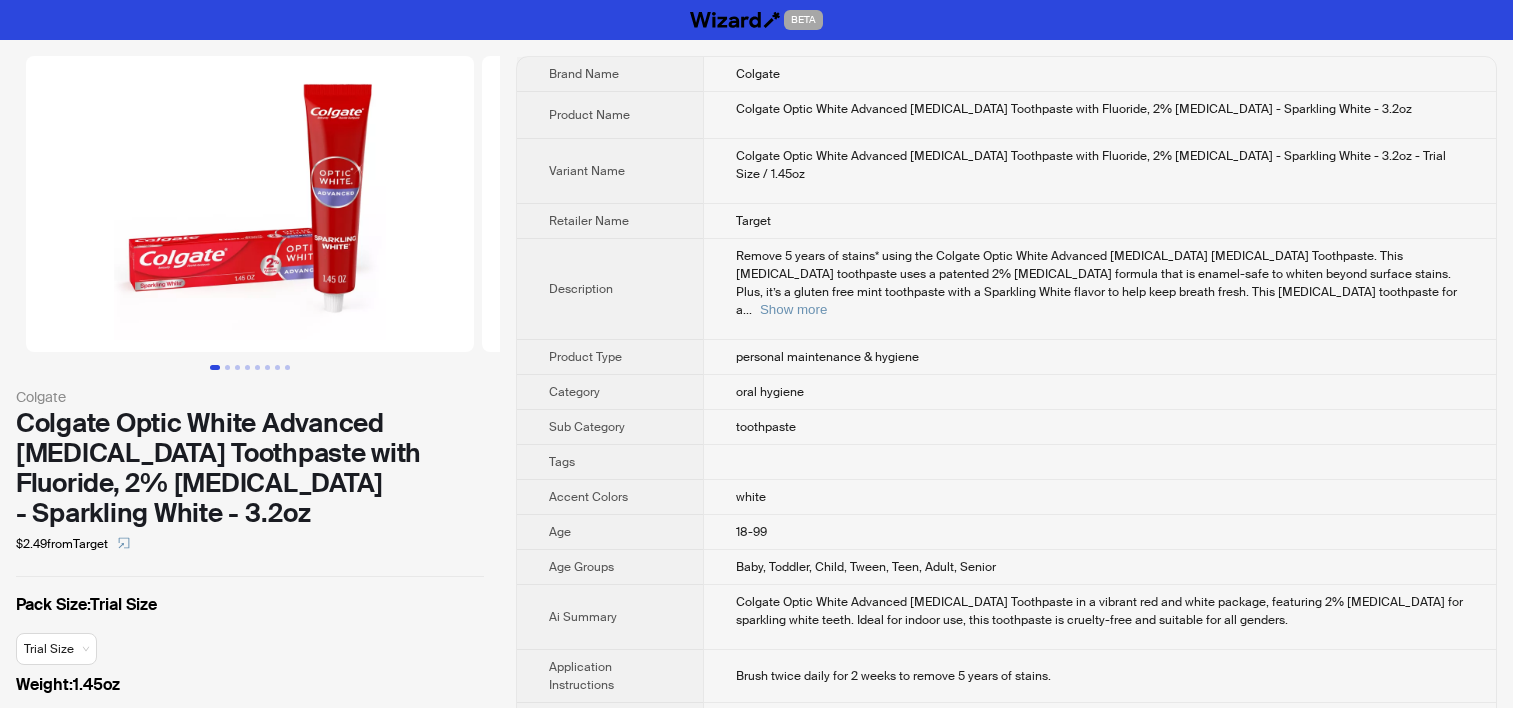 scroll, scrollTop: 0, scrollLeft: 0, axis: both 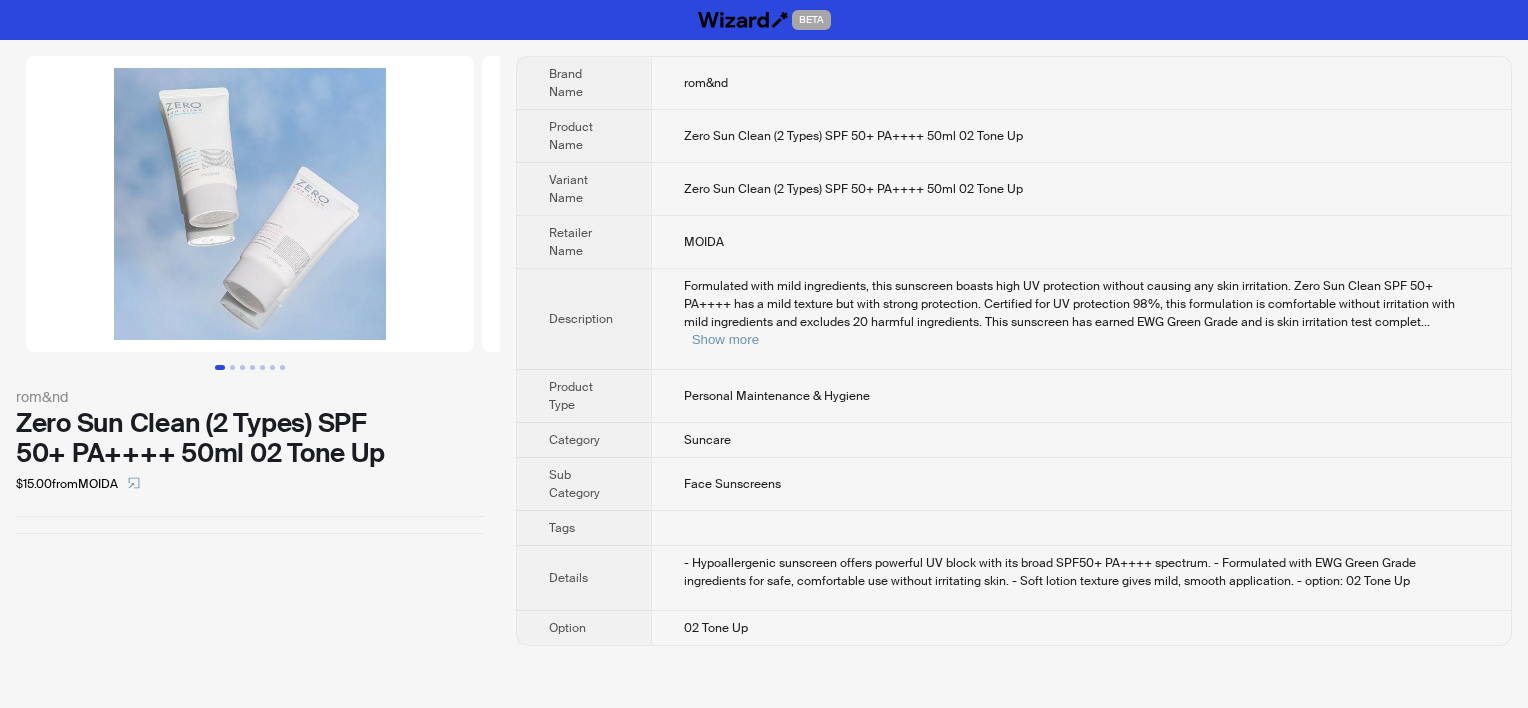 click on "Zero Sun Clean (2 Types) SPF 50+ PA++++ 50ml 02 Tone Up" at bounding box center [1081, 189] 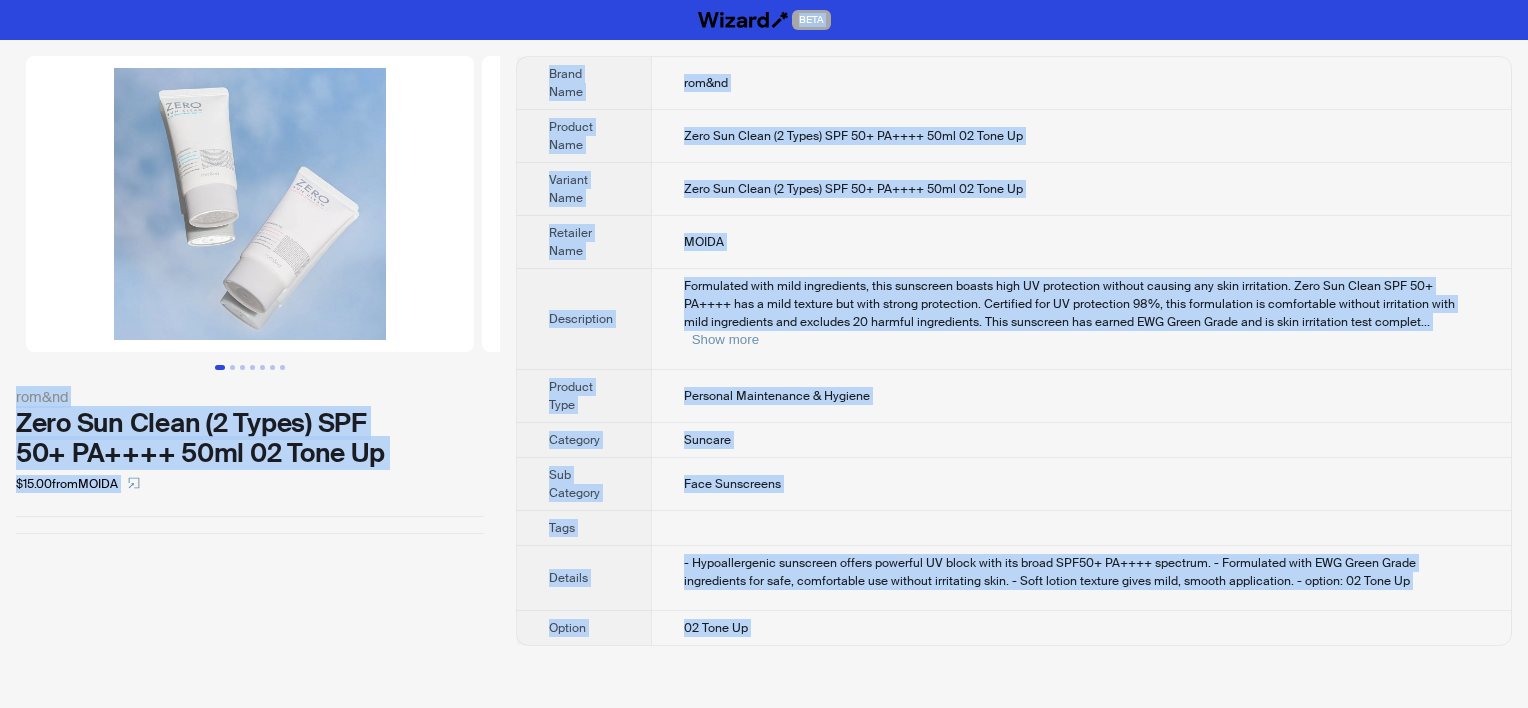 copy on "BETA rom&nd Zero Sun Clean (2 Types) SPF 50+ PA++++ 50ml 02 Tone Up $15.00  from  MOIDA Brand Name rom&nd Product Name Zero Sun Clean (2 Types) SPF 50+ PA++++ 50ml 02 Tone Up Variant Name Zero Sun Clean (2 Types) SPF 50+ PA++++ 50ml 02 Tone Up Retailer Name MOIDA Description Formulated with mild ingredients, this sunscreen boasts high UV protection without causing any skin irritation. Zero Sun Clean SPF 50+ PA++++ has a mild texture but with strong protection. Certified for UV protection 98%, this formulation is comfortable without irritation with mild ingredients and excludes 20 harmful ingredients. This sunscreen has earned EWG Green Grade and is skin irritation test complet ... Show more Product Type Personal Maintenance & Hygiene Category Suncare Sub Category Face Sunscreens Tags Details - Hypoallergenic sunscreen offers powerful UV block with its broad SPF50+ PA++++ spectrum.
- Formulated with EWG Green Grade ingredients for safe, comfortable use without irritating skin.
- Soft lotion texture gives mi..." 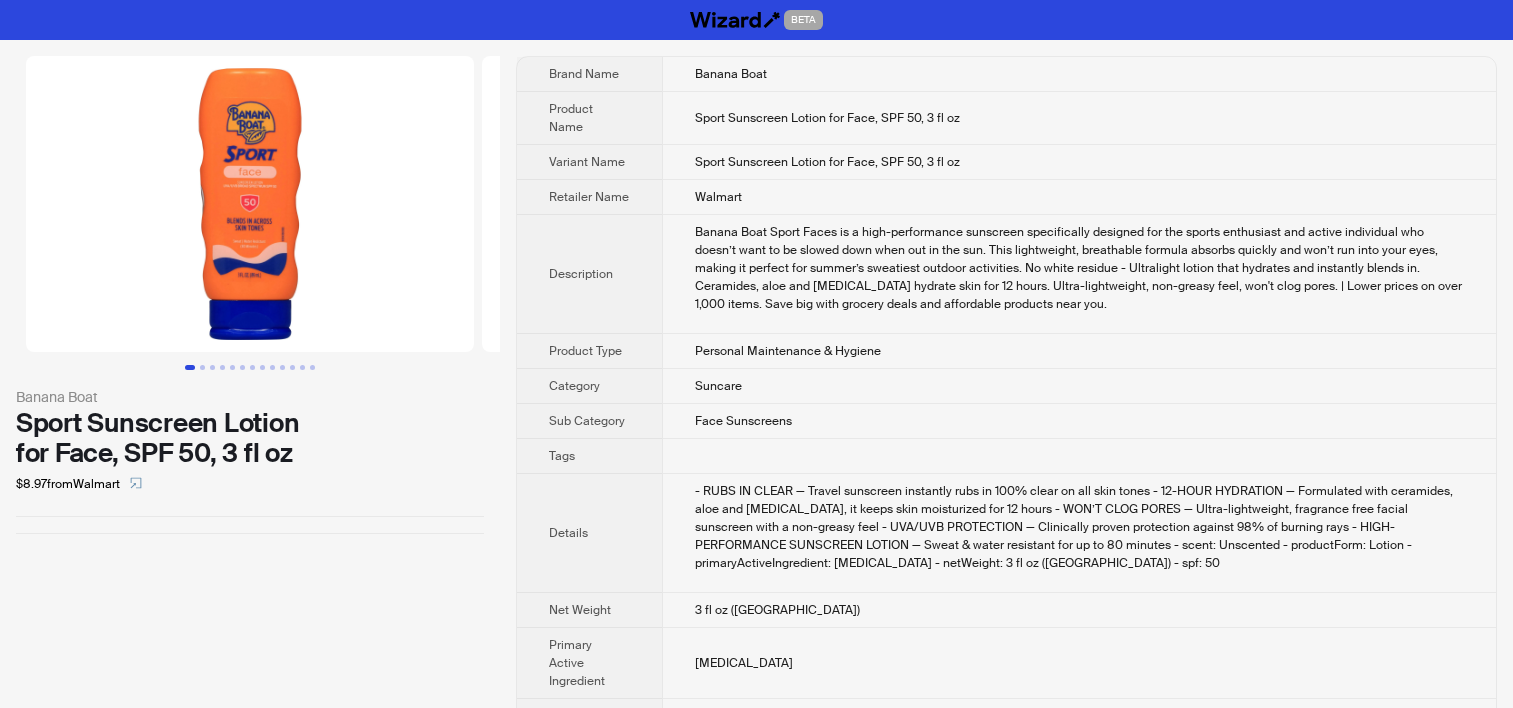 scroll, scrollTop: 0, scrollLeft: 0, axis: both 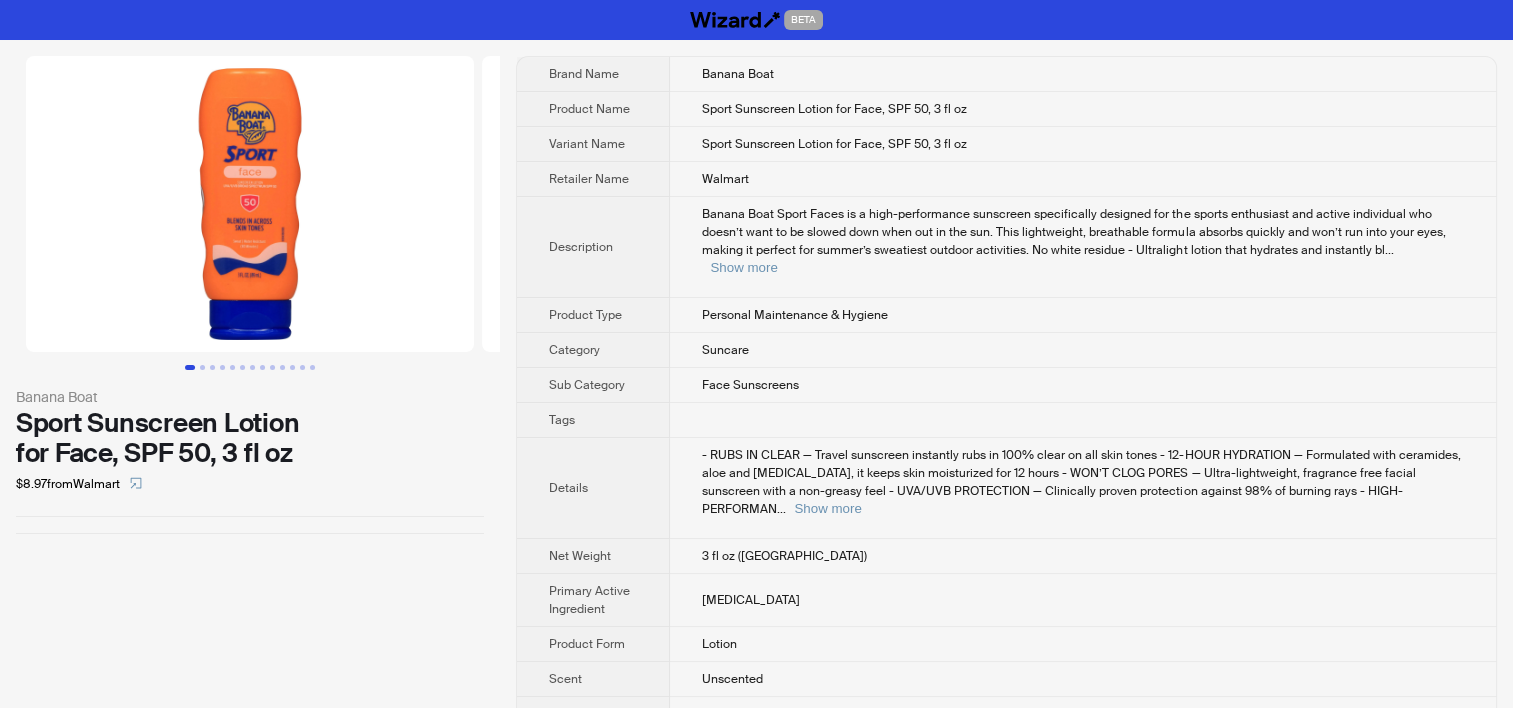 click on "Walmart" at bounding box center [1083, 179] 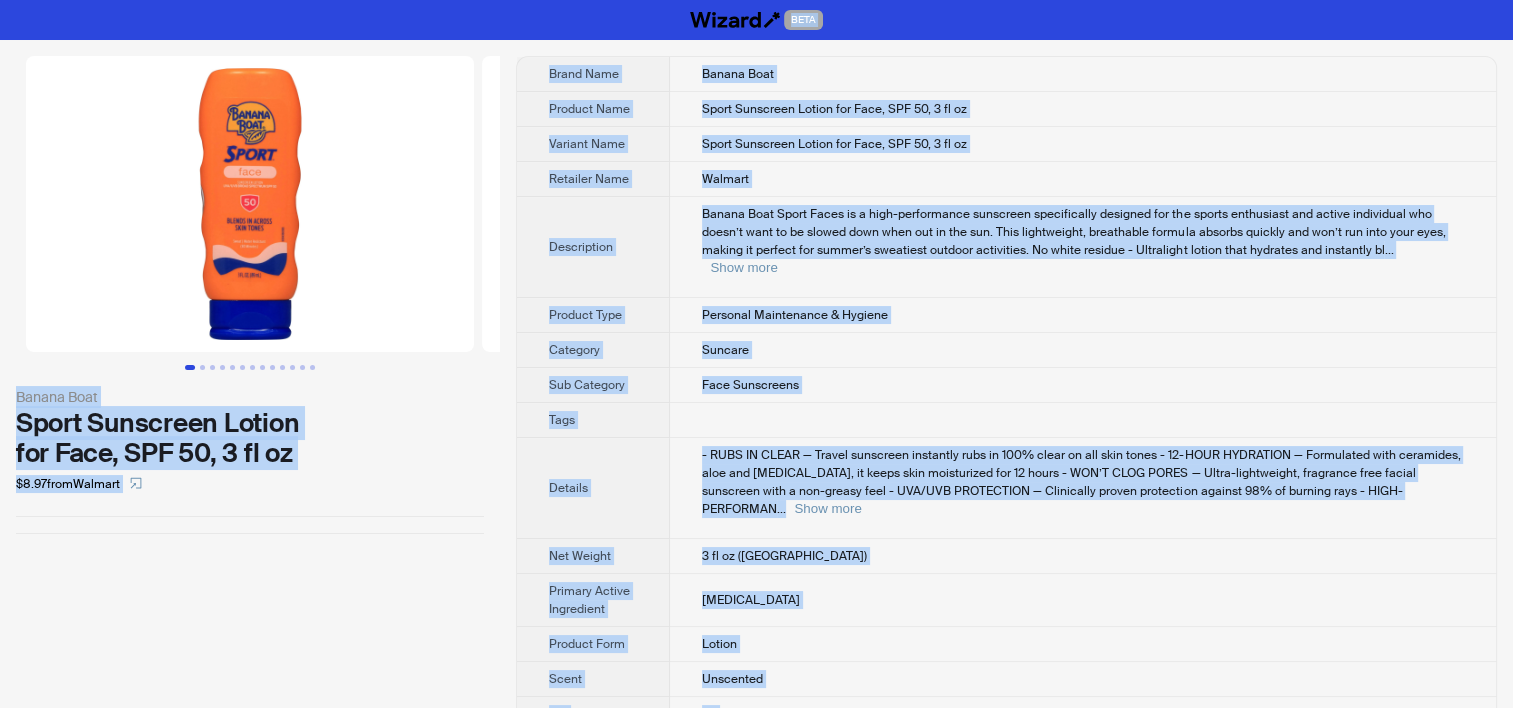 copy on "BETA Banana Boat Sport Sunscreen Lotion for Face, SPF 50, 3 fl oz $8.97  from  Walmart Brand Name Banana Boat Product Name Sport Sunscreen Lotion for Face, SPF 50, 3 fl oz Variant Name Sport Sunscreen Lotion for Face, SPF 50, 3 fl oz Retailer Name Walmart Description Banana Boat Sport Faces is a high-performance sunscreen specifically designed for the sports enthusiast and active individual who doesn’t want to be slowed down when out in the sun. This lightweight, breathable formula absorbs quickly and won’t run into your eyes, making it perfect for summer’s sweatiest outdoor activities. No white residue - Ultralight lotion that hydrates and instantly bl ... Show more Product Type Personal Maintenance & Hygiene Category Suncare Sub Category Face Sunscreens Tags Details - RUBS IN CLEAR — Travel sunscreen instantly rubs in 100% clear on all skin tones
- 12-HOUR HYDRATION — Formulated with ceramides, aloe and vitamin E, it keeps skin moisturized for 12 hours
- WON’T CLOG PORES — Ultra-lightweight, fragrance fr..." 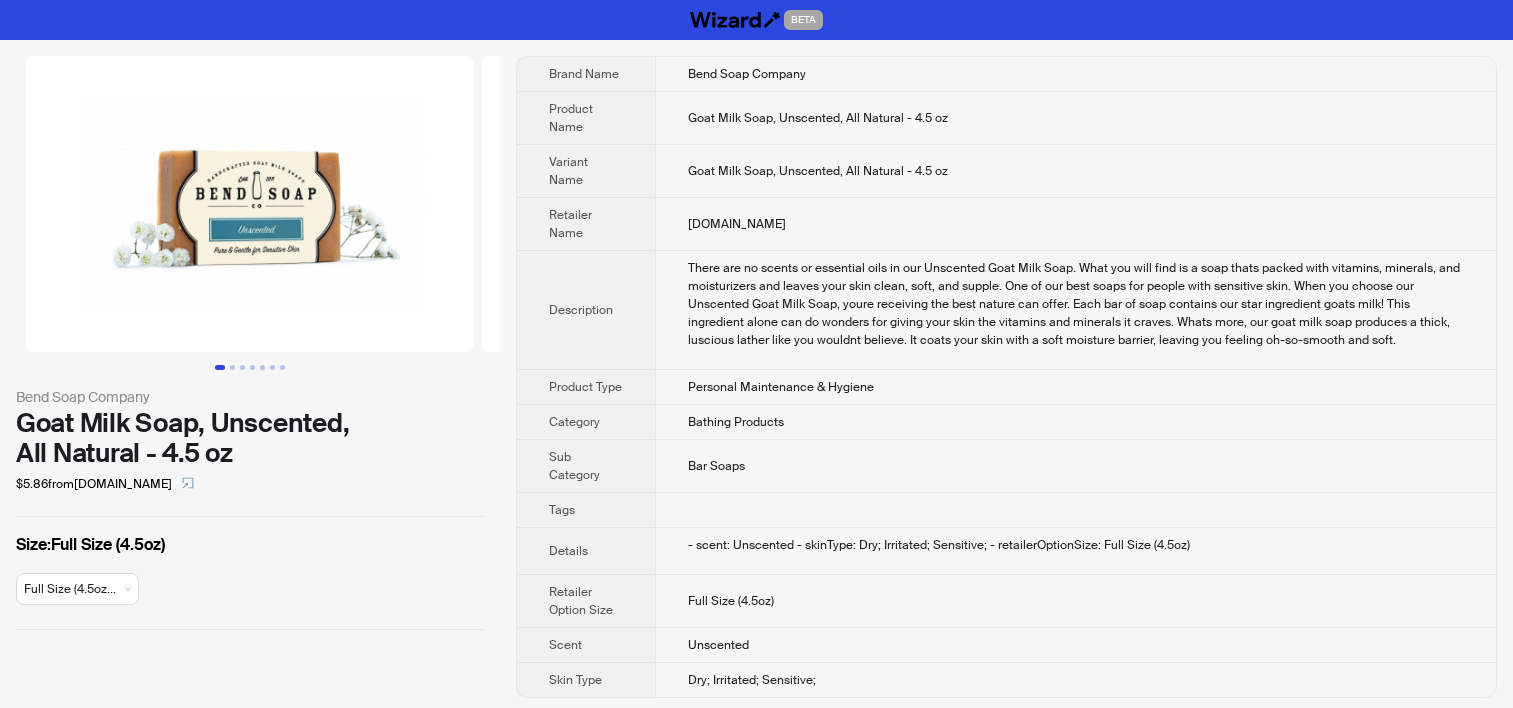 scroll, scrollTop: 0, scrollLeft: 0, axis: both 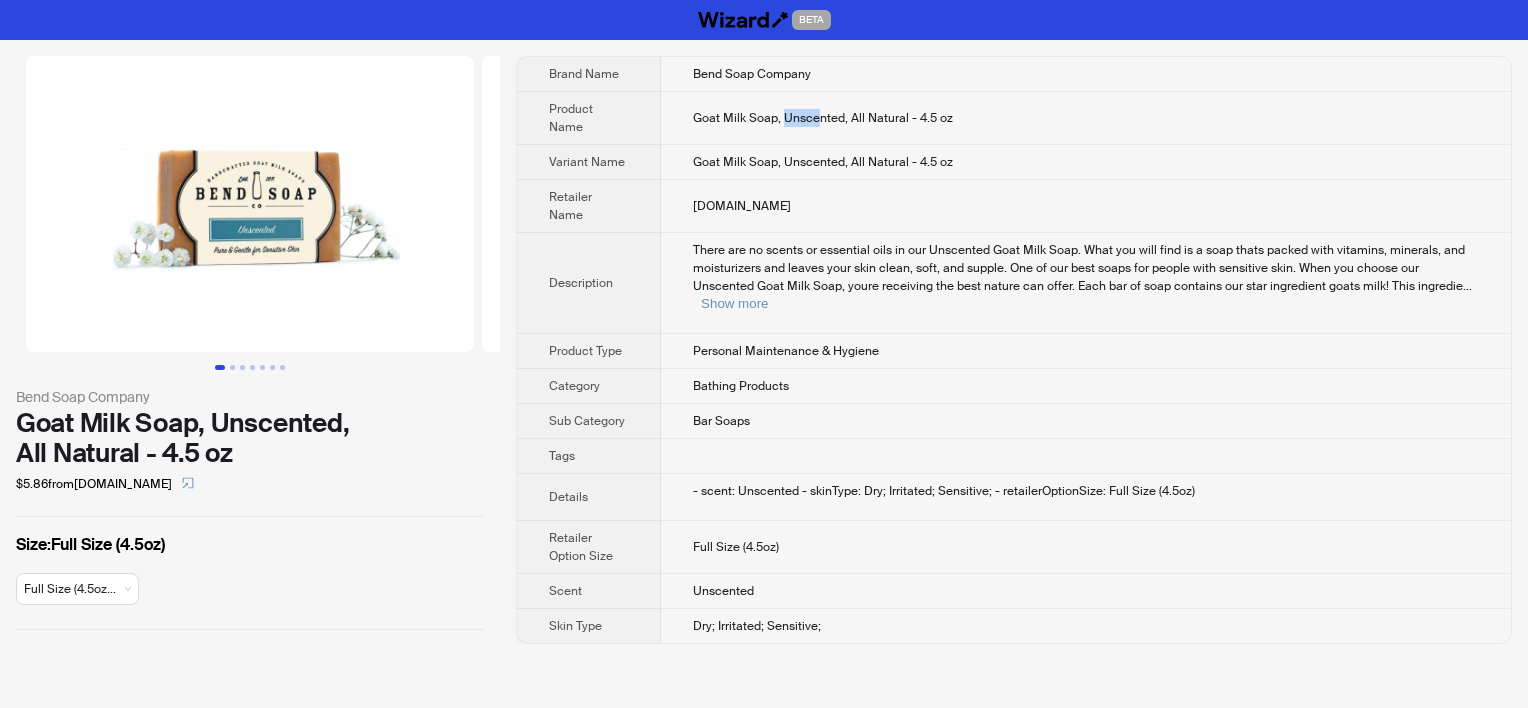 drag, startPoint x: 784, startPoint y: 116, endPoint x: 823, endPoint y: 113, distance: 39.115215 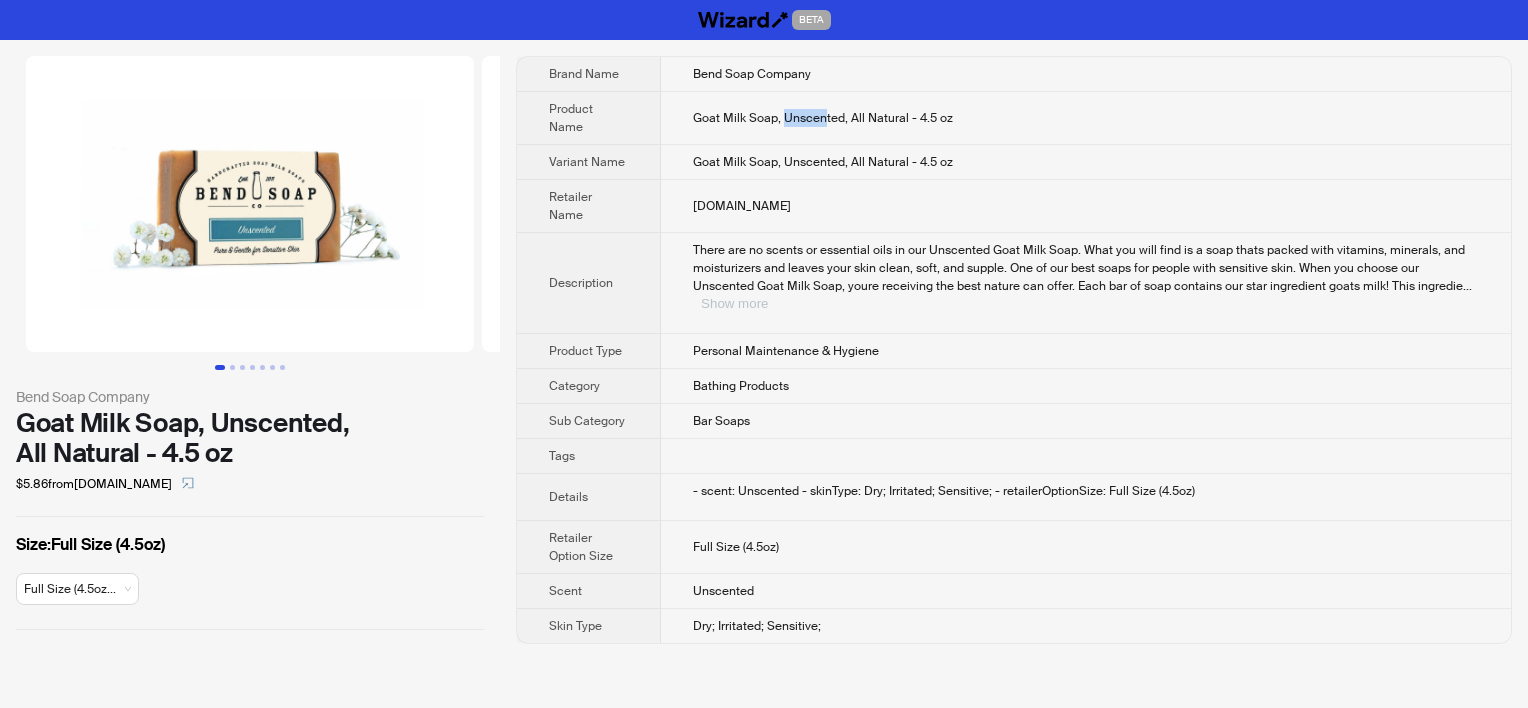 click on "Show more" at bounding box center [734, 303] 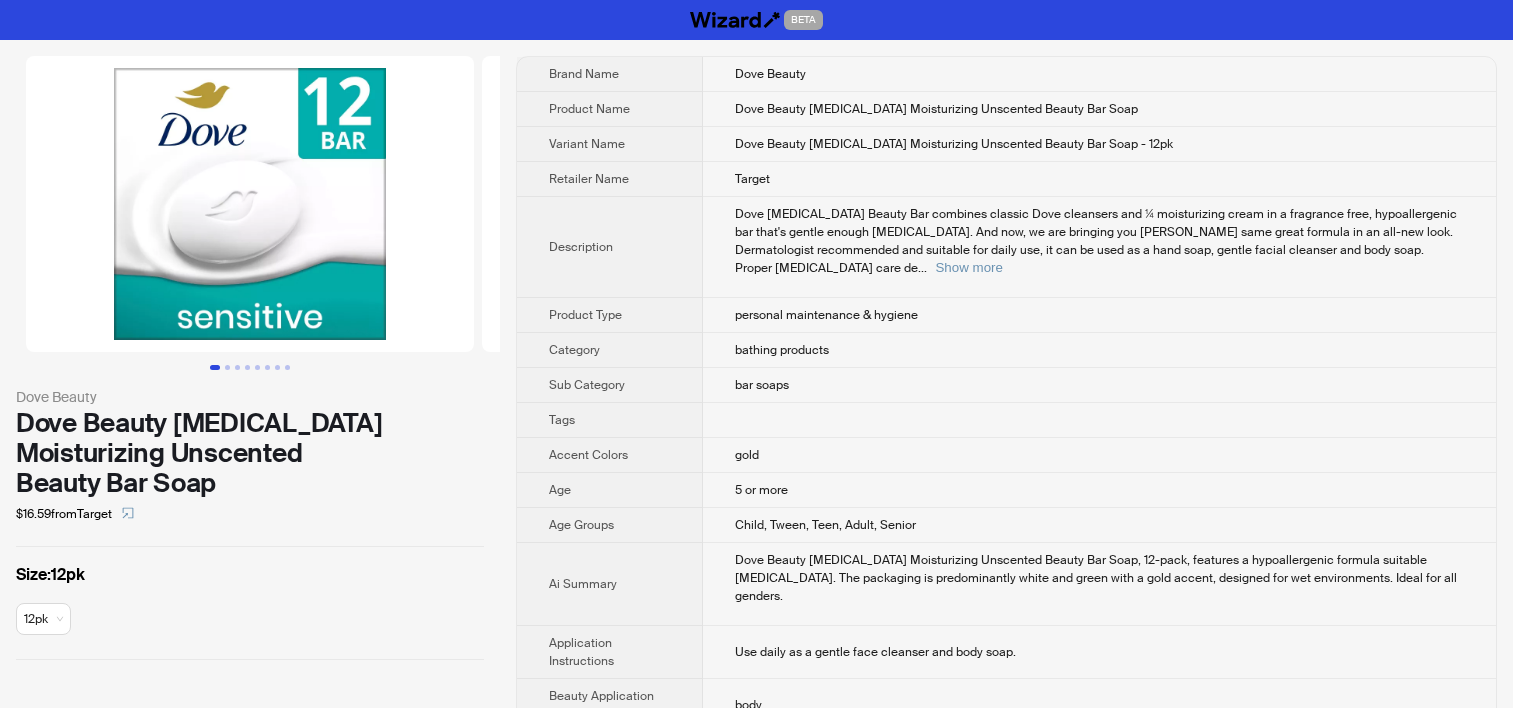 scroll, scrollTop: 0, scrollLeft: 0, axis: both 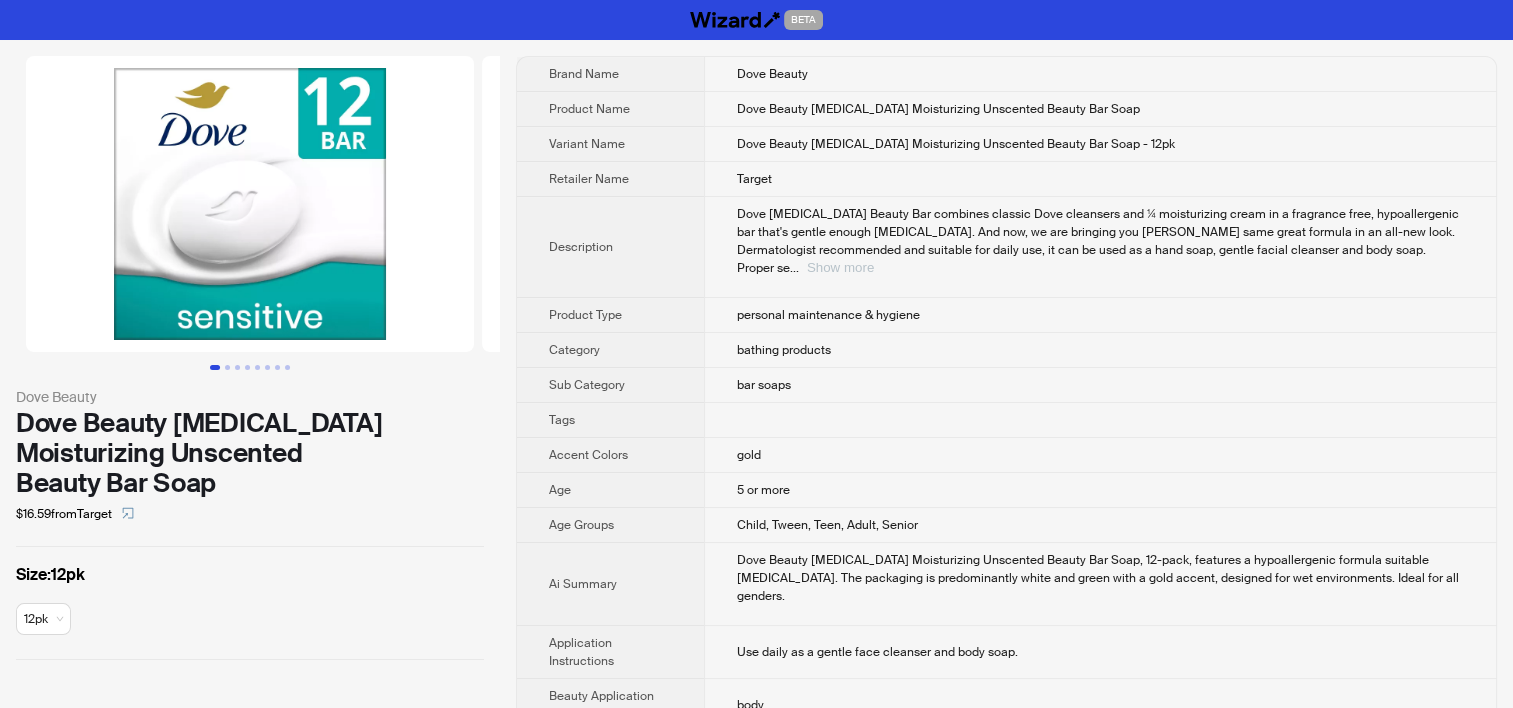 click on "Show more" at bounding box center (840, 267) 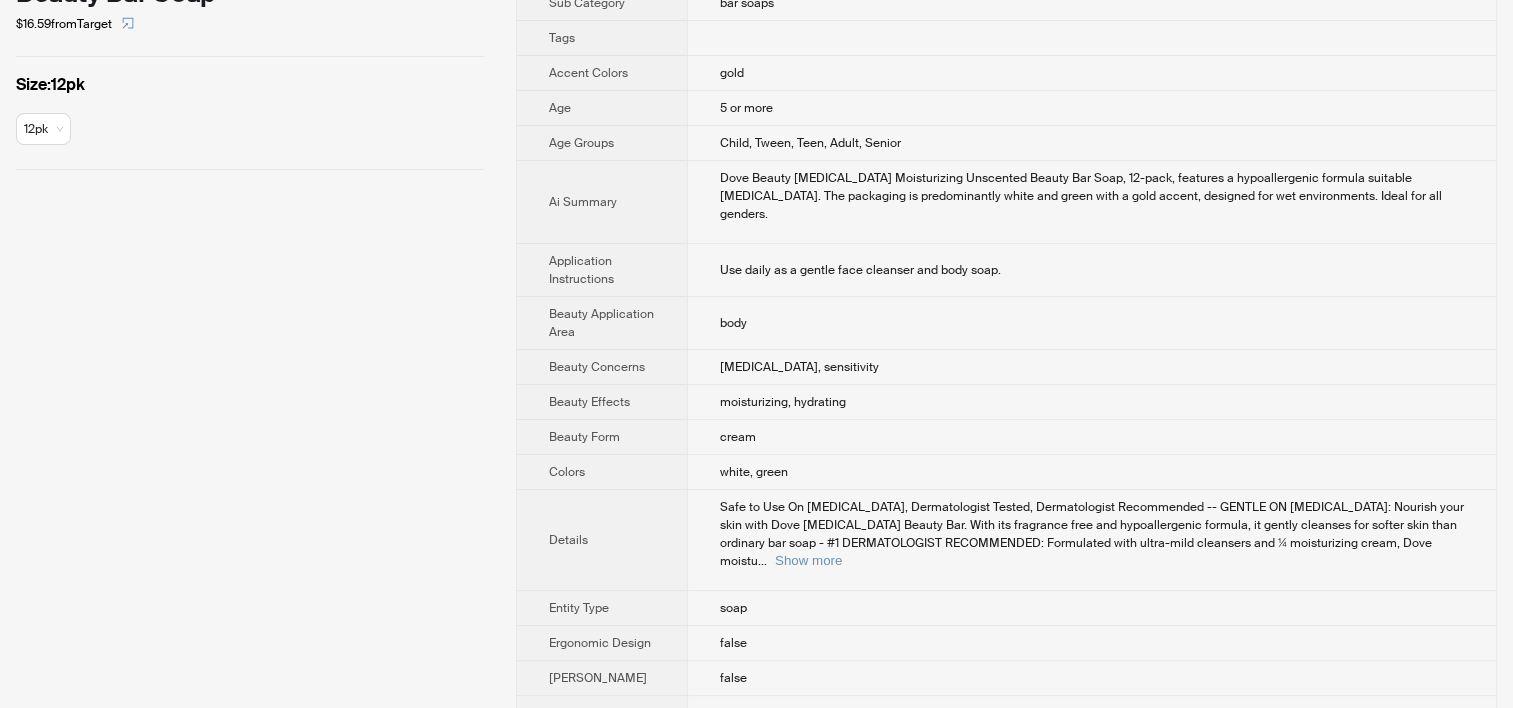 scroll, scrollTop: 500, scrollLeft: 0, axis: vertical 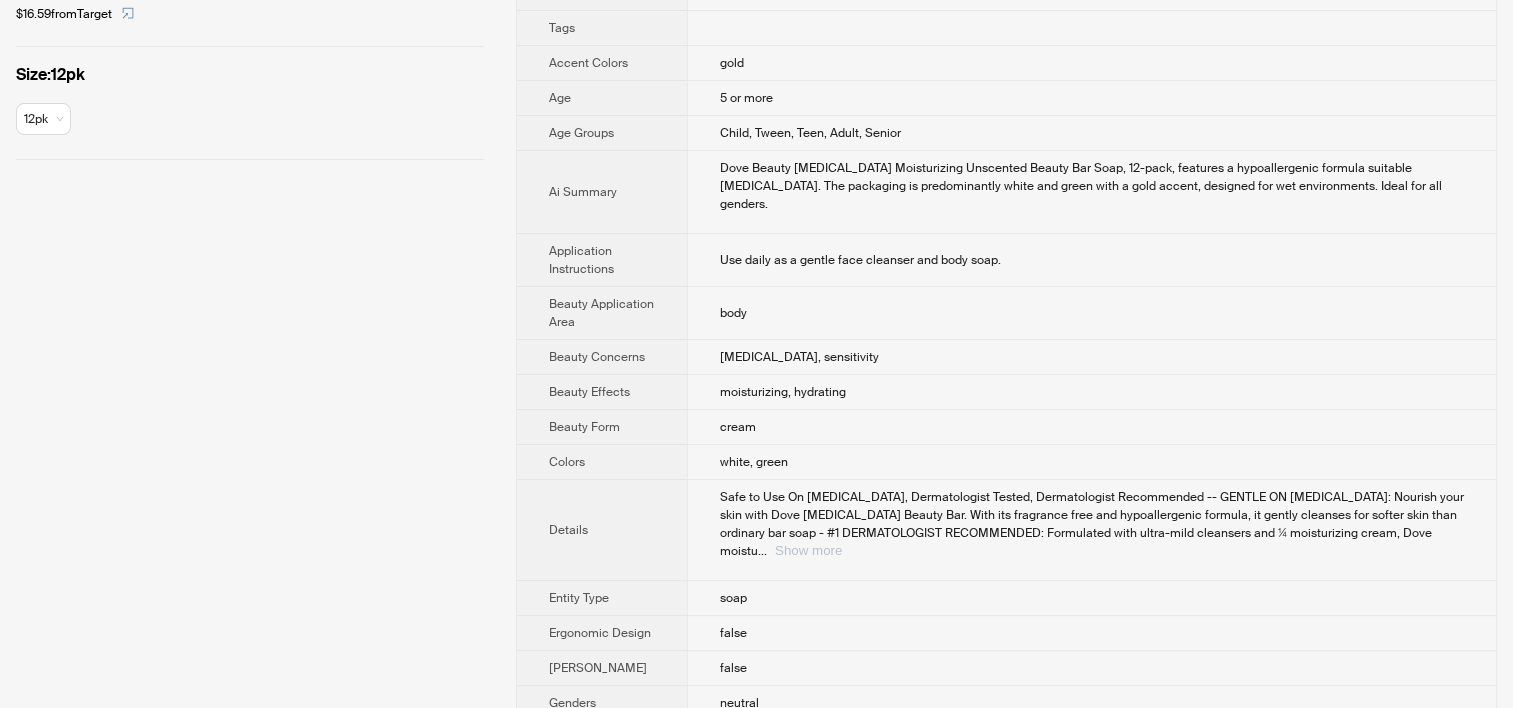 click on "Show more" at bounding box center [808, 550] 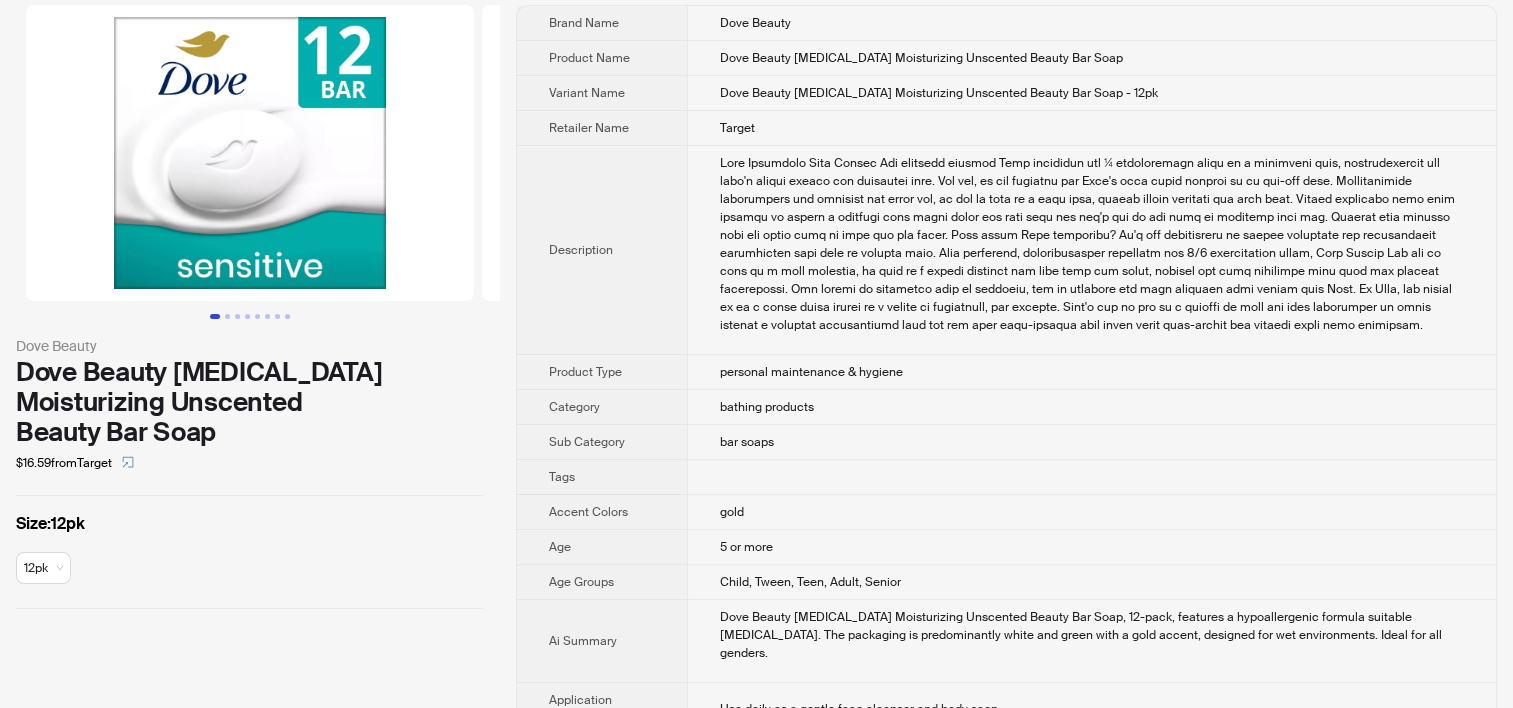 scroll, scrollTop: 0, scrollLeft: 0, axis: both 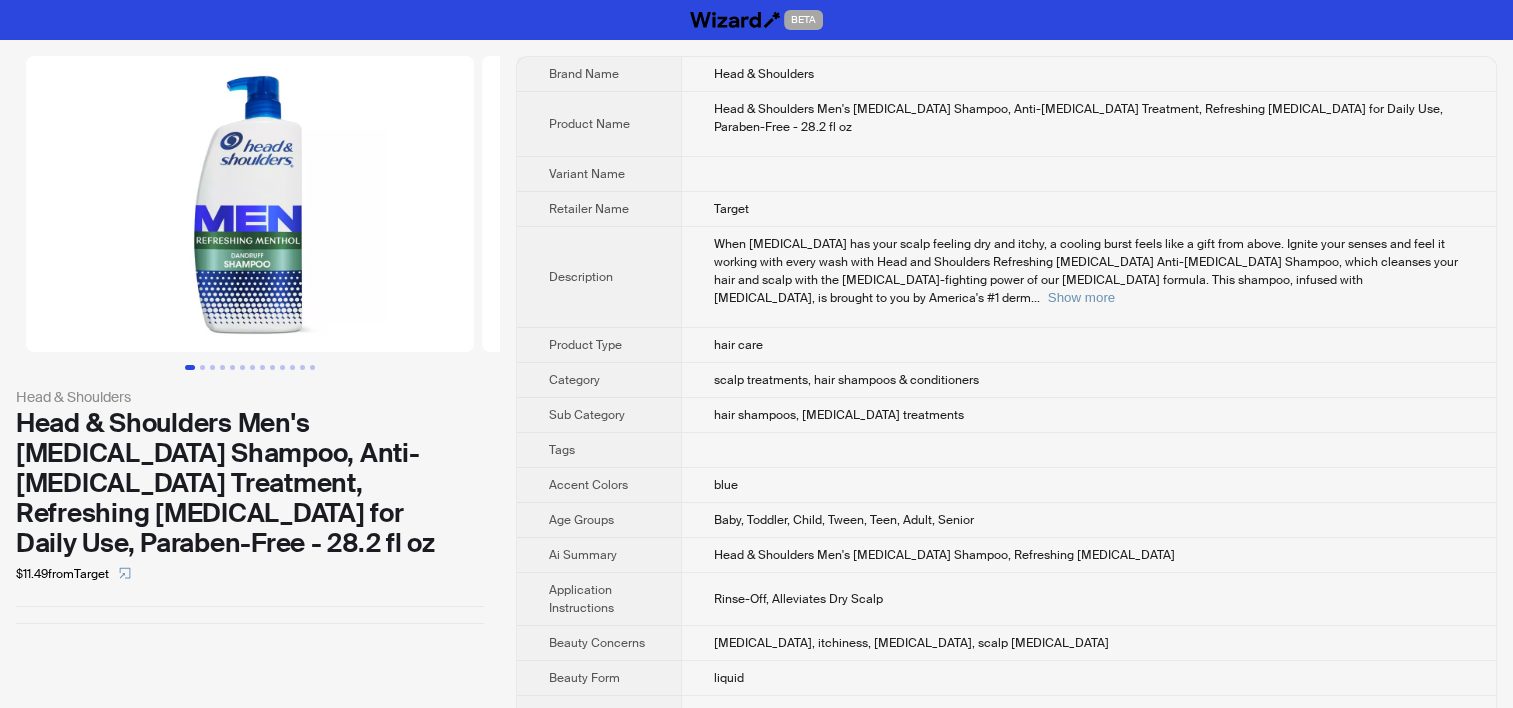 click on "When dandruff has your scalp feeling dry and itchy, a cooling burst feels like a gift from above. Ignite your senses and feel it working with every wash with Head and Shoulders Refreshing Menthol Anti-Dandruff Shampoo, which cleanses your hair and scalp with the dandruff-fighting power of our pyrithione zinc formula. This shampoo, infused with menthol, is brought to you by America's #1 derm ... Show more" at bounding box center [1088, 277] 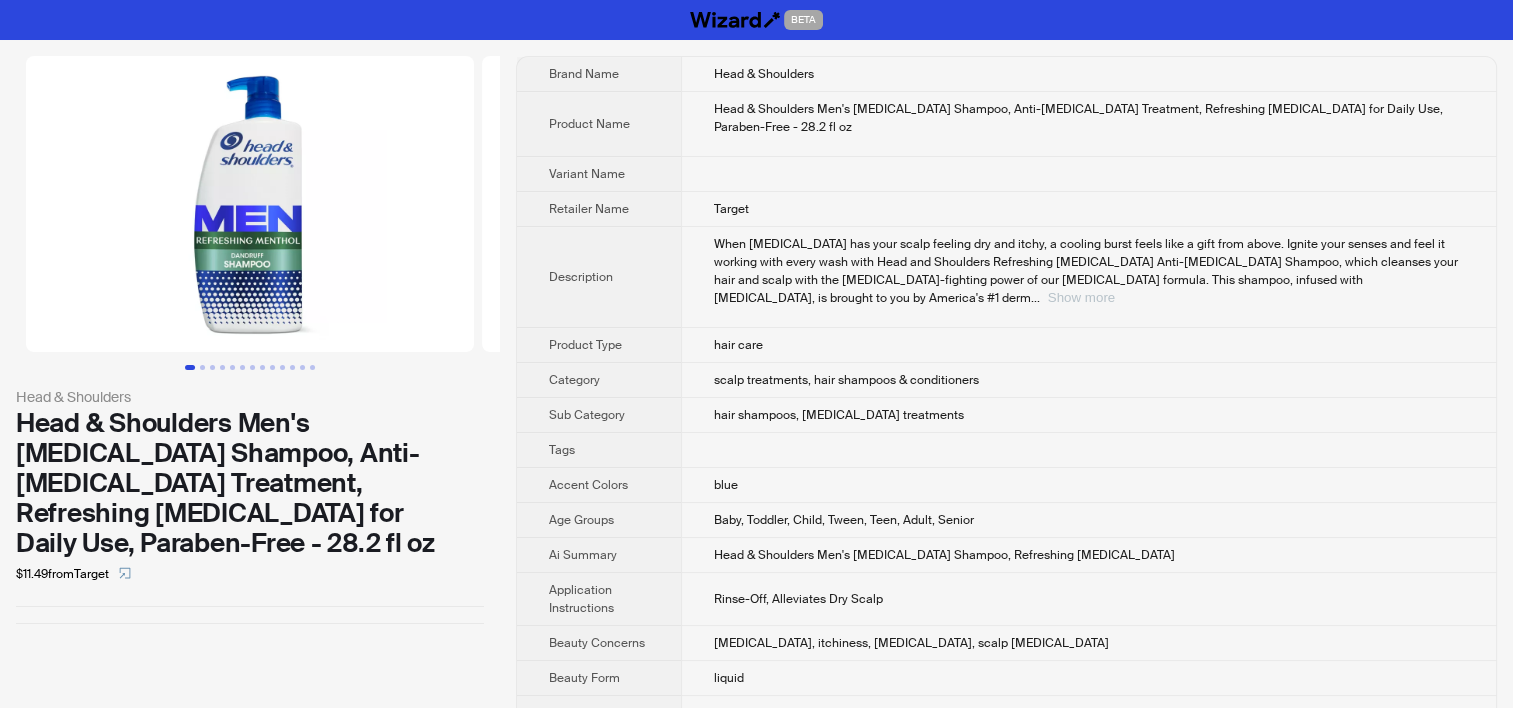 click on "Show more" at bounding box center (1081, 297) 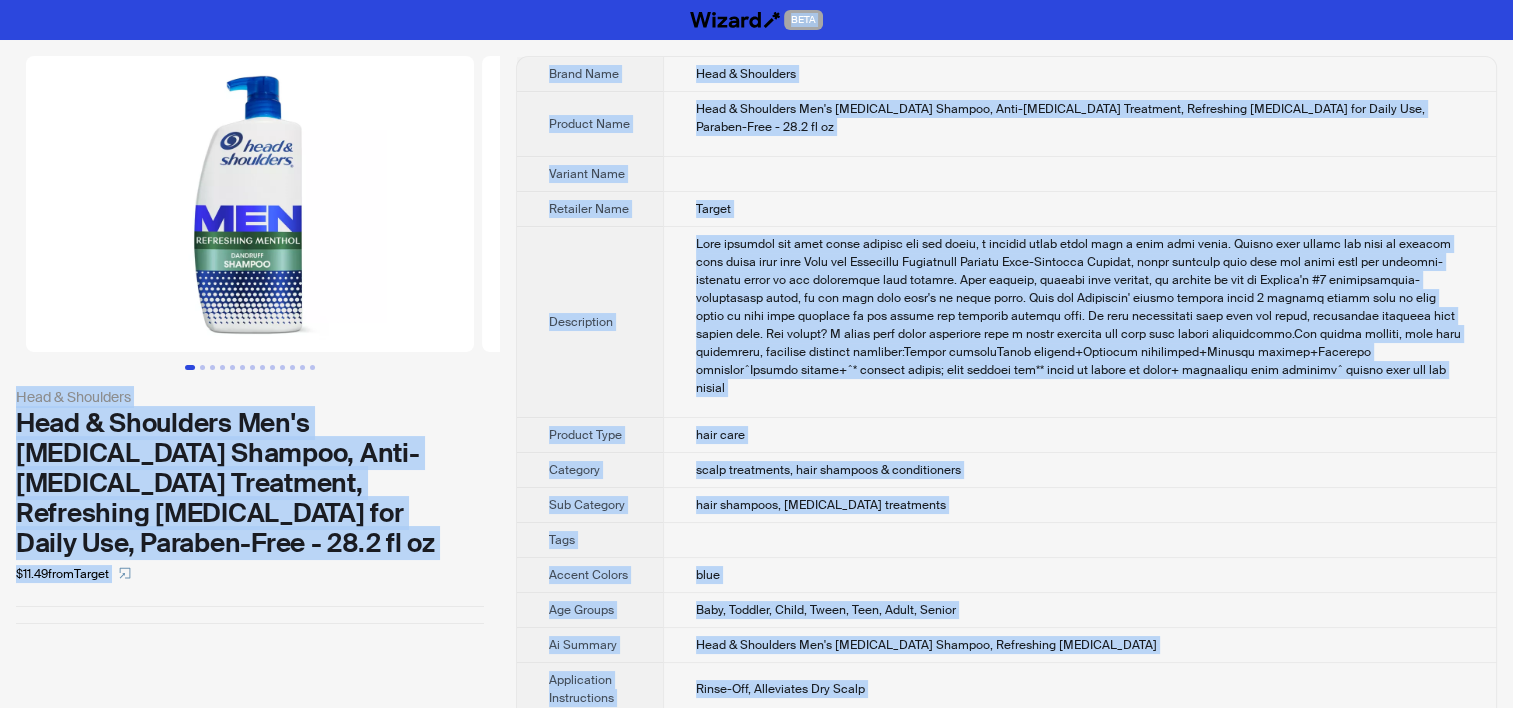 copy on "BETA Head & Shoulders Head & Shoulders Men's Dandruff Shampoo, Anti-Dandruff Treatment, Refreshing Menthol for Daily Use, Paraben-Free - 28.2 fl oz $11.49  from  Target Brand Name Head & Shoulders Product Name Head & Shoulders Men's Dandruff Shampoo, Anti-Dandruff Treatment, Refreshing Menthol for Daily Use, Paraben-Free - 28.2 fl oz Variant Name Retailer Name Target Description When dandruff has your scalp feeling dry and itchy, a cooling burst feels like a gift from above. Ignite your senses and feel it working with every wash with Head and Shoulders Refreshing Menthol Anti-Dandruff Shampoo, which cleanses your hair and scalp with the dandruff-fighting power of our pyrithione zinc formula. This shampoo, infused with menthol, is brought to you by America's #1 dermatologist-recommended brand, so you know your hair's in great hands. Head and Shoulders' unique formula works 7 surface layers deep in your scalp to help stop dandruff at its source and maintain healthy hair. It also moisturizes your hair and sca..." 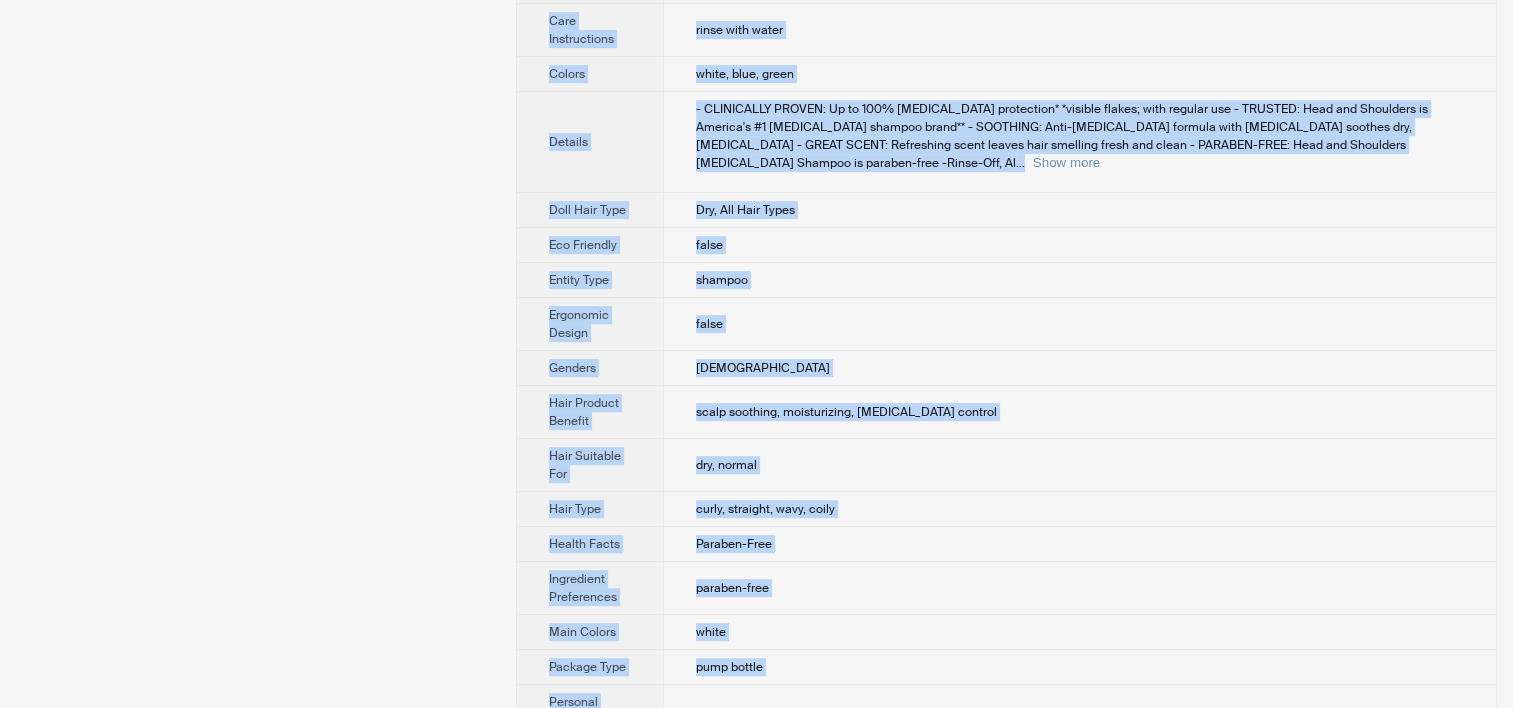 scroll, scrollTop: 900, scrollLeft: 0, axis: vertical 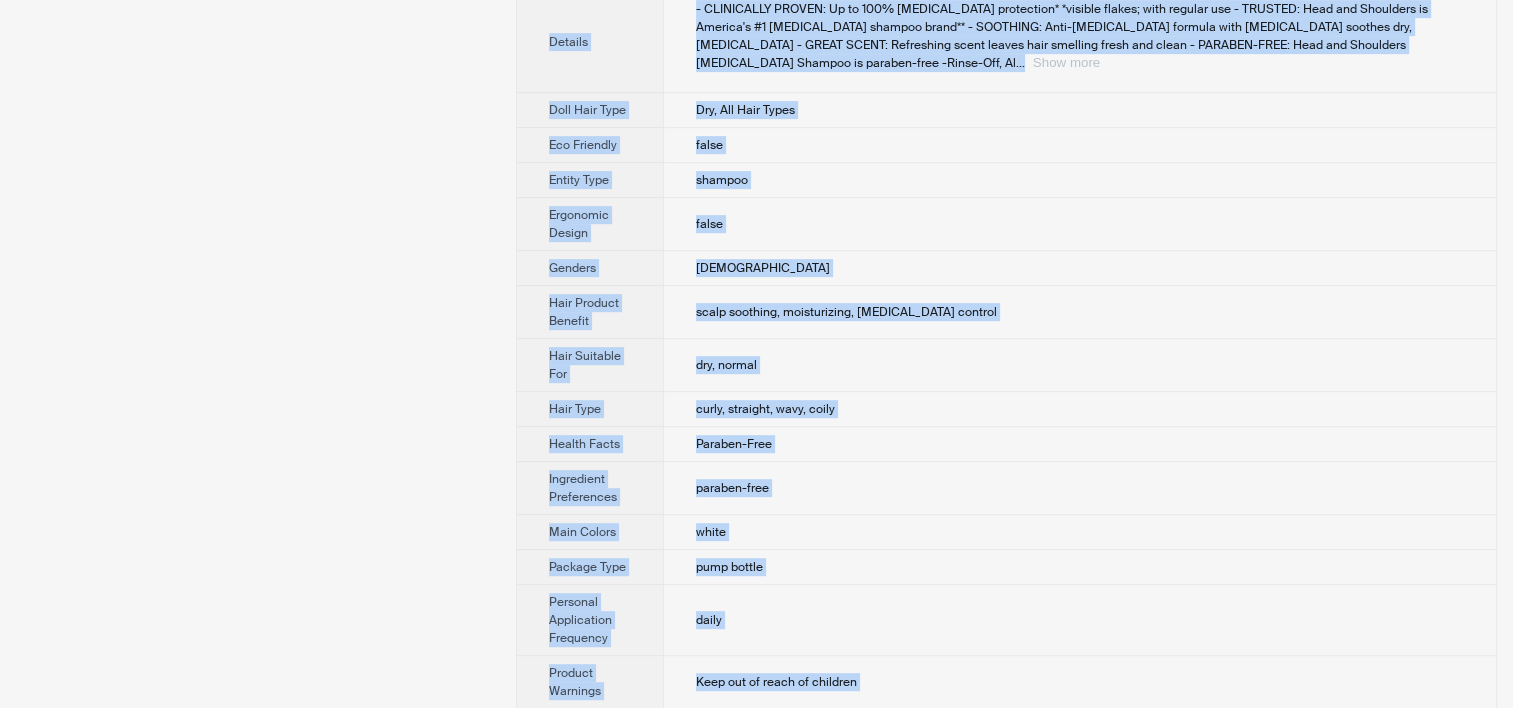 click on "Show more" at bounding box center (1066, 62) 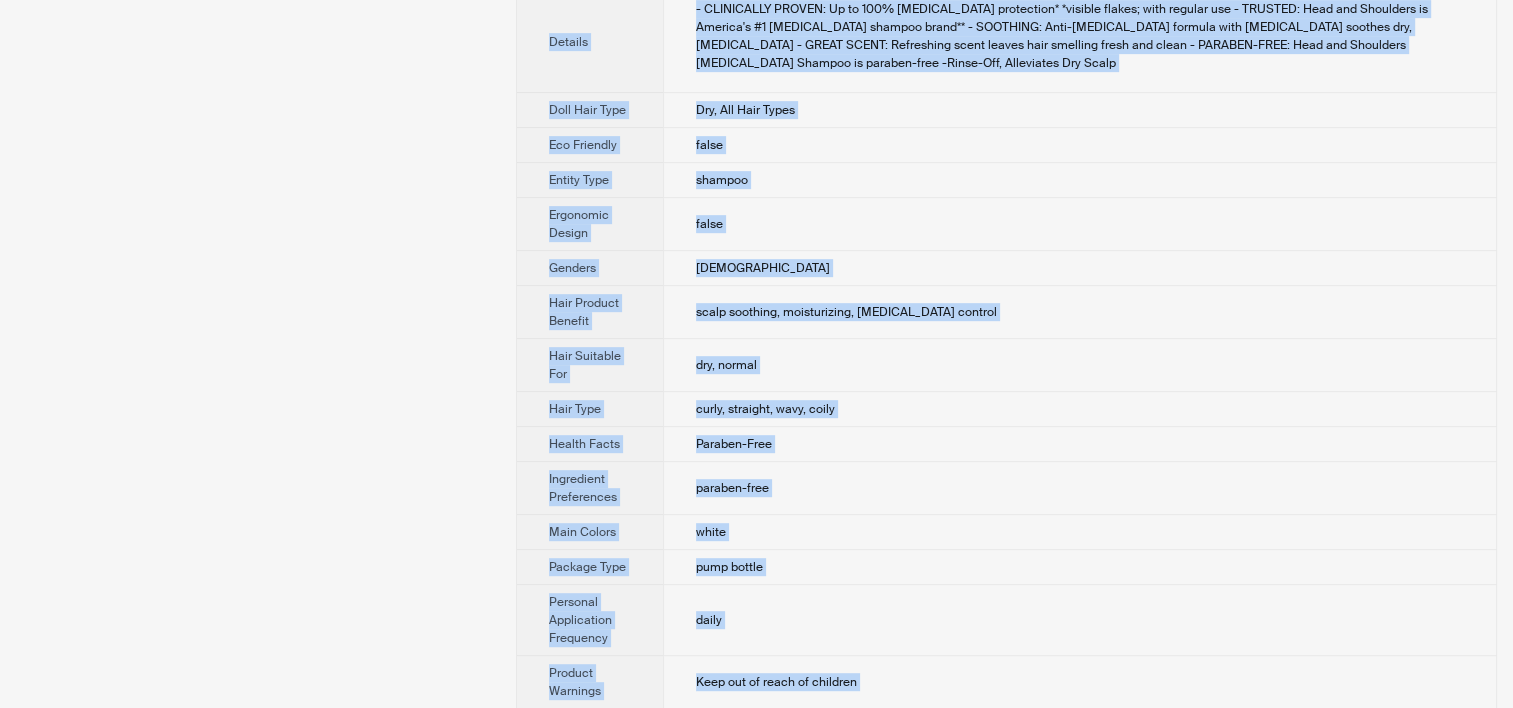 copy on "BETA Head & Shoulders Head & Shoulders Men's Dandruff Shampoo, Anti-Dandruff Treatment, Refreshing Menthol for Daily Use, Paraben-Free - 28.2 fl oz $11.49  from  Target Brand Name Head & Shoulders Product Name Head & Shoulders Men's Dandruff Shampoo, Anti-Dandruff Treatment, Refreshing Menthol for Daily Use, Paraben-Free - 28.2 fl oz Variant Name Retailer Name Target Description When dandruff has your scalp feeling dry and itchy, a cooling burst feels like a gift from above. Ignite your senses and feel it working with every wash with Head and Shoulders Refreshing Menthol Anti-Dandruff Shampoo, which cleanses your hair and scalp with the dandruff-fighting power of our pyrithione zinc formula. This shampoo, infused with menthol, is brought to you by America's #1 dermatologist-recommended brand, so you know your hair's in great hands. Head and Shoulders' unique formula works 7 surface layers deep in your scalp to help stop dandruff at its source and maintain healthy hair. It also moisturizes your hair and sca..." 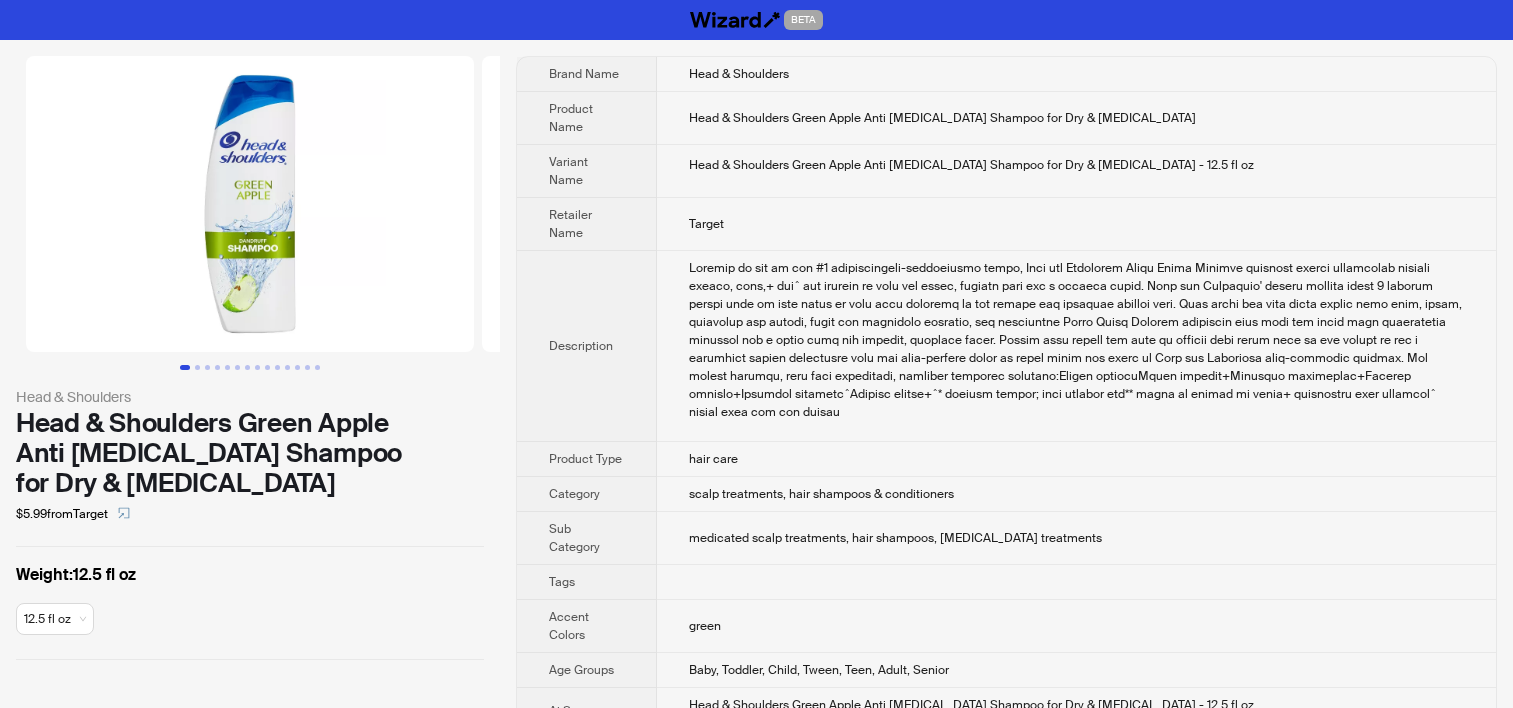 scroll, scrollTop: 0, scrollLeft: 0, axis: both 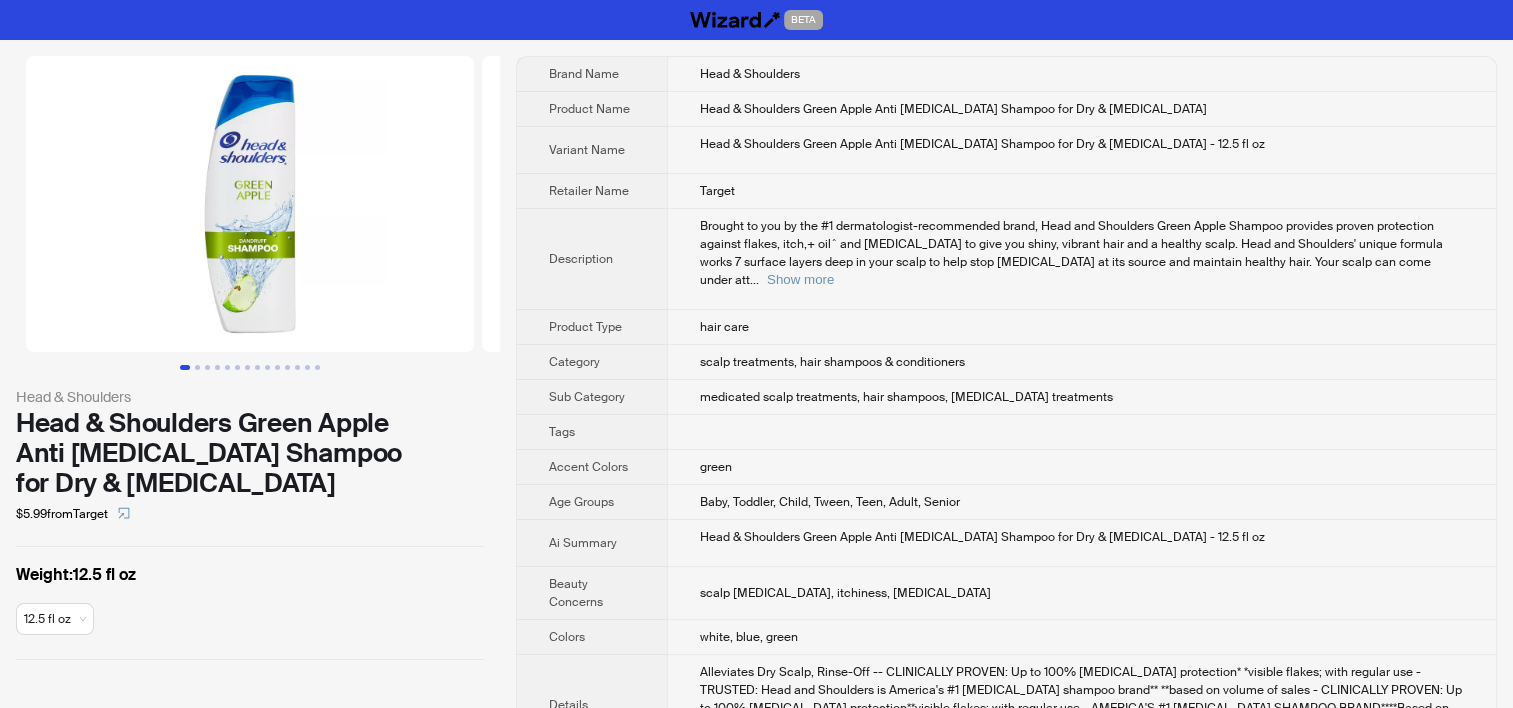 click on "Brought to you by the #1 dermatologist-recommended brand, Head and Shoulders Green Apple Shampoo provides proven protection against flakes, itch,+ oil^ and dryness to give you shiny, vibrant hair and a healthy scalp. Head and Shoulders' unique formula works 7 surface layers deep in your scalp to help stop dandruff at its source and maintain healthy hair. Your scalp can come under att" at bounding box center [1071, 253] 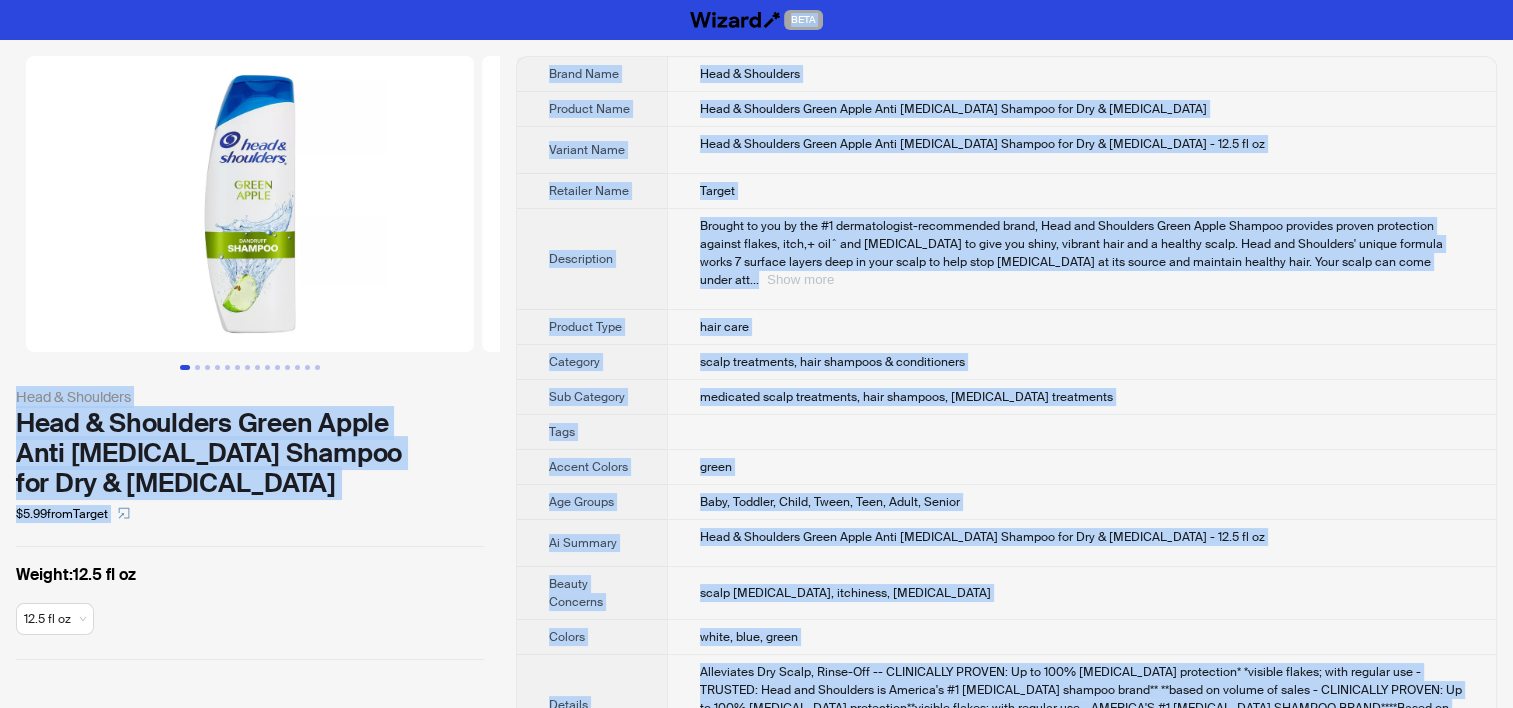 click on "Show more" at bounding box center [800, 279] 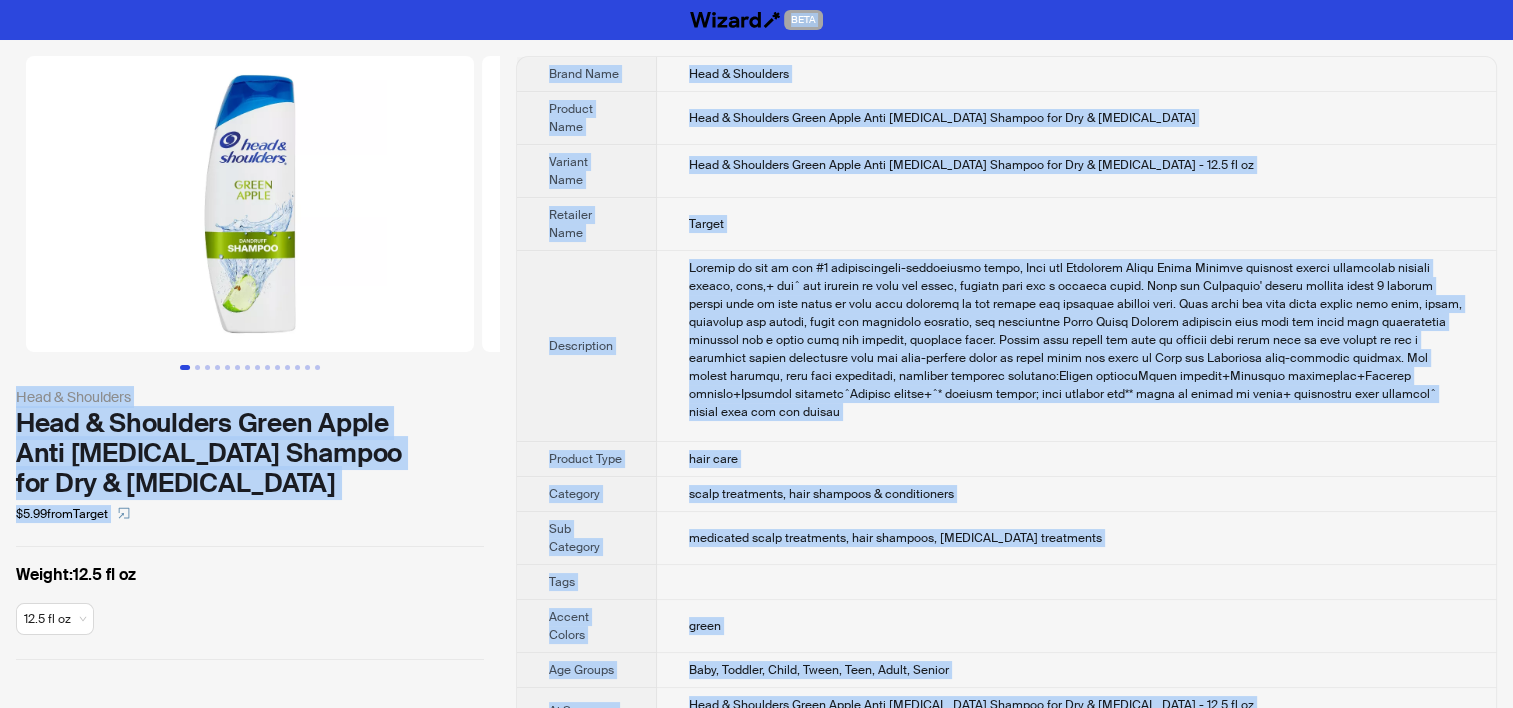 scroll, scrollTop: 500, scrollLeft: 0, axis: vertical 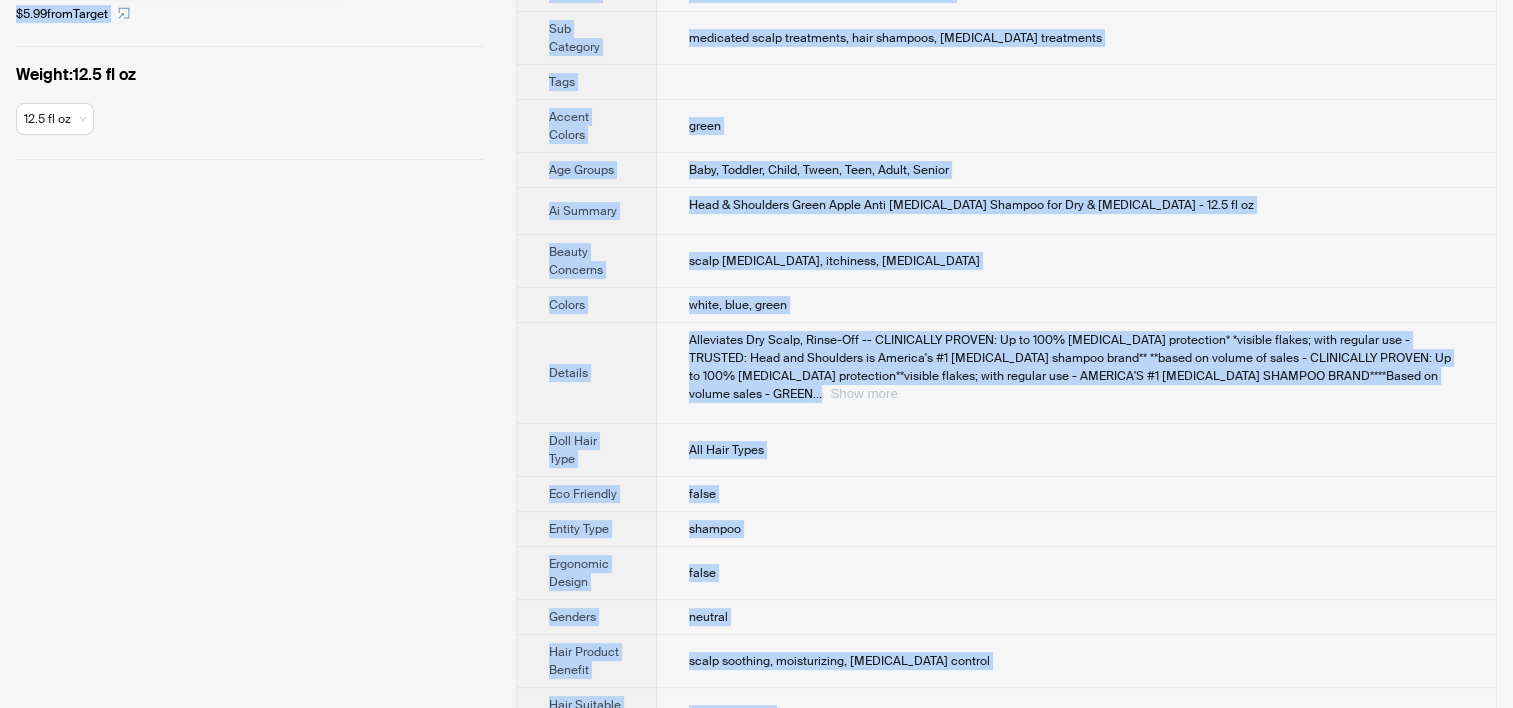 click on "Show more" at bounding box center [863, 393] 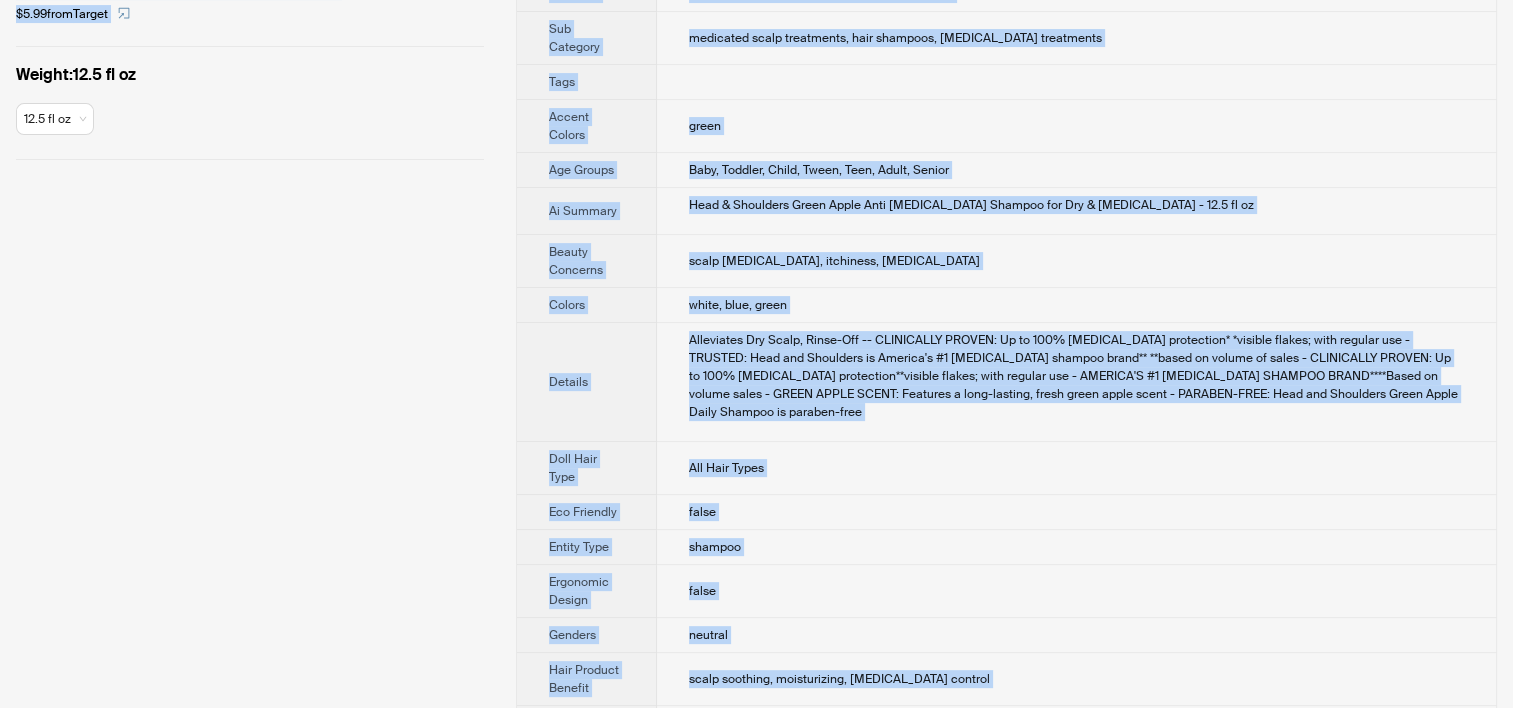 copy on "BETA Head & Shoulders Head & Shoulders Green Apple Anti Dandruff Shampoo for Dry & Itchy Scalp $5.99  from  Target Weight :  12.5 fl oz 12.5 fl oz Brand Name Head & Shoulders Product Name Head & Shoulders Green Apple Anti Dandruff Shampoo for Dry & Itchy Scalp Variant Name Head & Shoulders Green Apple Anti Dandruff Shampoo for Dry & Itchy Scalp - 12.5 fl oz Retailer Name Target Description Brought to you by the #1 dermatologist-recommended brand, Head and Shoulders Green Apple Shampoo provides proven protection against flakes, itch,+ oil^ and dryness to give you shiny, vibrant hair and a healthy scalp. Head and Shoulders' unique formula works 7 surface layers deep in your scalp to help stop dandruff at its source and maintain healthy hair. Your scalp can come under att ... Show more Product Type hair care Category scalp treatments, hair shampoos & conditioners Sub Category medicated scalp treatments, hair shampoos, dandruff treatments Tags Accent Colors green Age Groups Baby, Toddler, Child, Tween, Teen, A..." 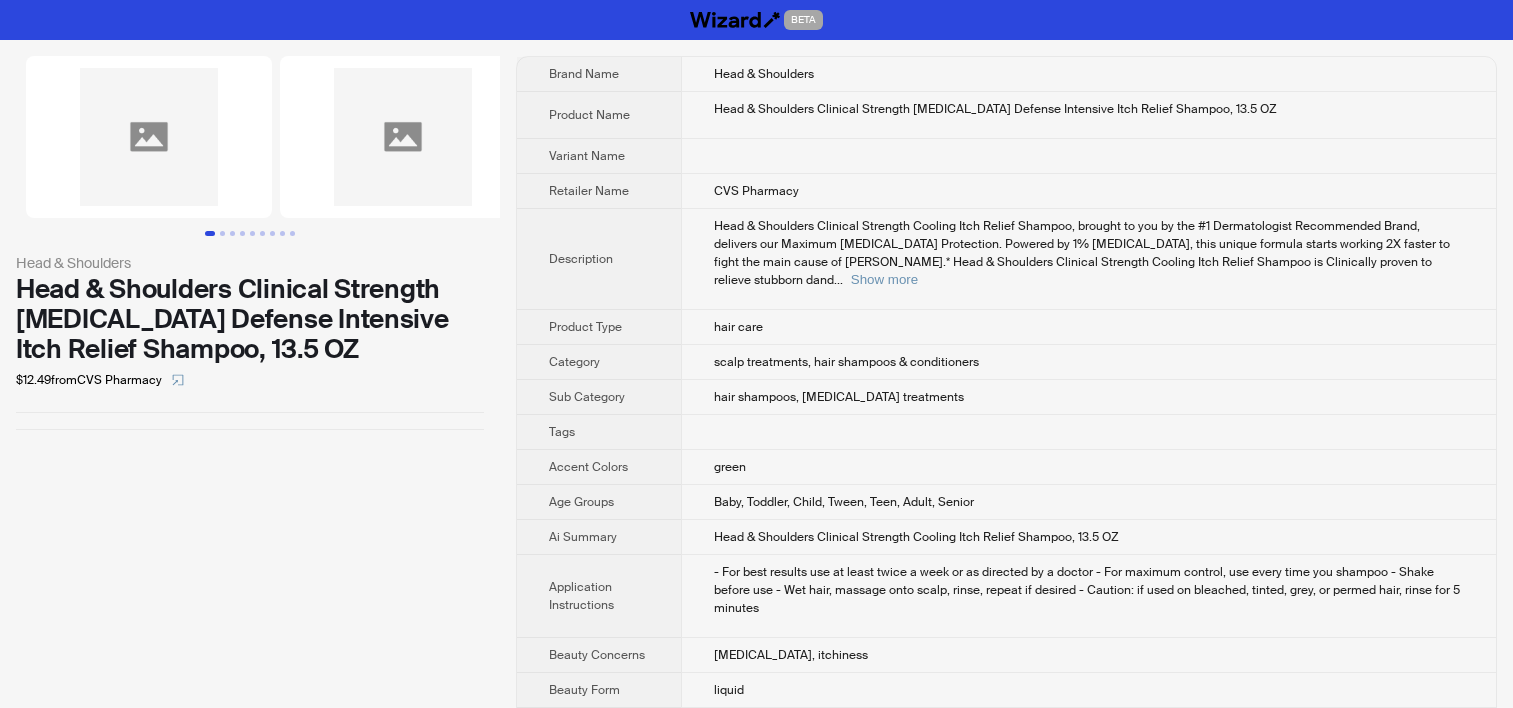 scroll, scrollTop: 0, scrollLeft: 0, axis: both 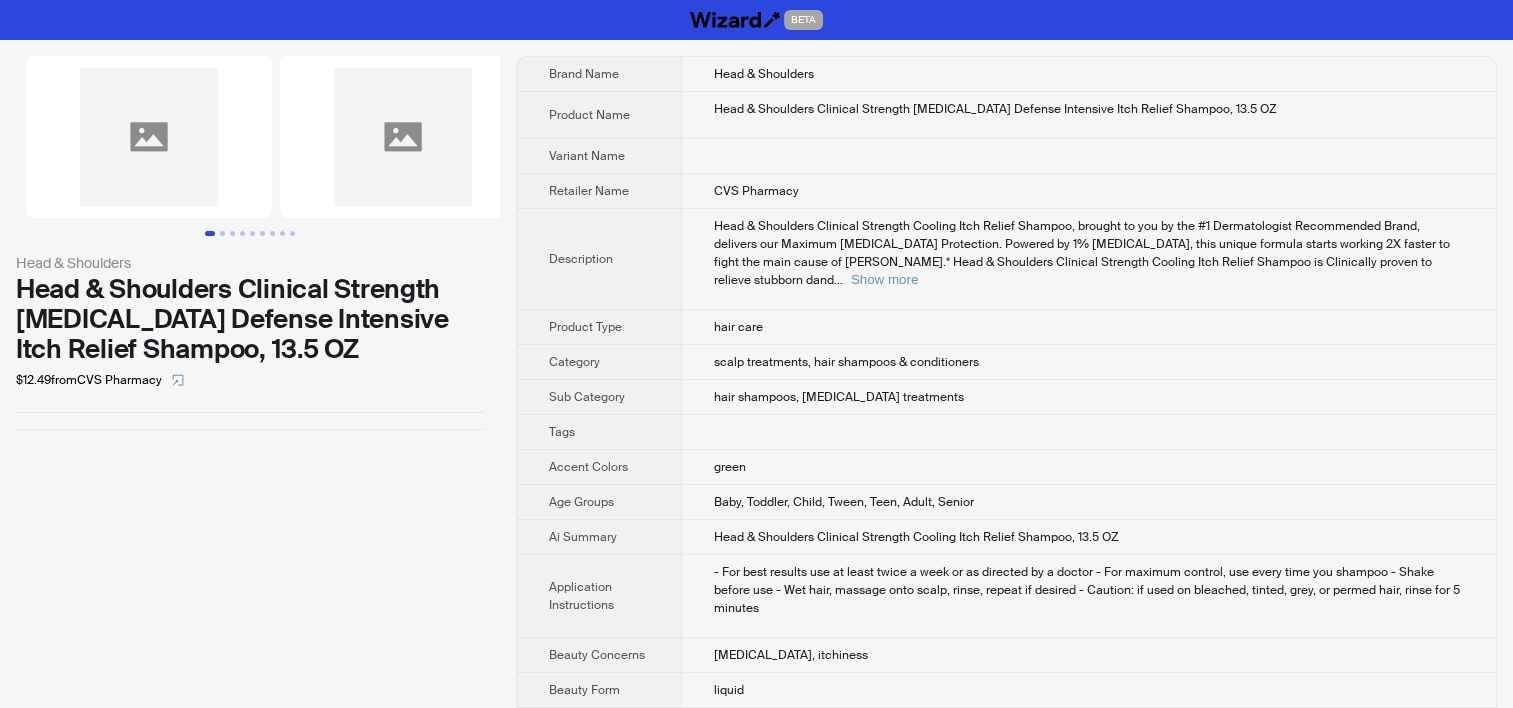 click on "Head & Shoulders Head & Shoulders Clinical Strength Dandruff Defense Intensive Itch Relief Shampoo, 13.5 OZ $12.49  from  CVS Pharmacy Brand Name Head & Shoulders Product Name Head & Shoulders Clinical Strength Dandruff Defense Intensive Itch Relief Shampoo, 13.5 OZ Variant Name Retailer Name CVS Pharmacy Description Head & Shoulders Clinical Strength Cooling Itch Relief Shampoo, brought to you by the #1 Dermatologist Recommended Brand, delivers our Maximum Dandruff Protection. Powered by 1% selenium sulfide, this unique formula starts working 2X faster to fight the main cause of dandruff.* Head & Shoulders Clinical Strength Cooling Itch Relief Shampoo is Clinically proven to relieve stubborn dand ... Show more Product Type hair care Category scalp treatments, hair shampoos & conditioners Sub Category hair shampoos, dandruff treatments Tags Accent Colors green Age Groups Baby, Toddler, Child, Tween, Teen, Adult, Senior Ai Summary Head & Shoulders Clinical Strength Cooling Itch Relief Shampoo, 13.5 OZ liquid 1" at bounding box center [756, 814] 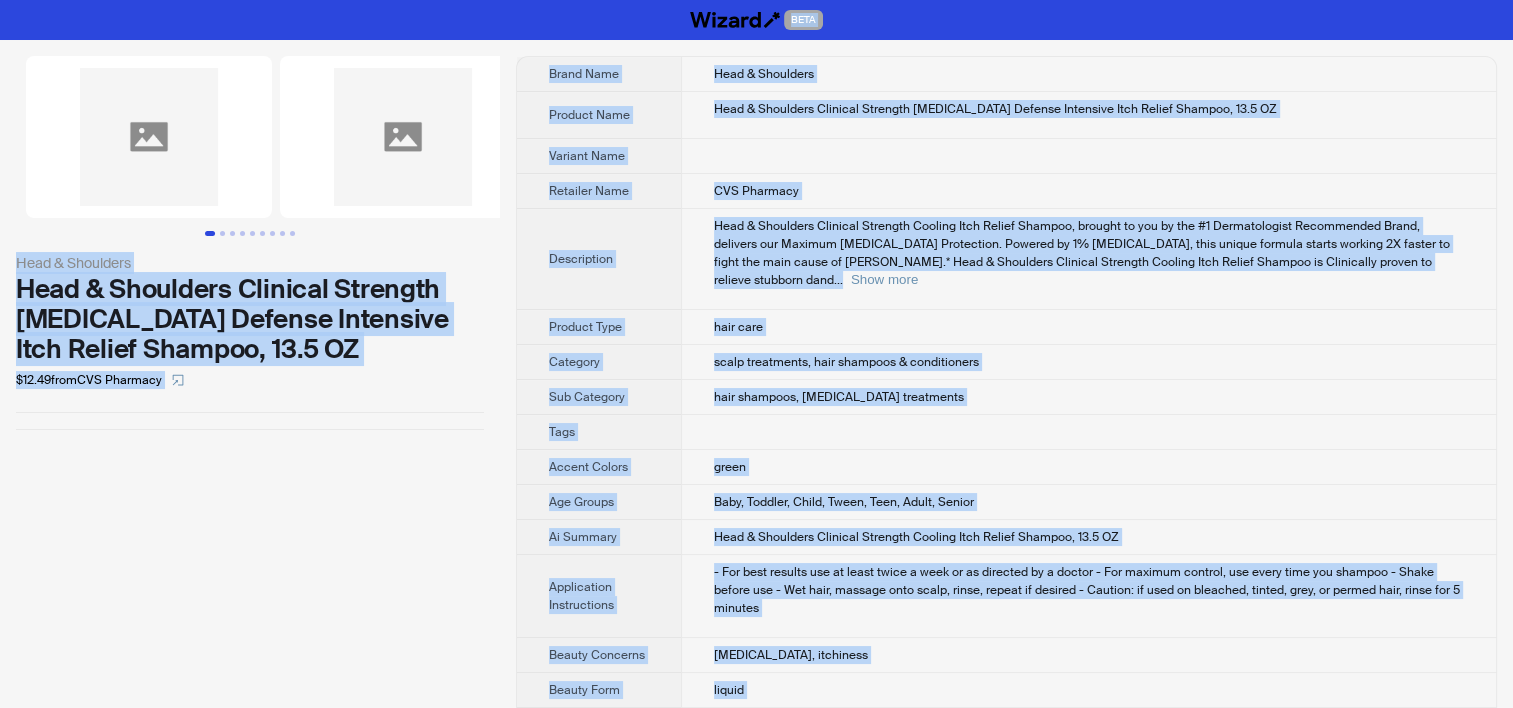 copy on "BETA Head & Shoulders Head & Shoulders Clinical Strength Dandruff Defense Intensive Itch Relief Shampoo, 13.5 OZ $12.49  from  CVS Pharmacy Brand Name Head & Shoulders Product Name Head & Shoulders Clinical Strength Dandruff Defense Intensive Itch Relief Shampoo, 13.5 OZ Variant Name Retailer Name CVS Pharmacy Description Head & Shoulders Clinical Strength Cooling Itch Relief Shampoo, brought to you by the #1 Dermatologist Recommended Brand, delivers our Maximum Dandruff Protection. Powered by 1% selenium sulfide, this unique formula starts working 2X faster to fight the main cause of dandruff.* Head & Shoulders Clinical Strength Cooling Itch Relief Shampoo is Clinically proven to relieve stubborn dand ... Show more Product Type hair care Category scalp treatments, hair shampoos & conditioners Sub Category hair shampoos, dandruff treatments Tags Accent Colors green Age Groups Baby, Toddler, Child, Tween, Teen, Adult, Senior Ai Summary Head & Shoulders Clinical Strength Cooling Itch Relief Shampoo, 13.5 OZ ..." 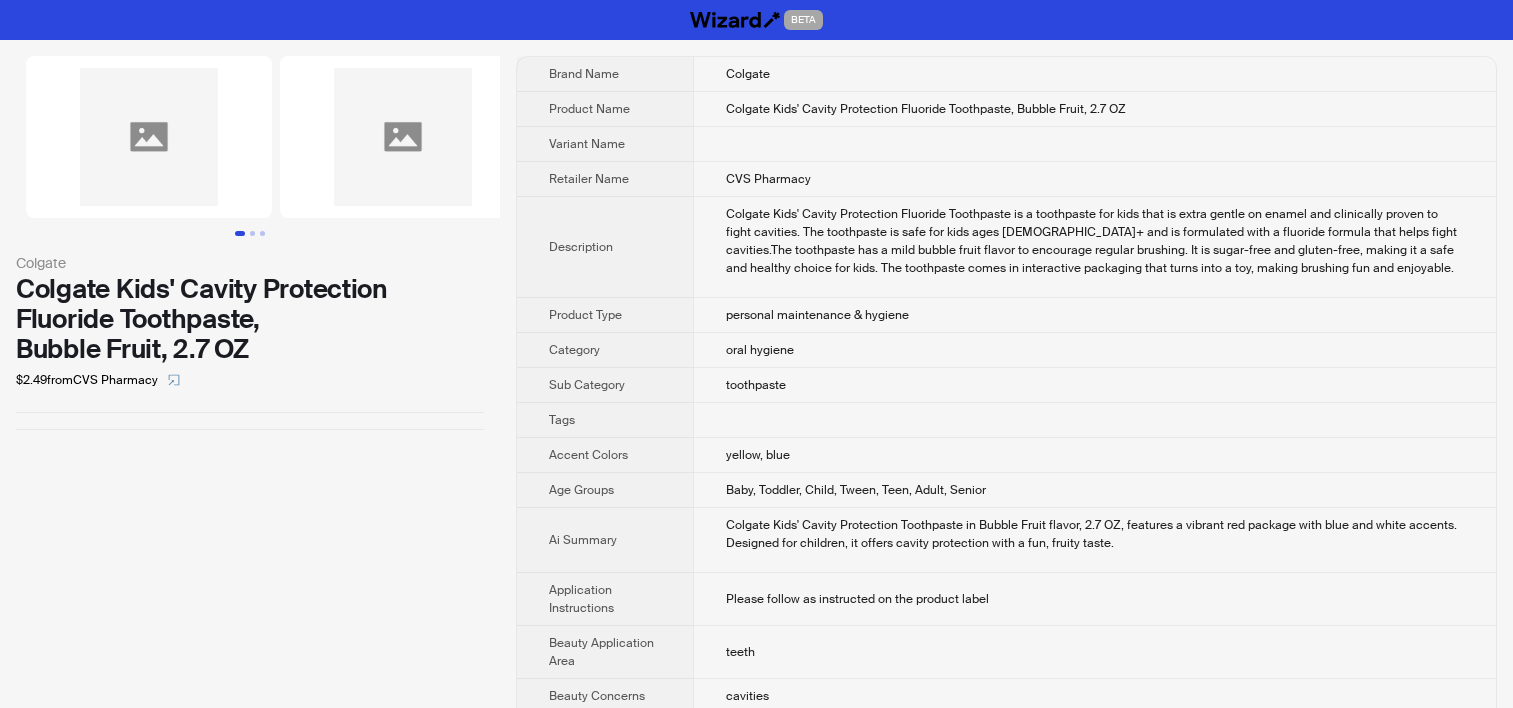 scroll, scrollTop: 0, scrollLeft: 0, axis: both 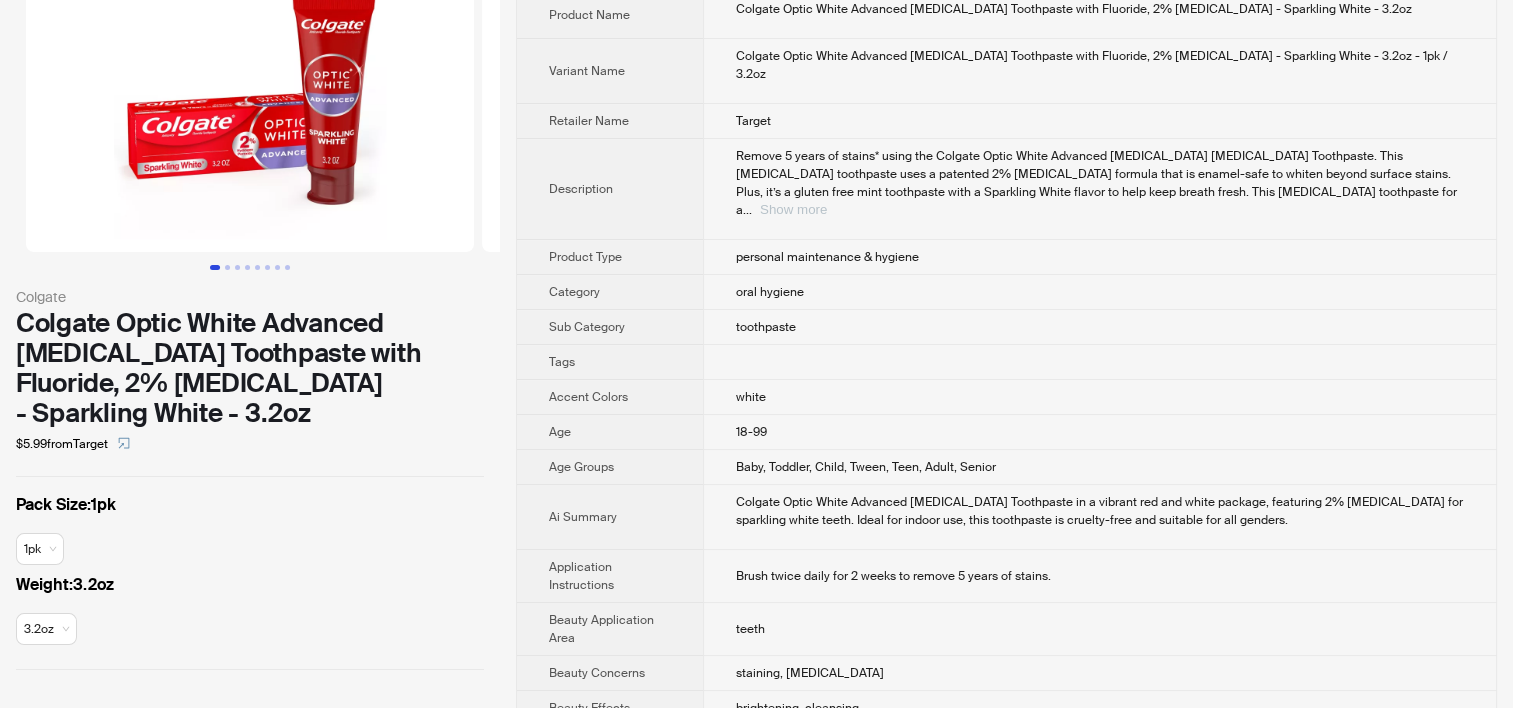 click on "Show more" at bounding box center (793, 209) 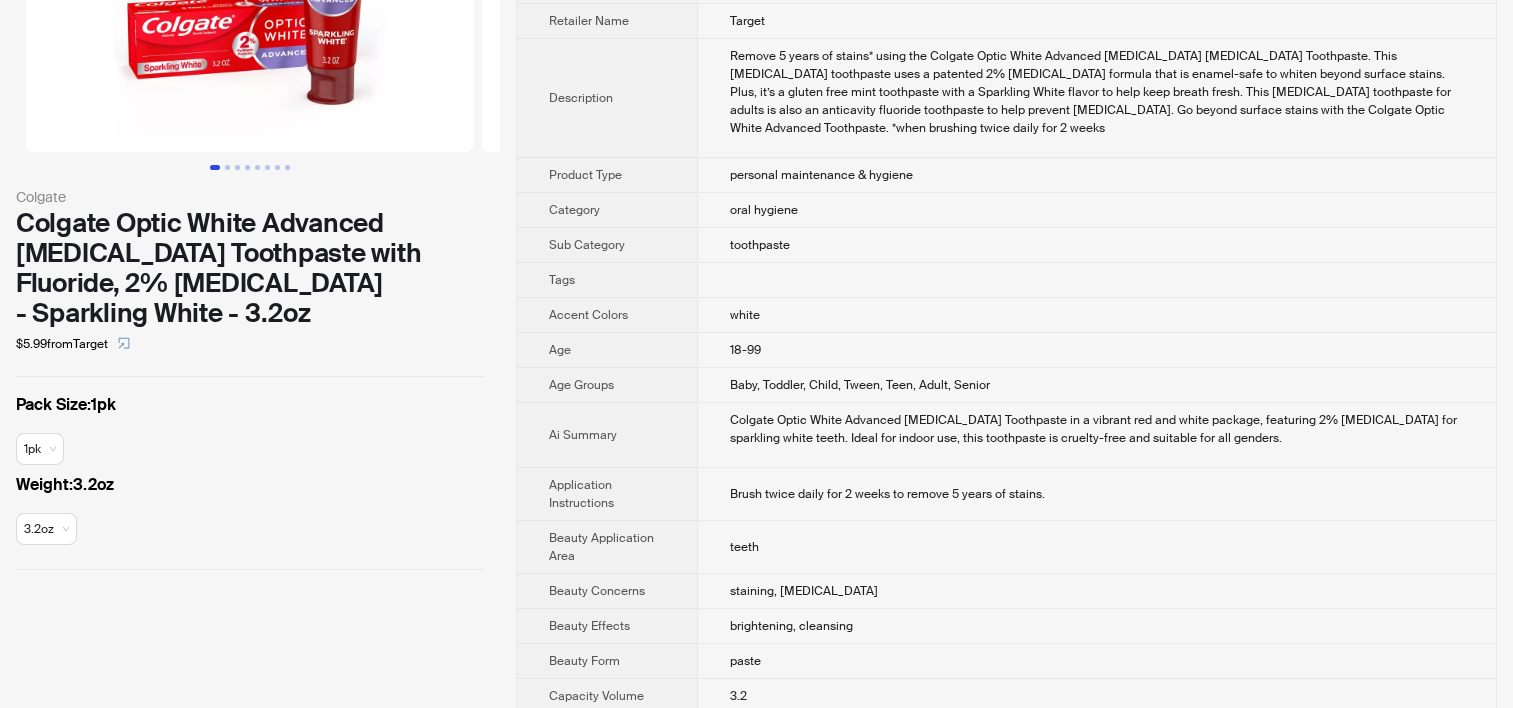 scroll, scrollTop: 0, scrollLeft: 0, axis: both 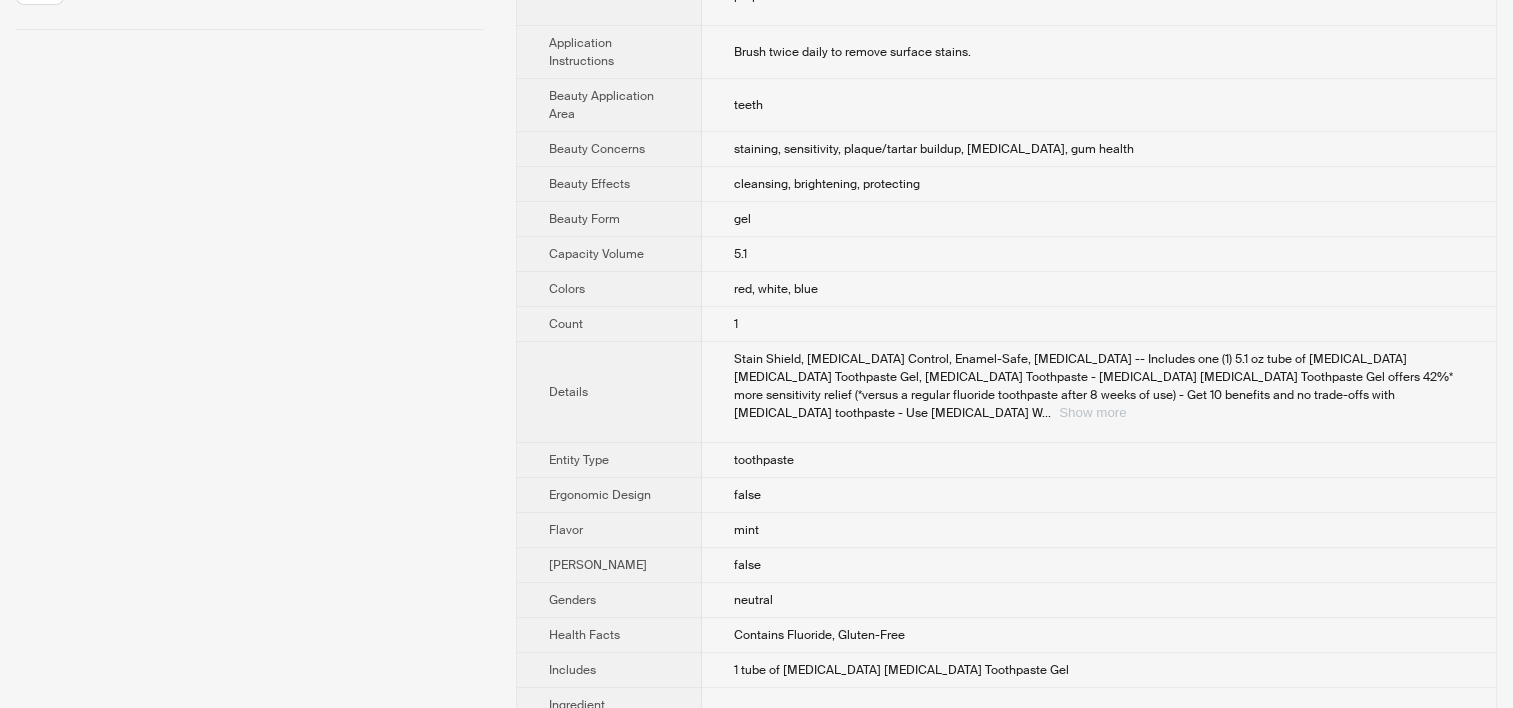 click on "Show more" at bounding box center [1092, 412] 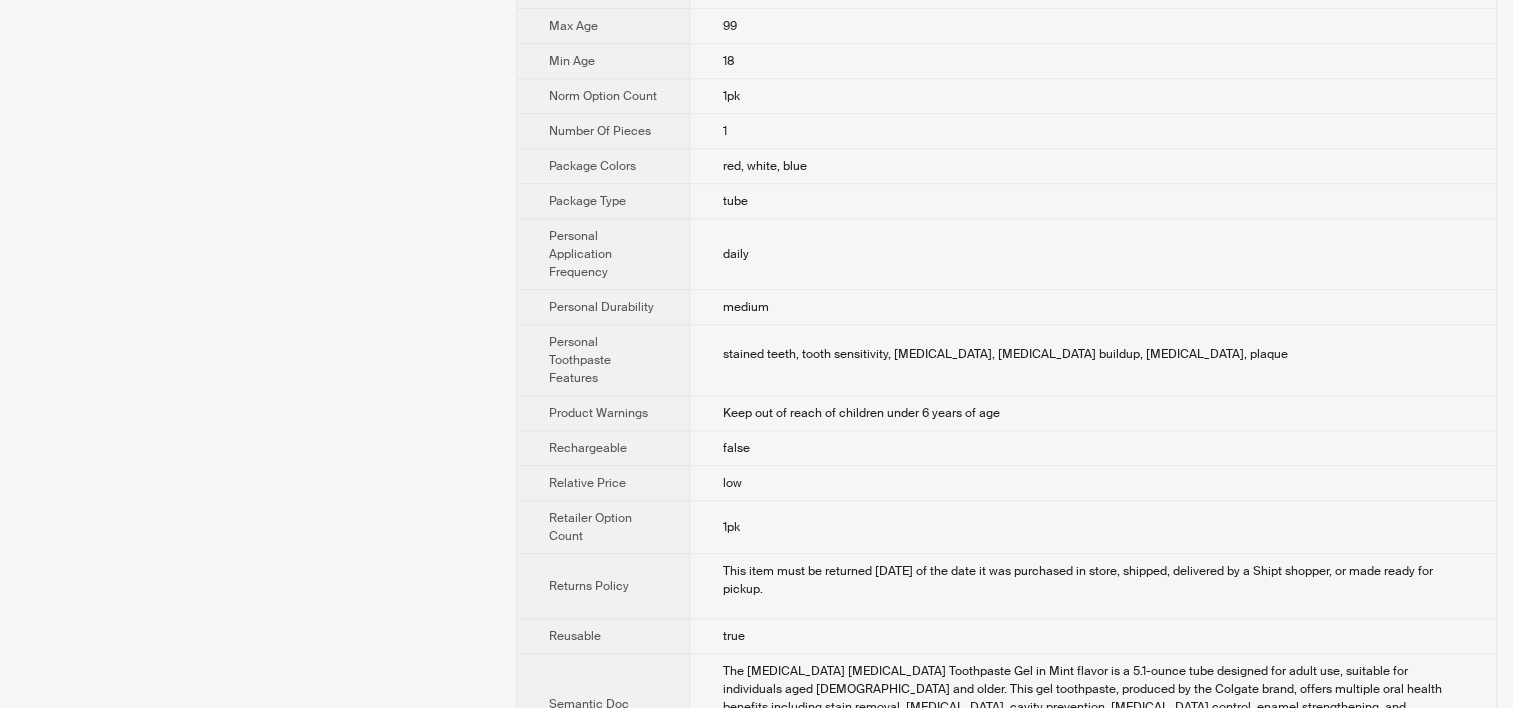 scroll, scrollTop: 1600, scrollLeft: 0, axis: vertical 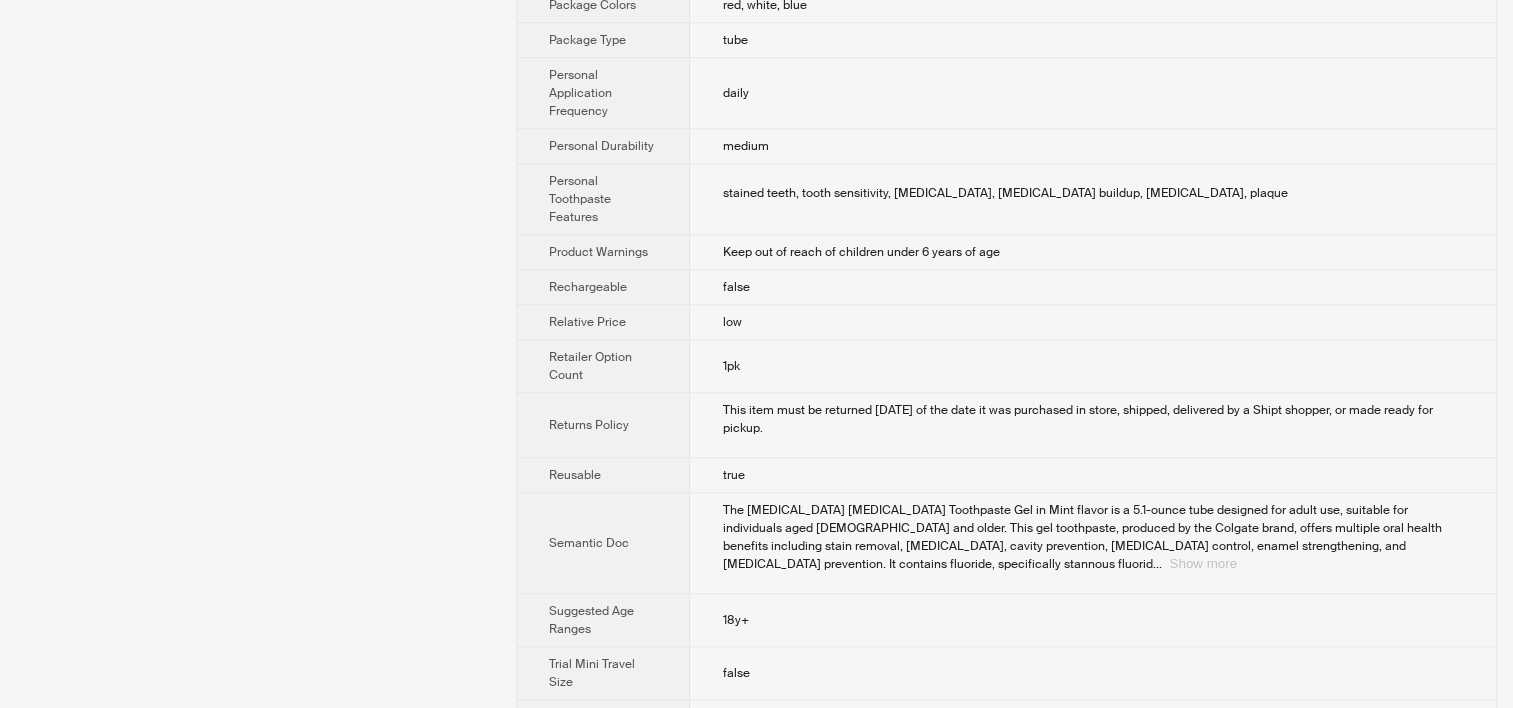 click on "Show more" at bounding box center [1202, 563] 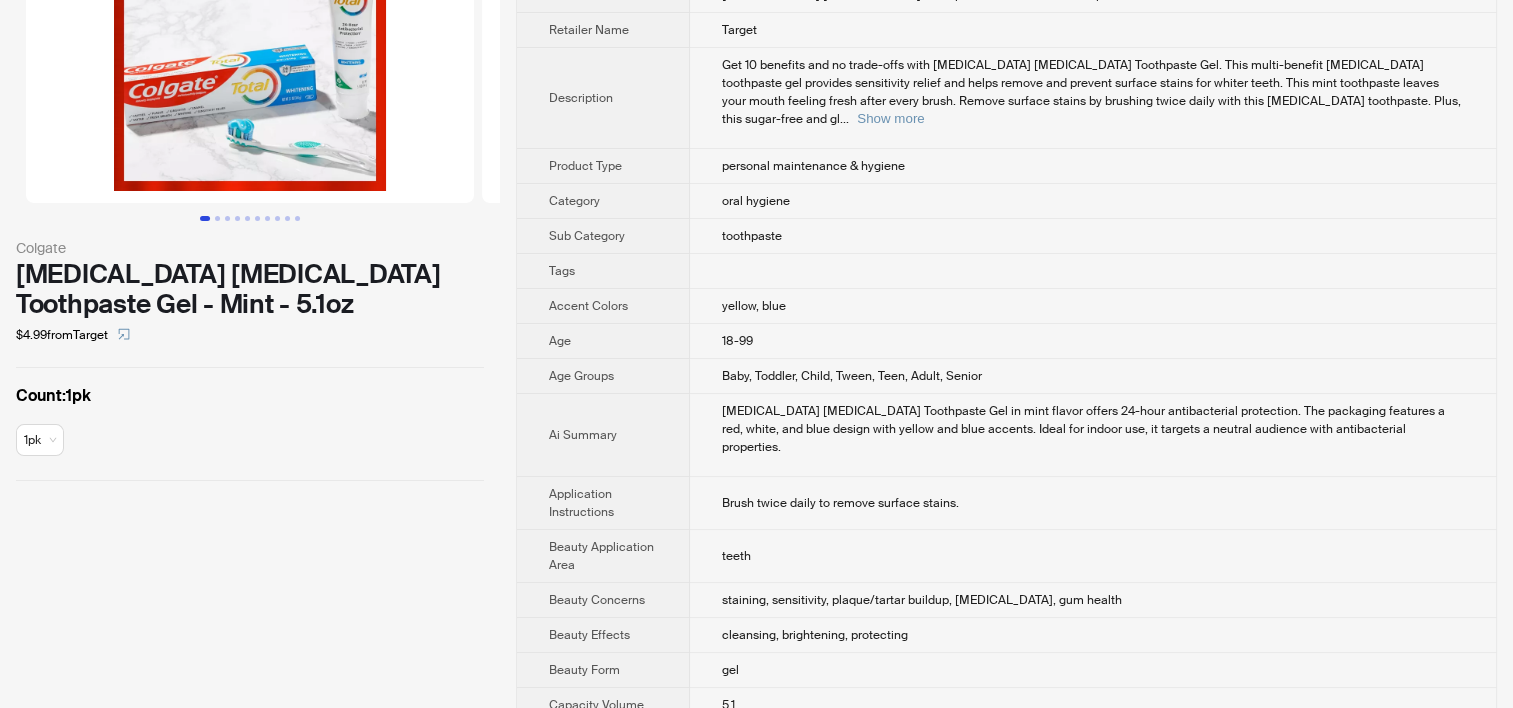 scroll, scrollTop: 0, scrollLeft: 0, axis: both 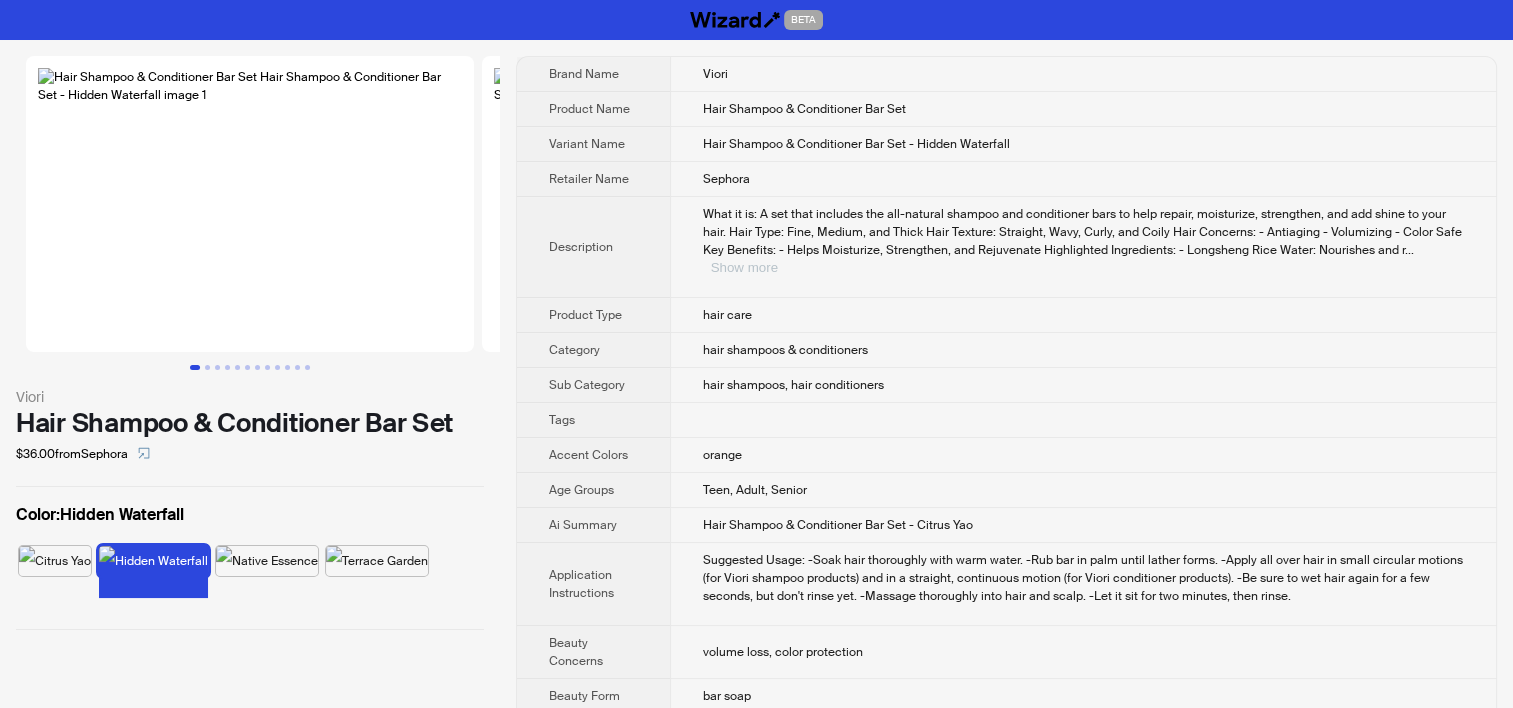 click on "Show more" at bounding box center [744, 267] 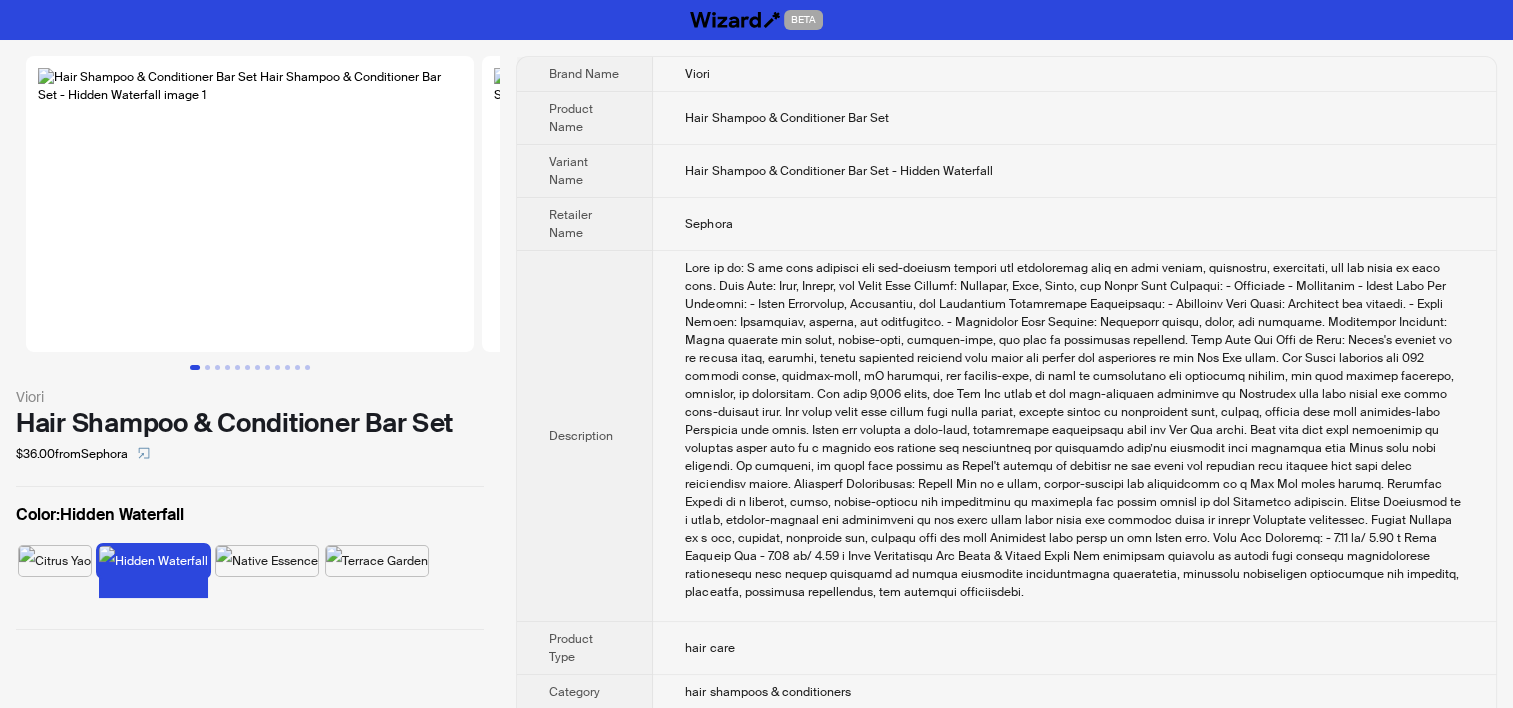 scroll, scrollTop: 987, scrollLeft: 0, axis: vertical 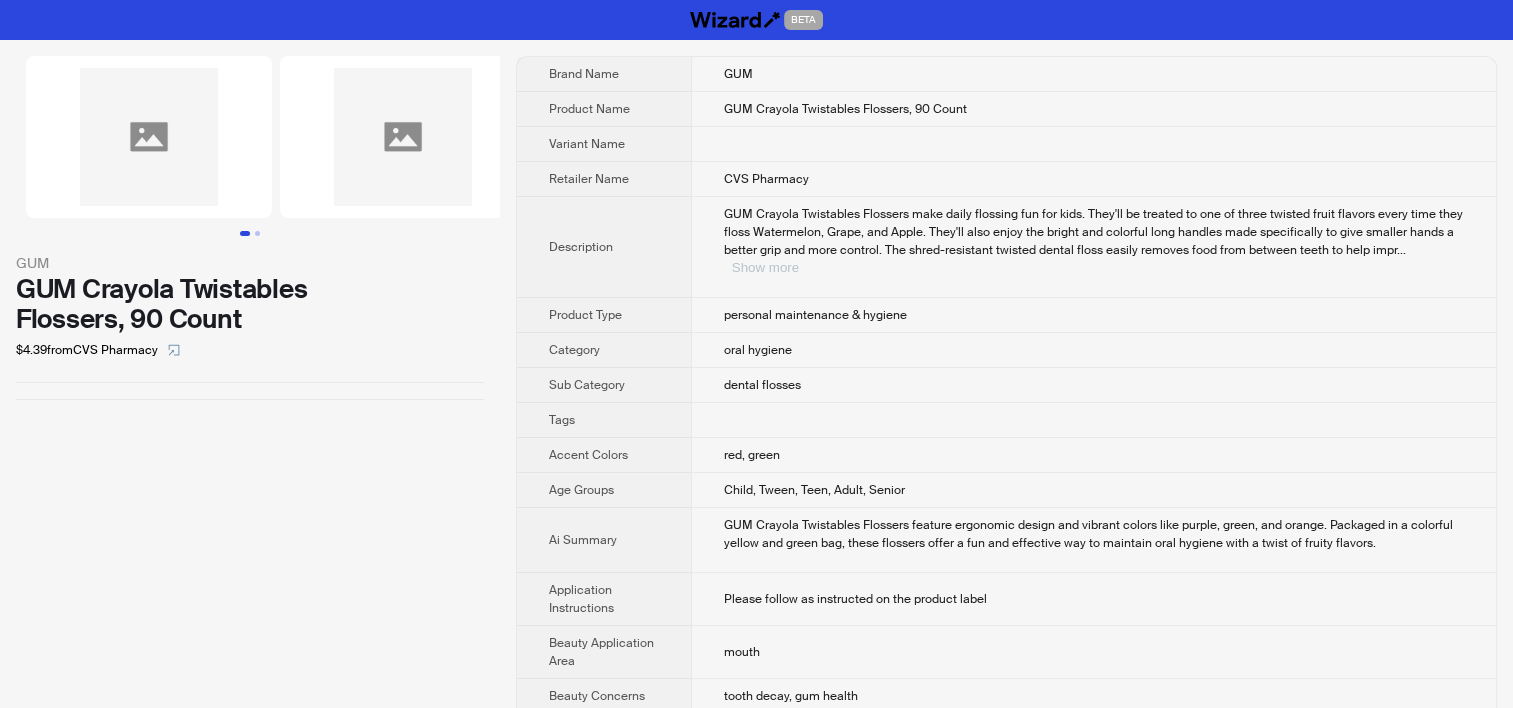 click on "Show more" at bounding box center [765, 267] 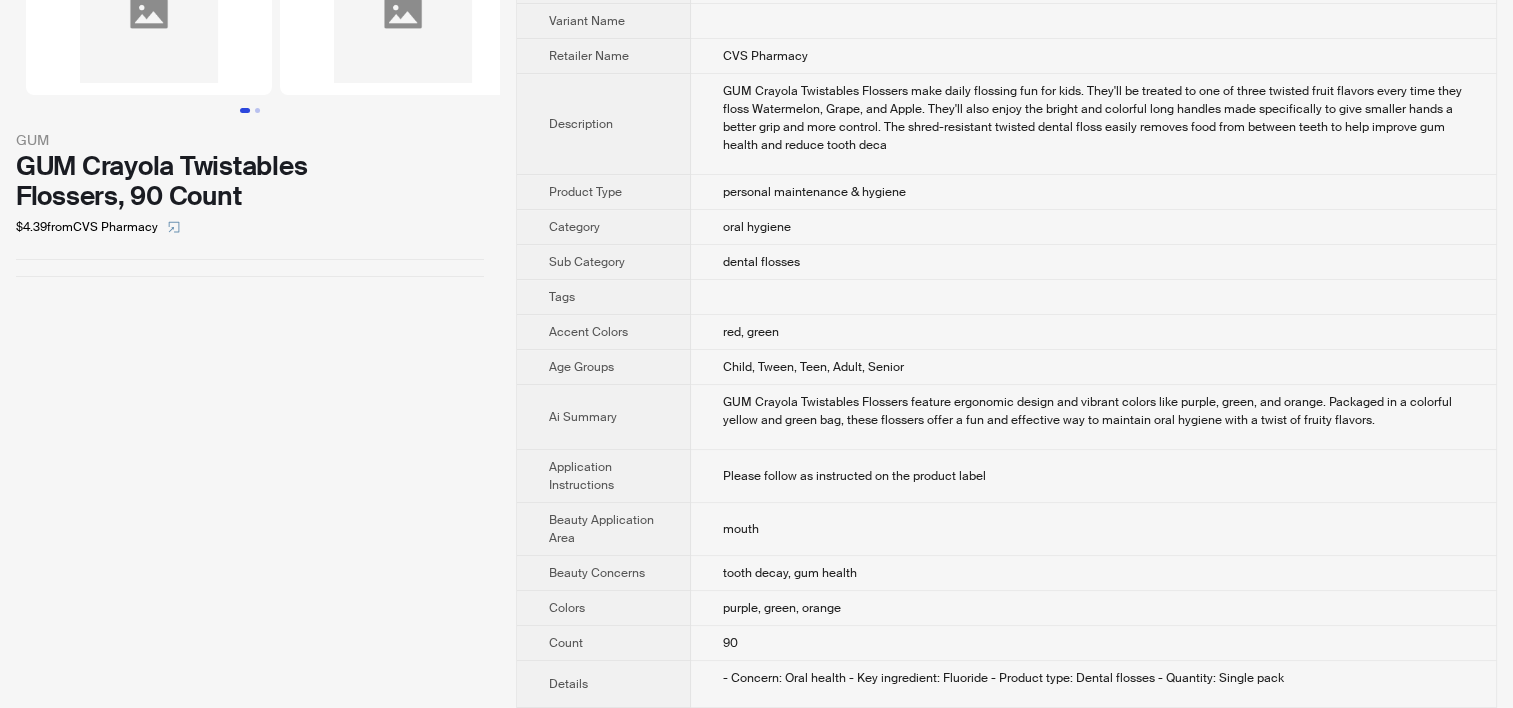 scroll, scrollTop: 0, scrollLeft: 0, axis: both 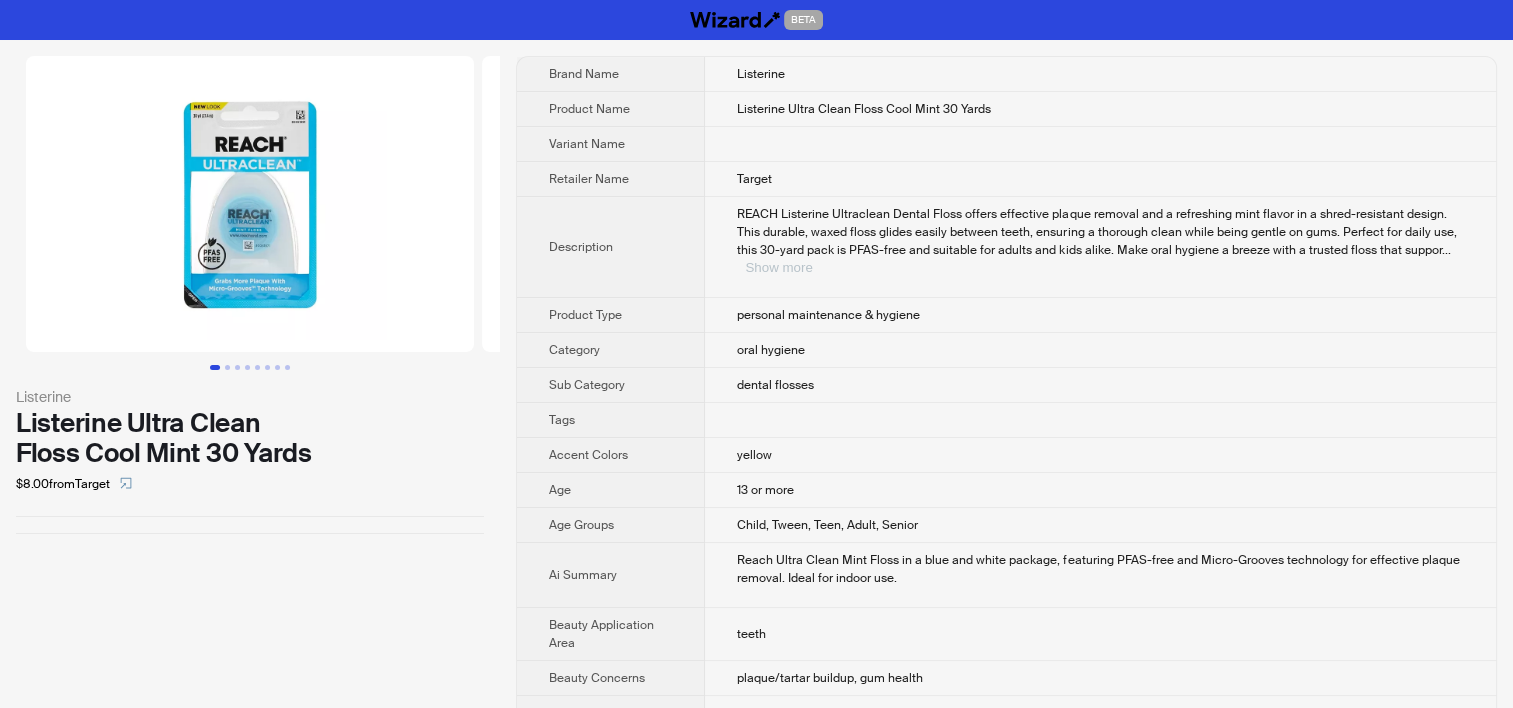 click on "Show more" at bounding box center (778, 267) 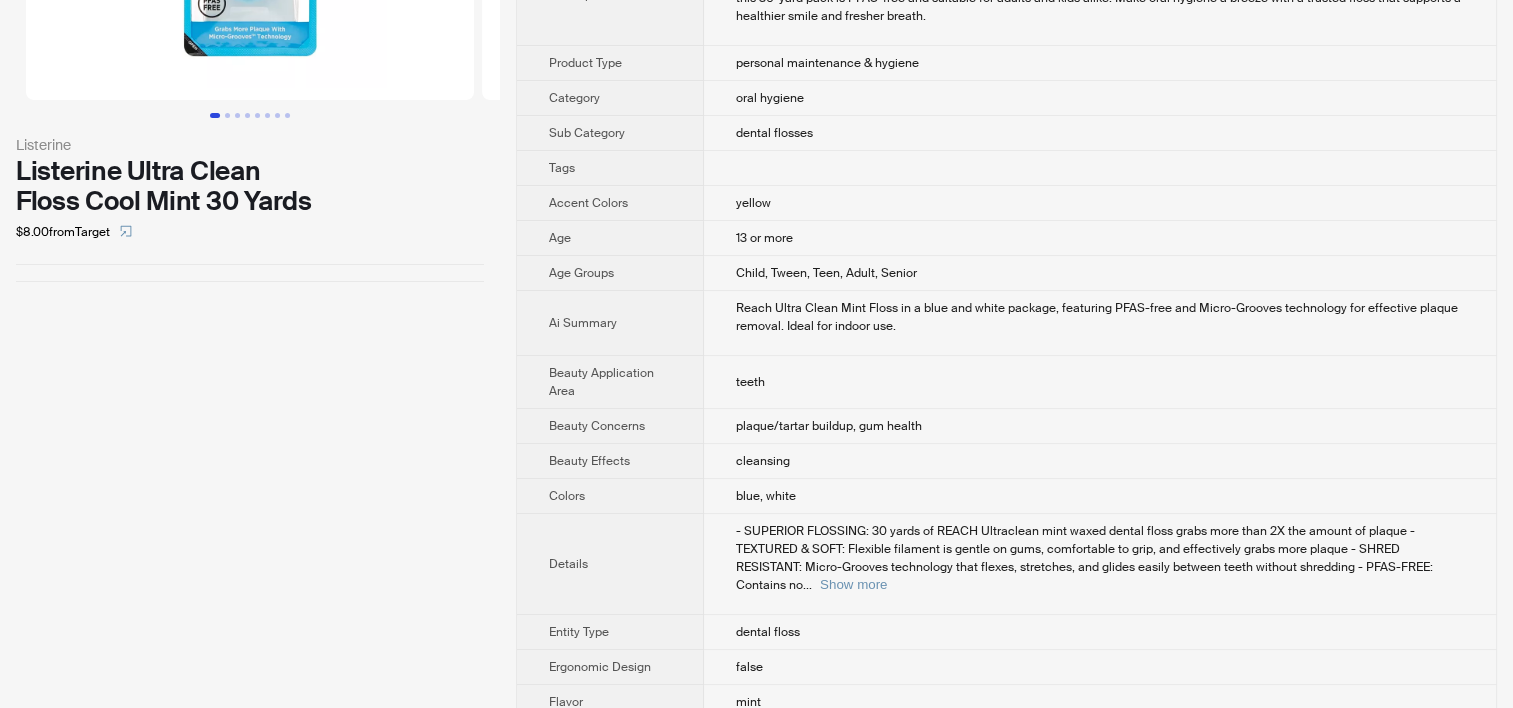 scroll, scrollTop: 500, scrollLeft: 0, axis: vertical 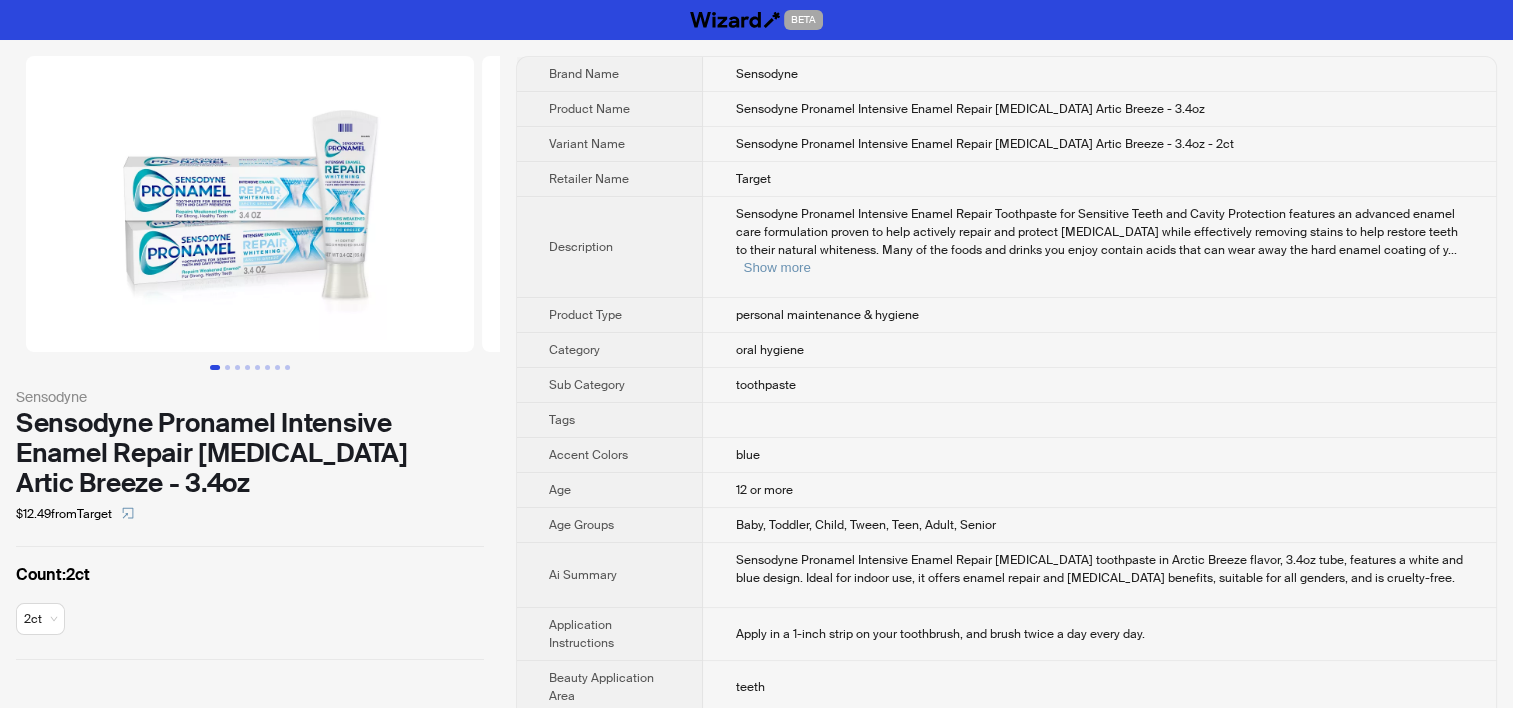 click on "Sensodyne Pronamel Intensive Enamel Repair Toothpaste for Sensitive Teeth and Cavity Protection features an advanced enamel care formulation proven to help actively repair and protect tooth enamel while effectively removing stains to help restore teeth to their natural whiteness. Many of the foods and drinks you enjoy contain acids that can wear away the hard enamel coating of y ... Show more" at bounding box center [1099, 241] 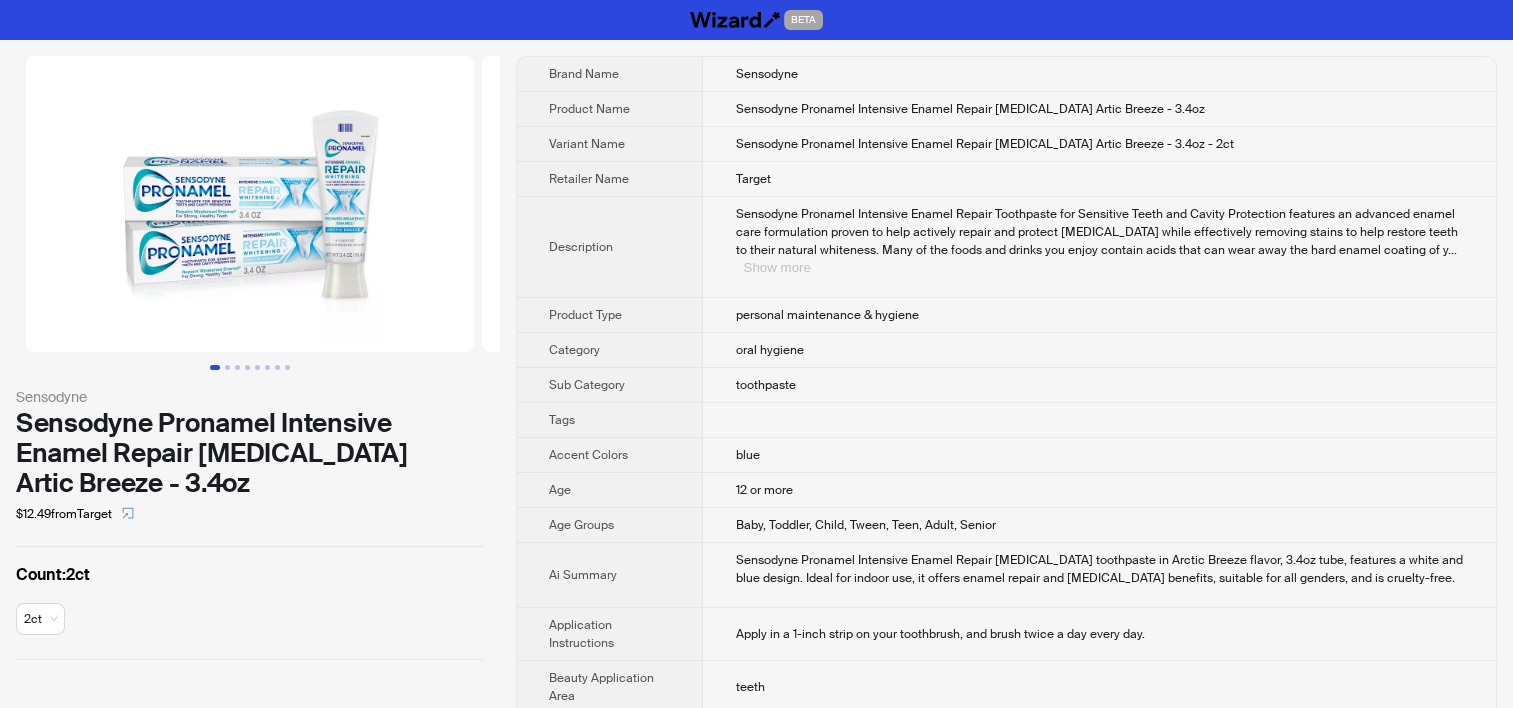 click on "Show more" at bounding box center [776, 267] 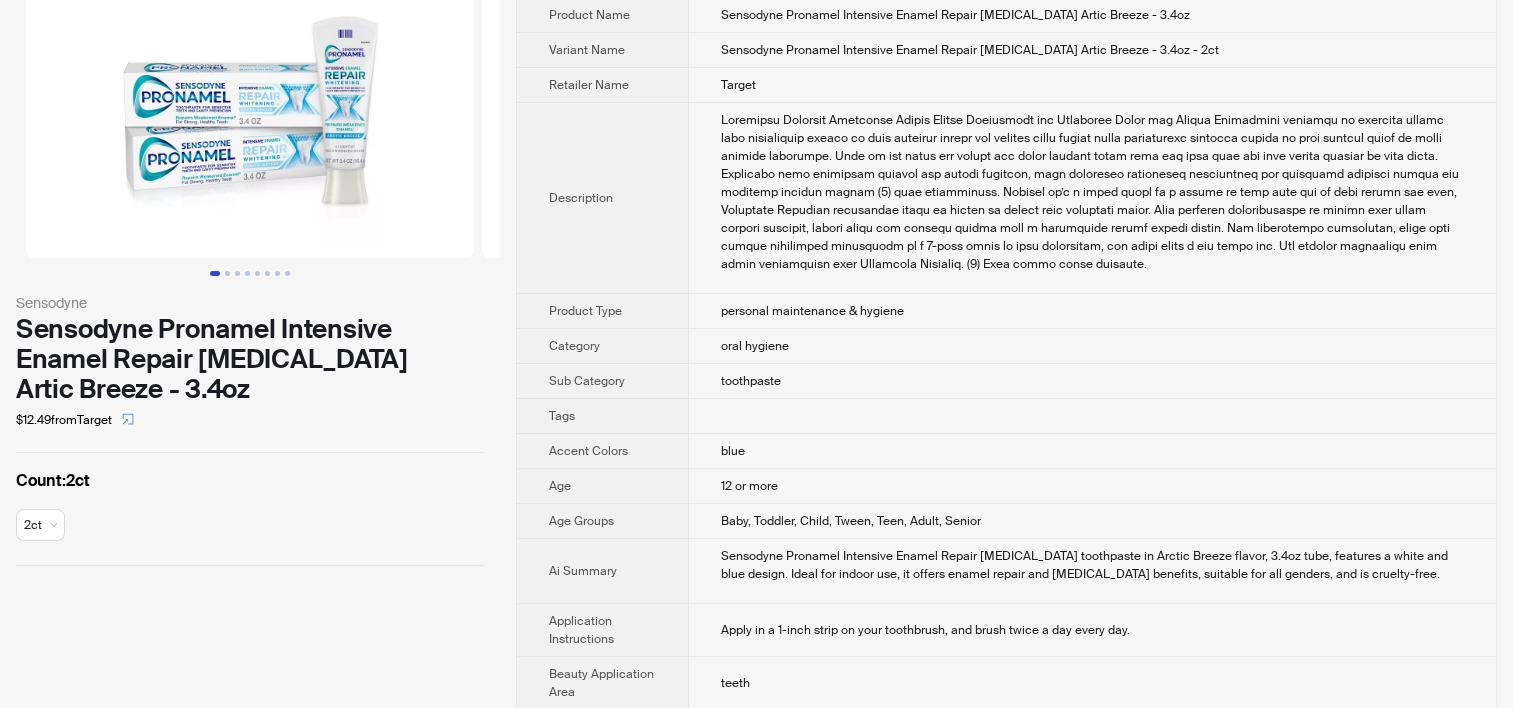 scroll, scrollTop: 0, scrollLeft: 0, axis: both 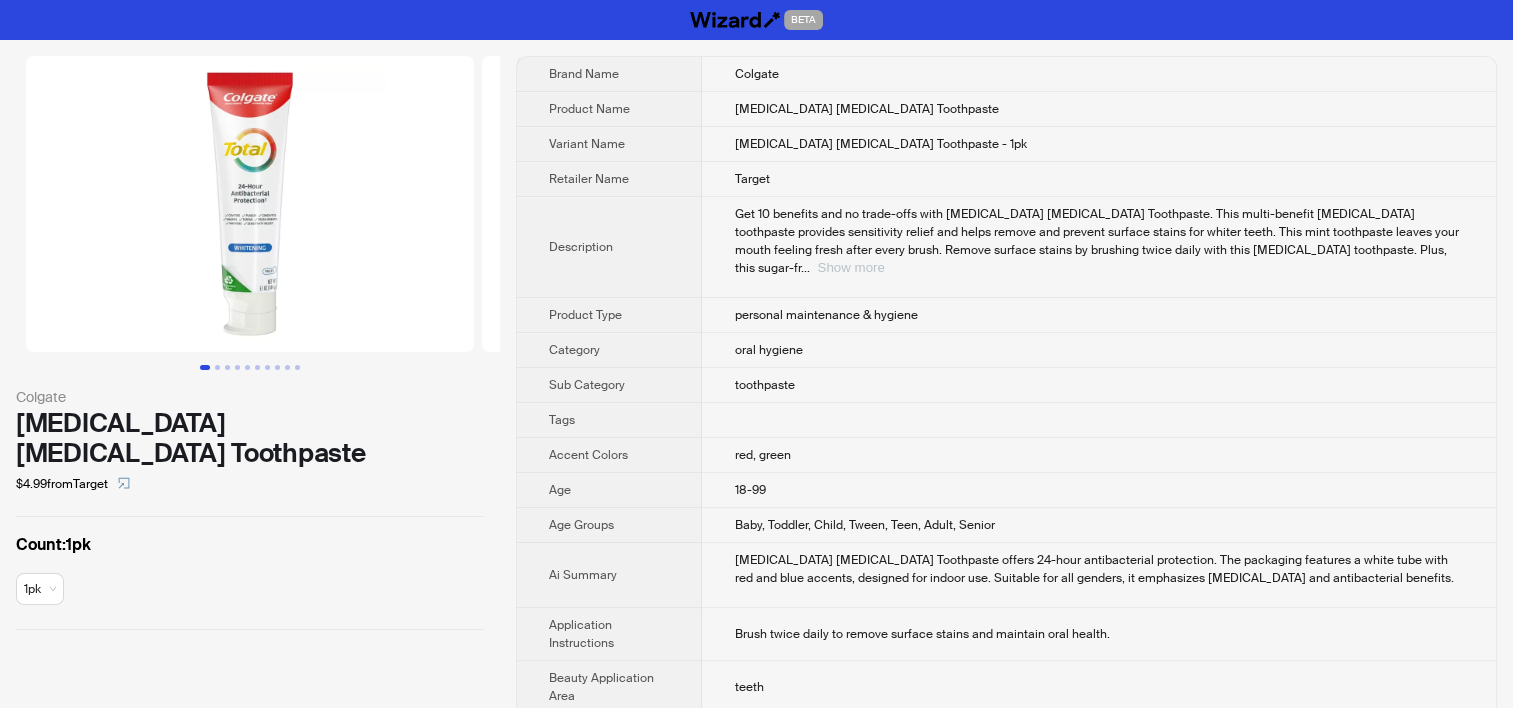 click on "Show more" at bounding box center (850, 267) 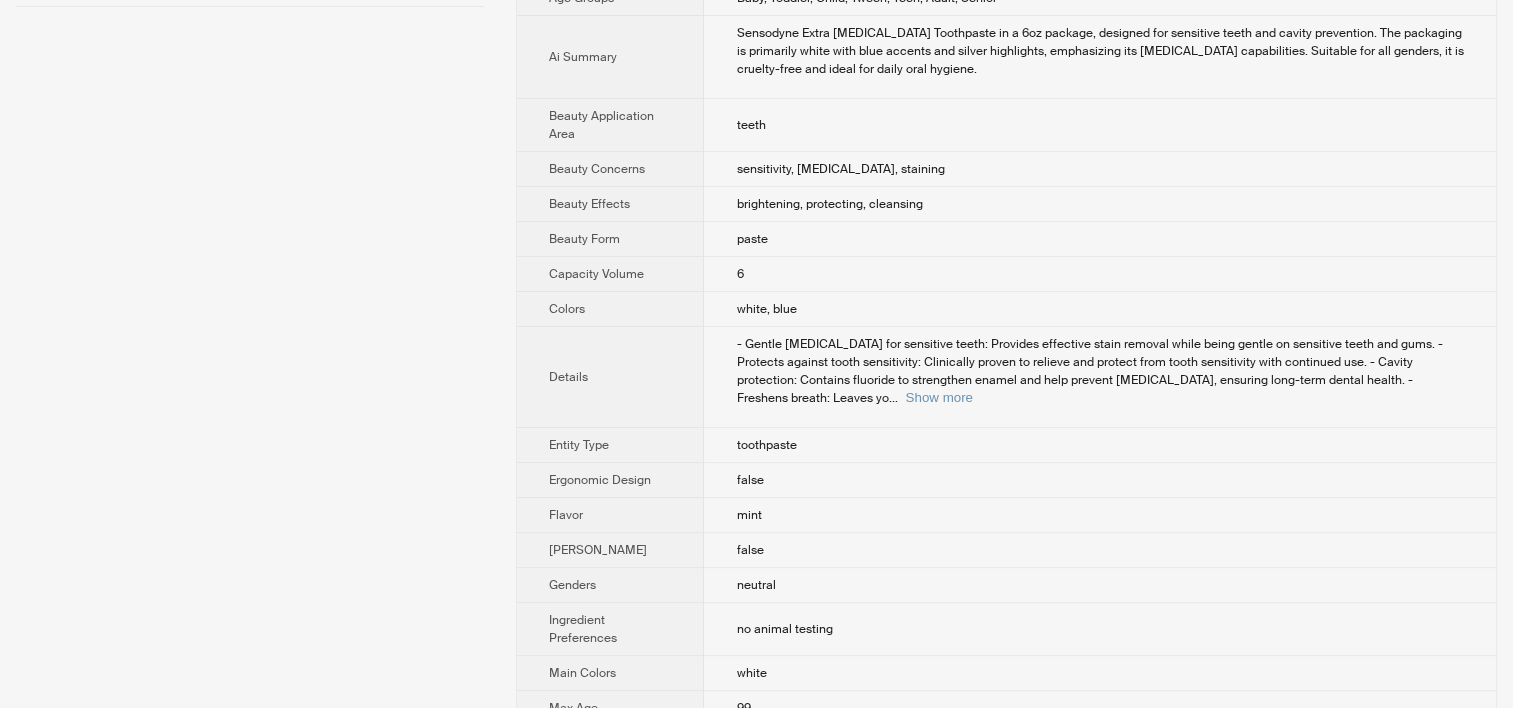 scroll, scrollTop: 0, scrollLeft: 0, axis: both 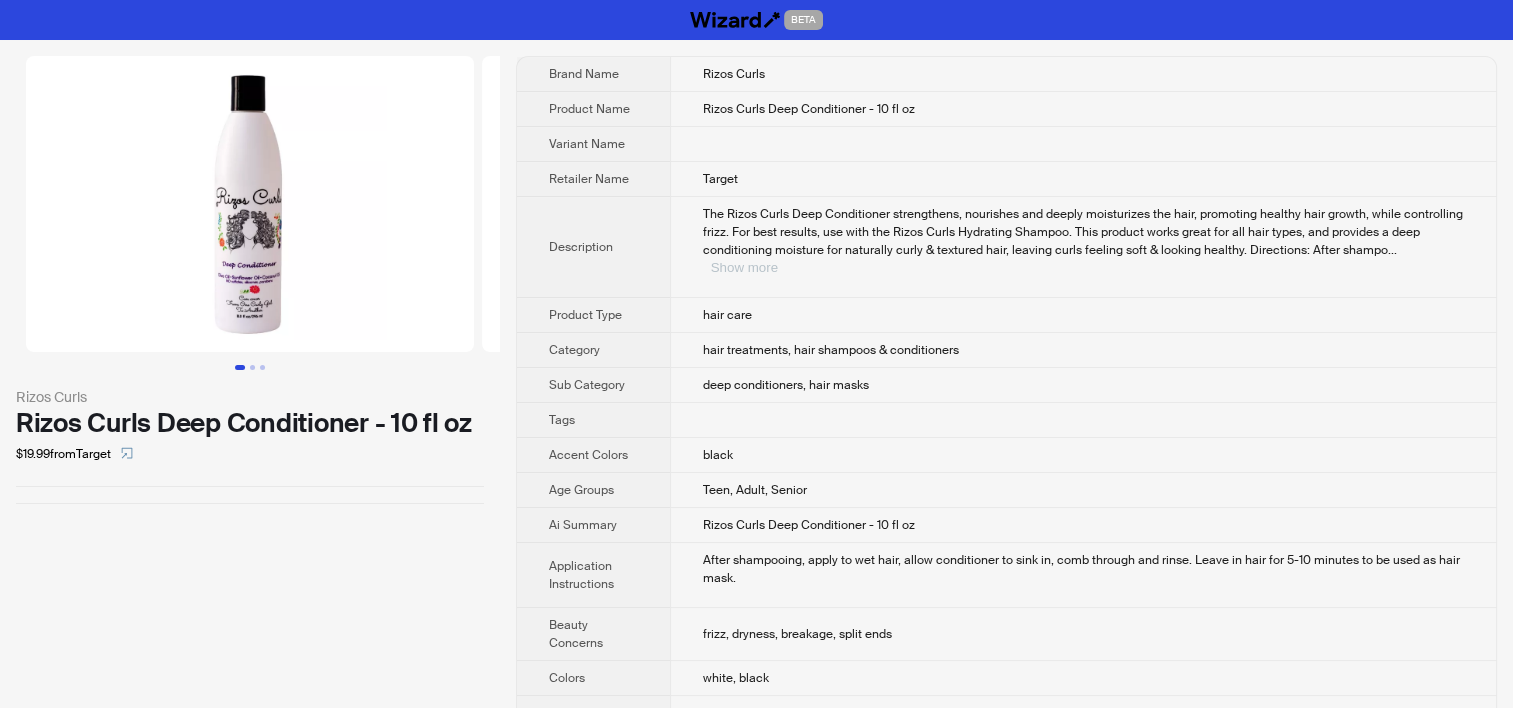 click on "Show more" at bounding box center (744, 267) 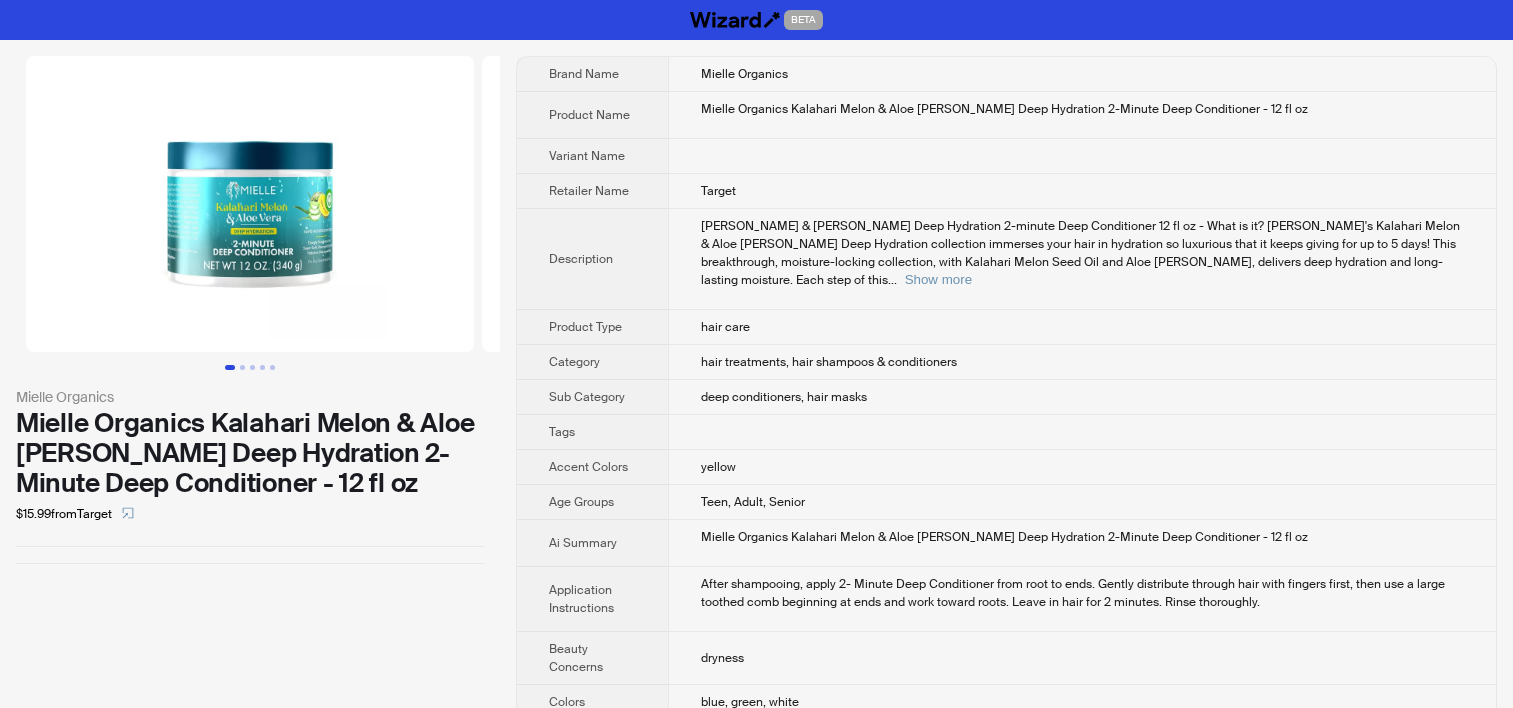 scroll, scrollTop: 0, scrollLeft: 0, axis: both 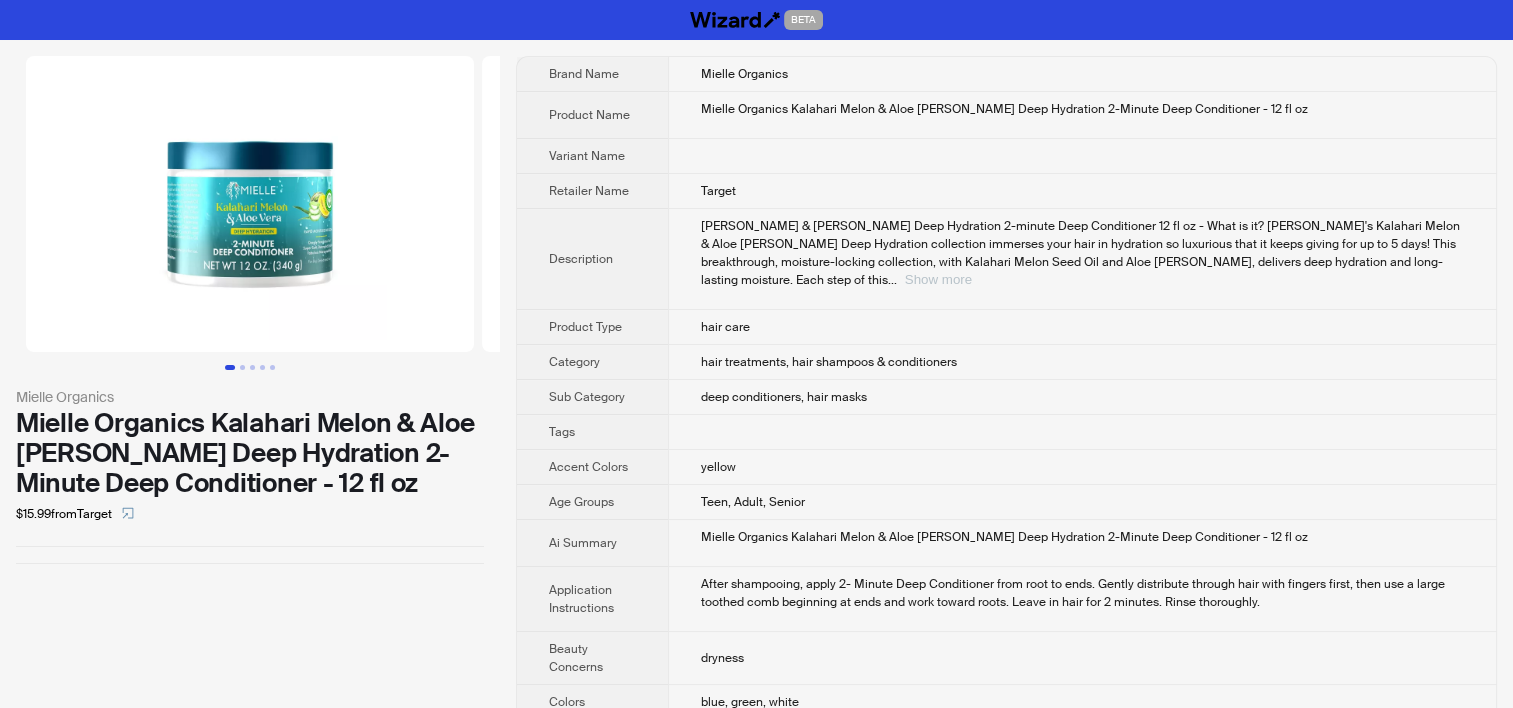 click on "Show more" at bounding box center (938, 279) 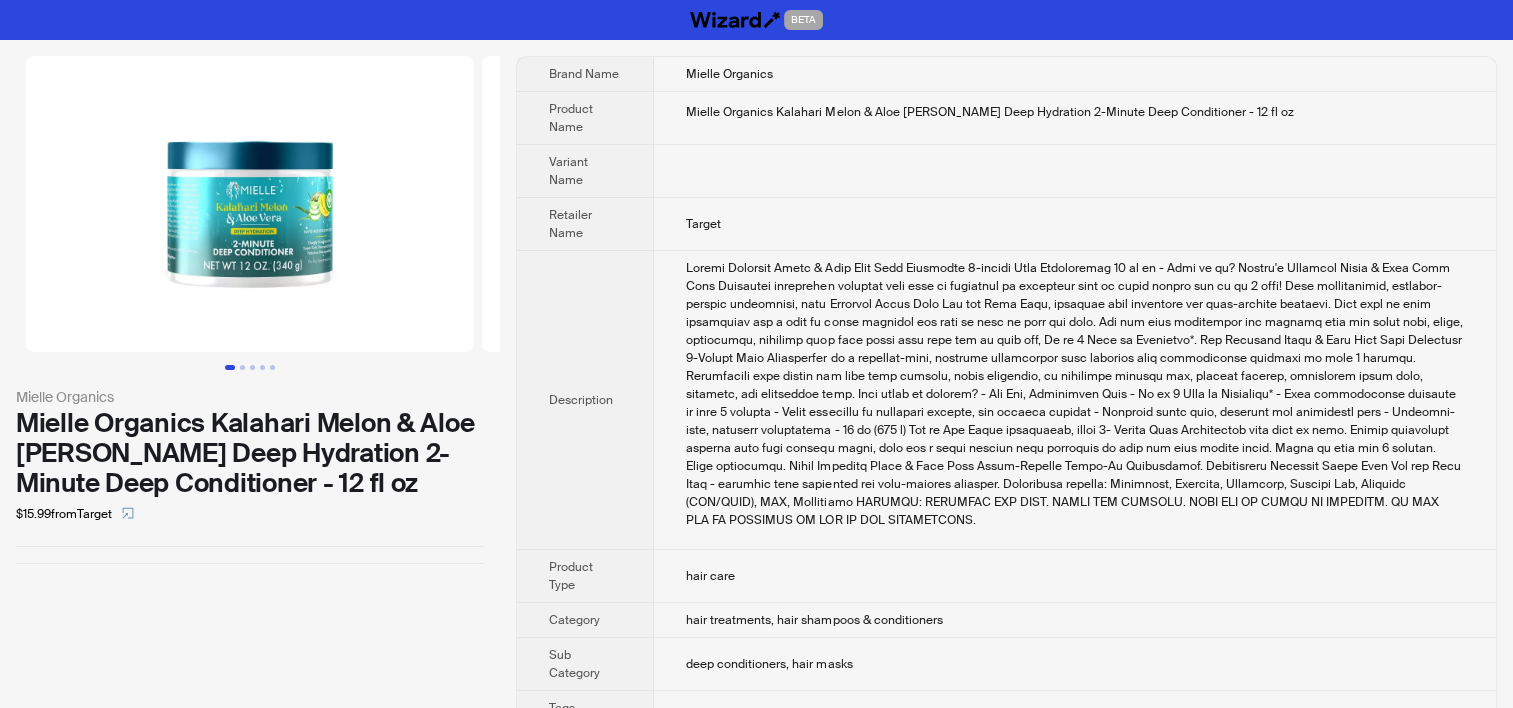 scroll, scrollTop: 1036, scrollLeft: 0, axis: vertical 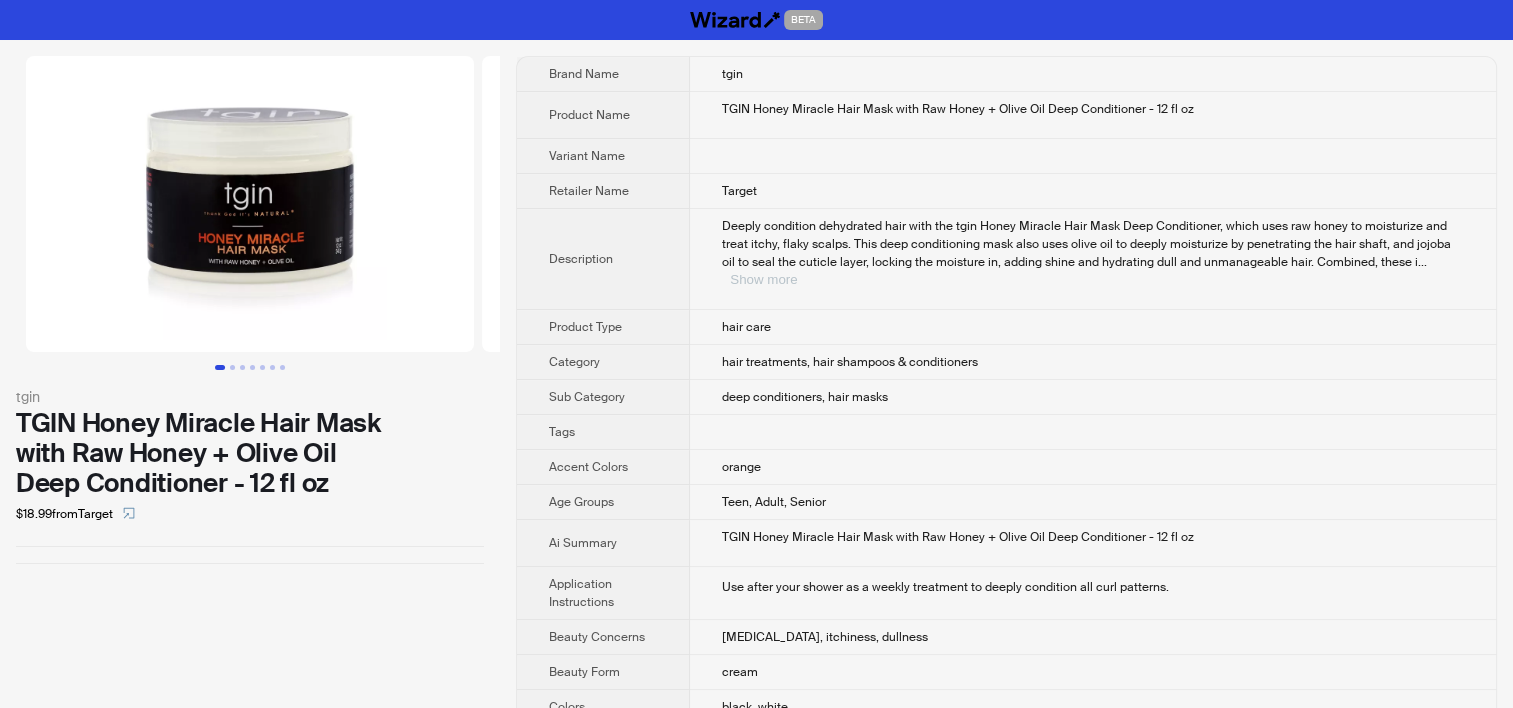 click on "Show more" at bounding box center (763, 279) 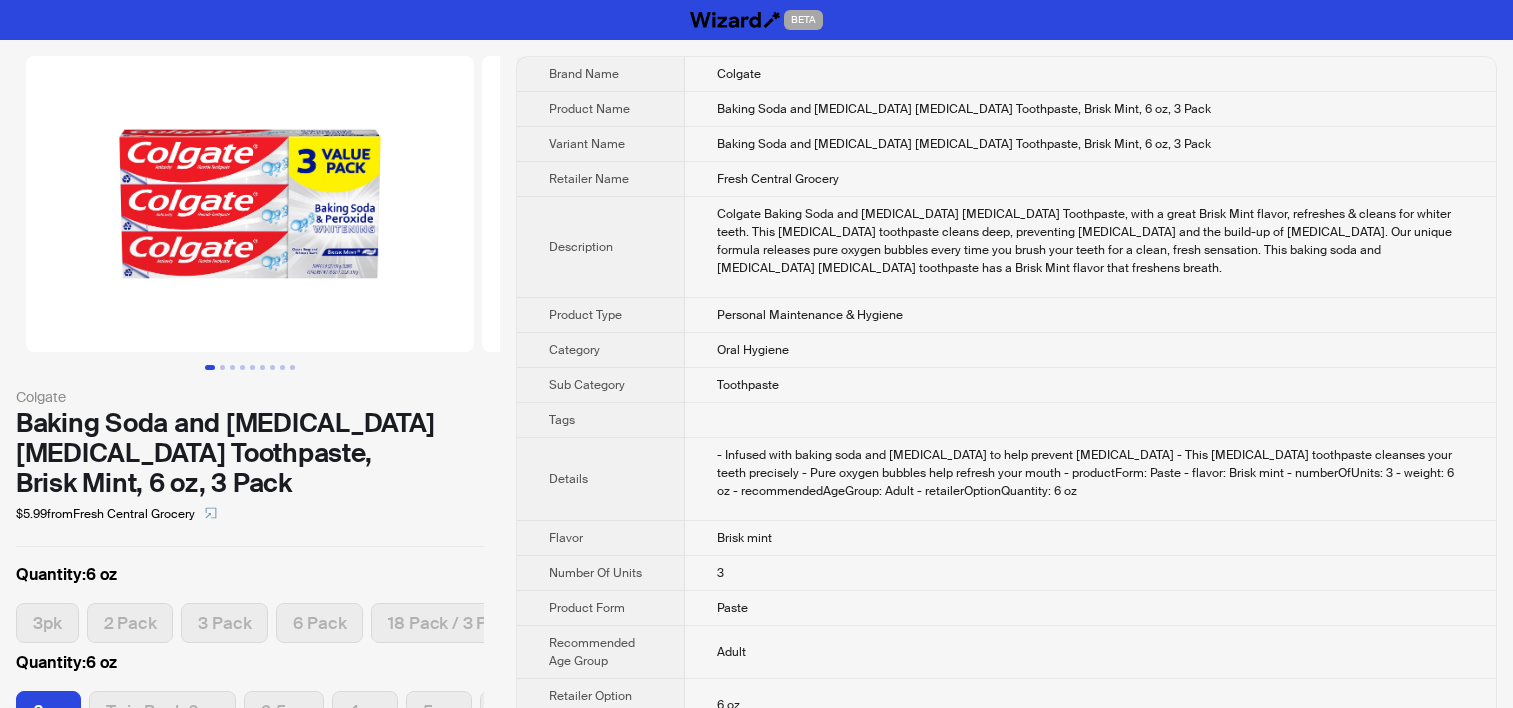 scroll, scrollTop: 0, scrollLeft: 0, axis: both 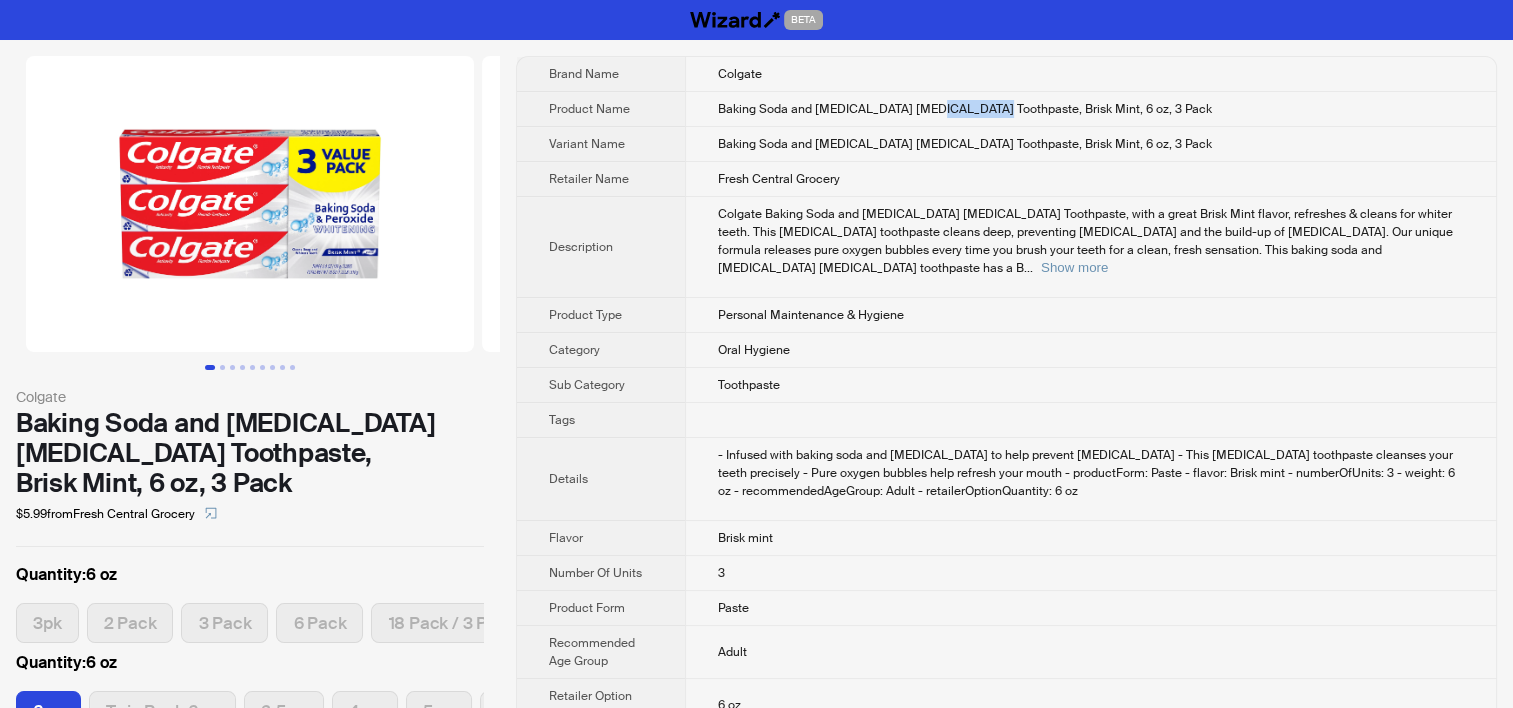 drag, startPoint x: 926, startPoint y: 104, endPoint x: 988, endPoint y: 105, distance: 62.008064 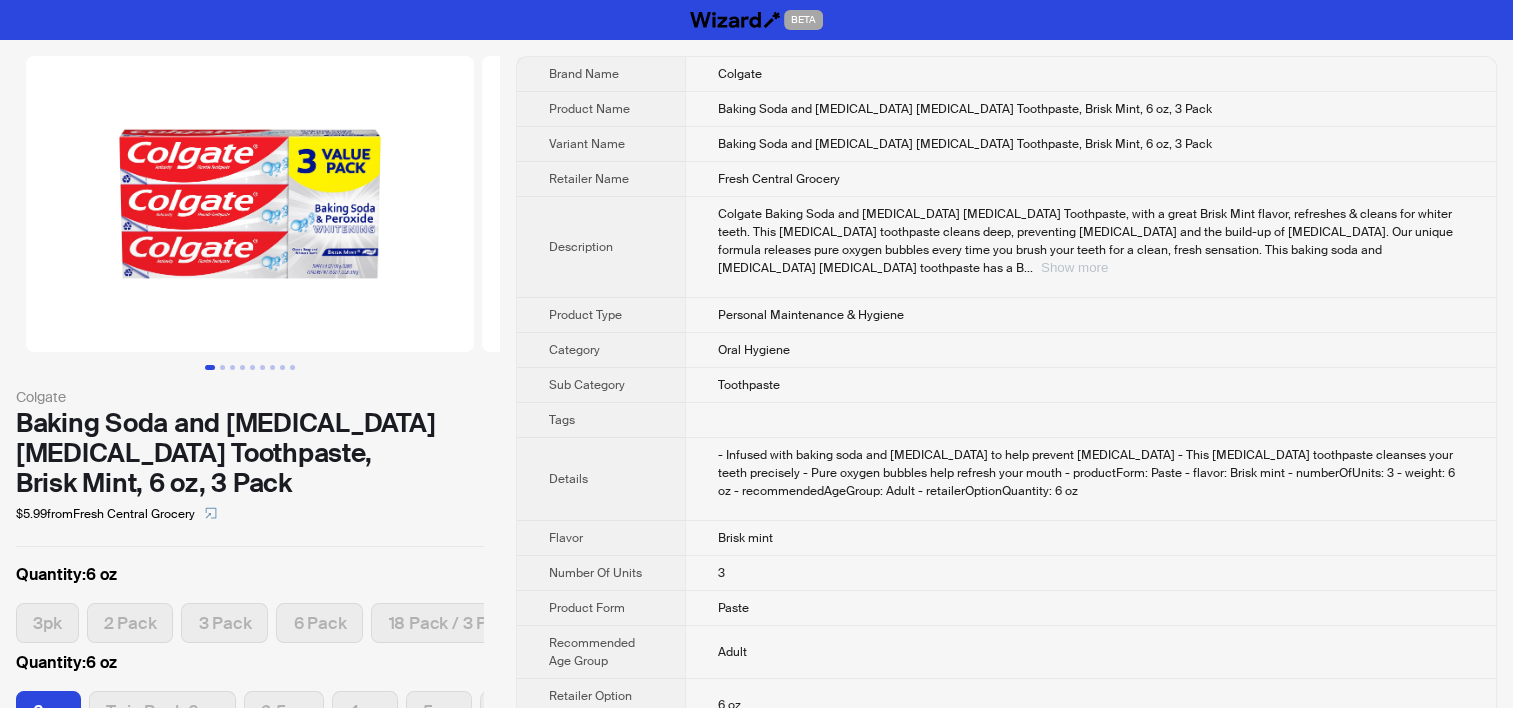 click on "Show more" at bounding box center (1074, 267) 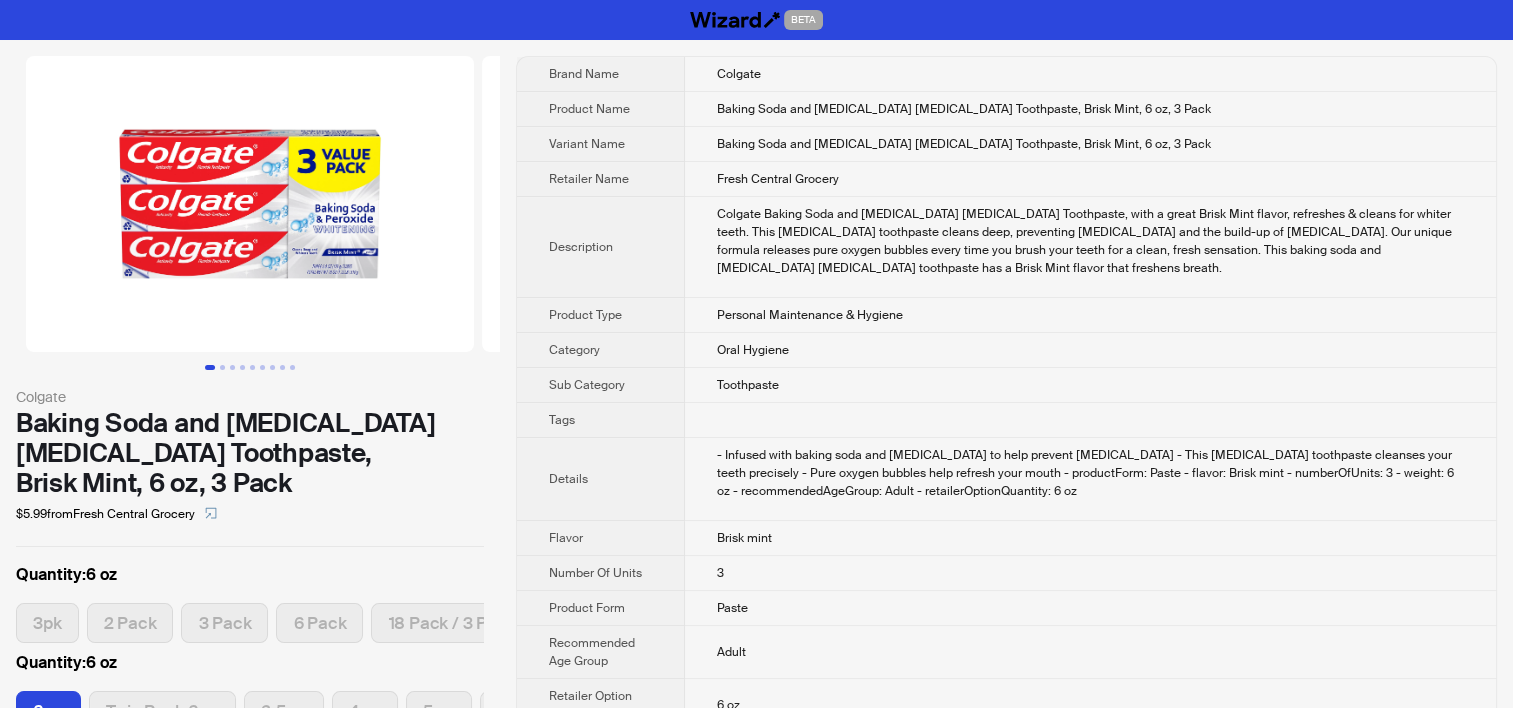 click on "Colgate Baking Soda and Peroxide Whitening Toothpaste, with a great Brisk Mint flavor, refreshes & cleans for whiter teeth. This whitening toothpaste cleans deep, preventing cavities and the build-up of tartar. Our unique formula releases pure oxygen bubbles every time you brush your teeth for a clean, fresh sensation. This baking soda and peroxide whitening toothpaste has a Brisk Mint flavor that freshens breath." at bounding box center [1090, 241] 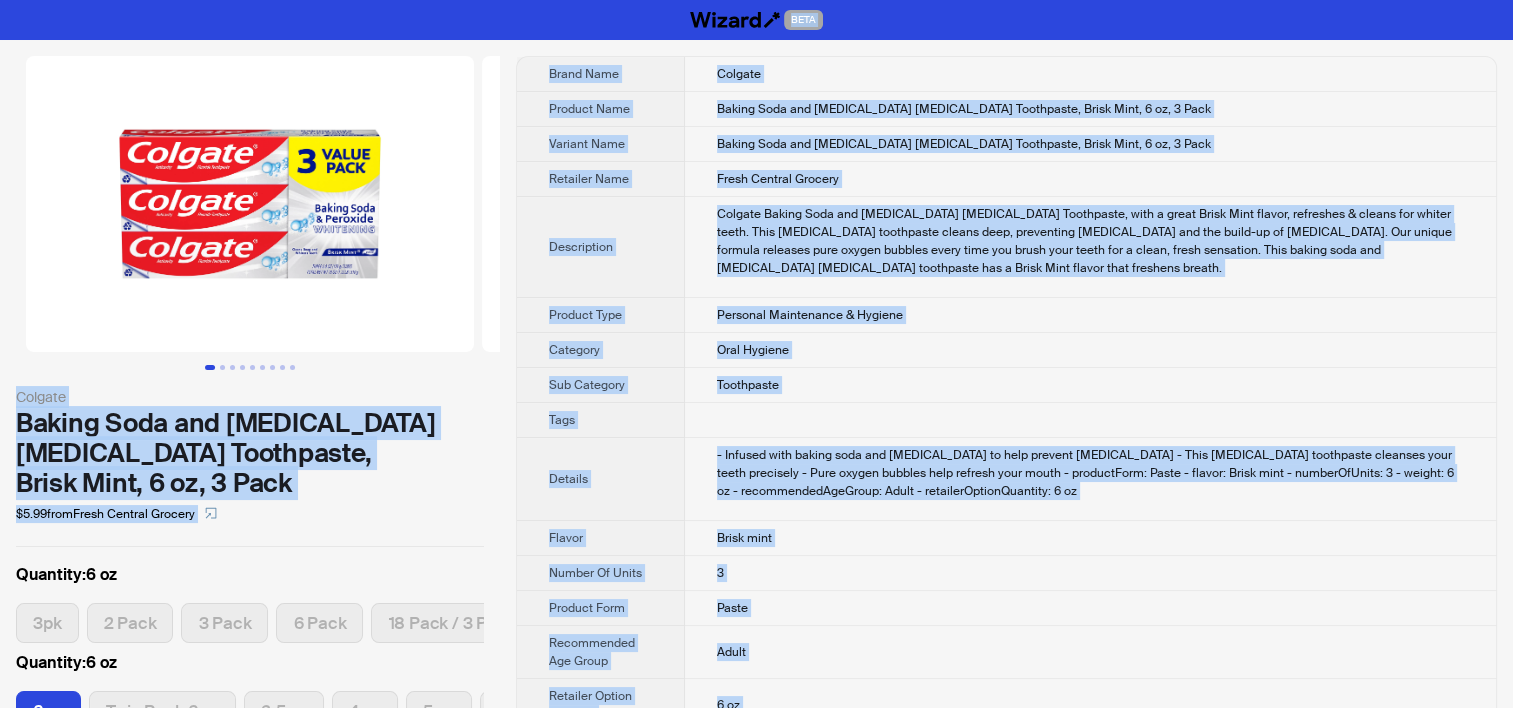 copy on "BETA Colgate Baking Soda and Peroxide Whitening Toothpaste, Brisk Mint, 6 oz, 3 Pack $5.99  from  Fresh Central Grocery Quantity :  6 oz 3pk 2 Pack 3 Pack 6 Pack 18 Pack / 3 Pack 24 Per Case Each, 2 Ea (Pack... Pack Of 1 Pack Of 2 Pack Of 2 / 3 Pa... Pack Of 3 Pack Of 4 Pack Of 6 Quantity :  6 oz 6 oz Twin Pack 6 oz 2.5 oz 4 oz 5 oz 8 oz Brand Name Colgate Product Name Baking Soda and Peroxide Whitening Toothpaste, Brisk Mint, 6 oz, 3 Pack Variant Name Baking Soda and Peroxide Whitening Toothpaste, Brisk Mint, 6 oz, 3 Pack Retailer Name Fresh Central Grocery Description Colgate Baking Soda and Peroxide Whitening Toothpaste, with a great Brisk Mint flavor, refreshes & cleans for whiter teeth. This whitening toothpaste cleans deep, preventing cavities and the build-up of tartar. Our unique formula releases pure oxygen bubbles every time you brush your teeth for a clean, fresh sensation. This baking soda and peroxide whitening toothpaste has a Brisk Mint flavor that freshens breath. Product Type Personal Main..." 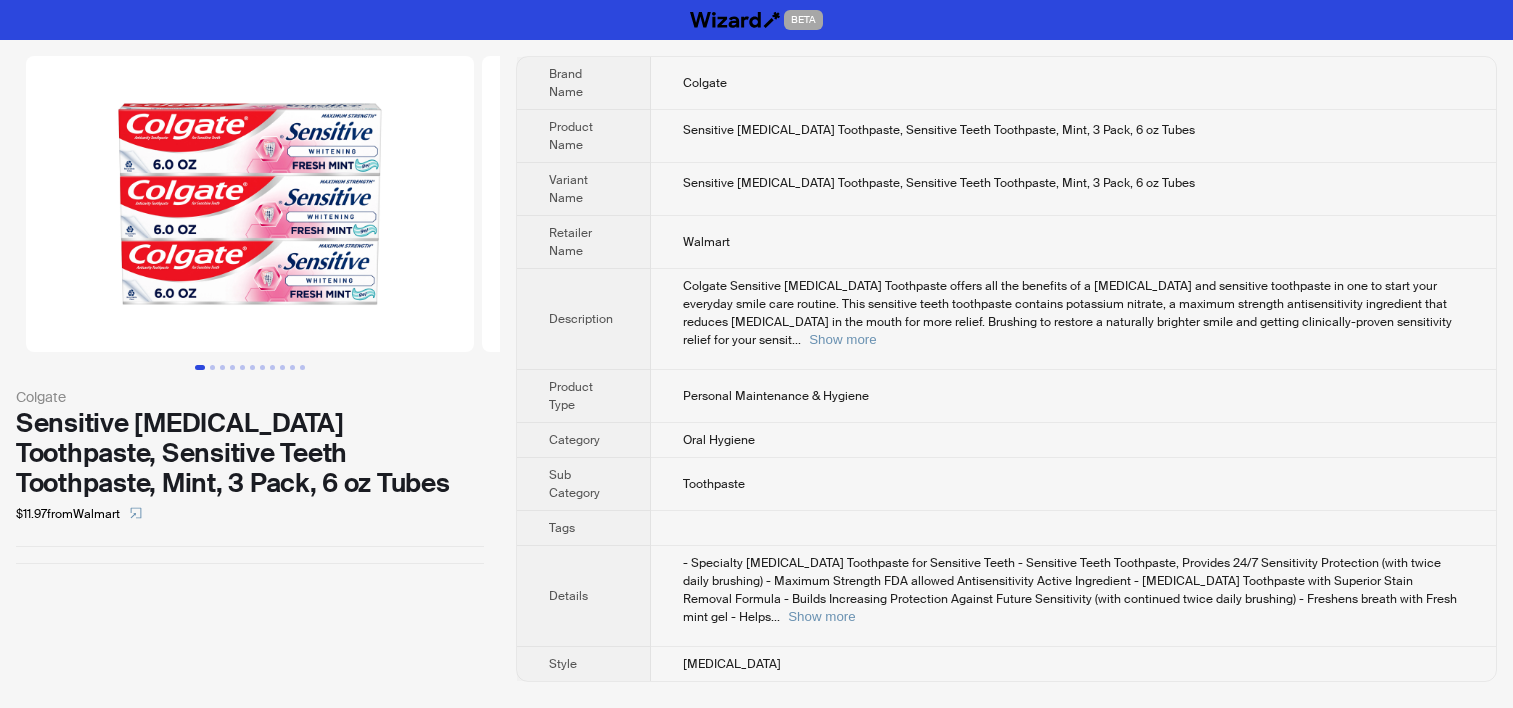 scroll, scrollTop: 0, scrollLeft: 0, axis: both 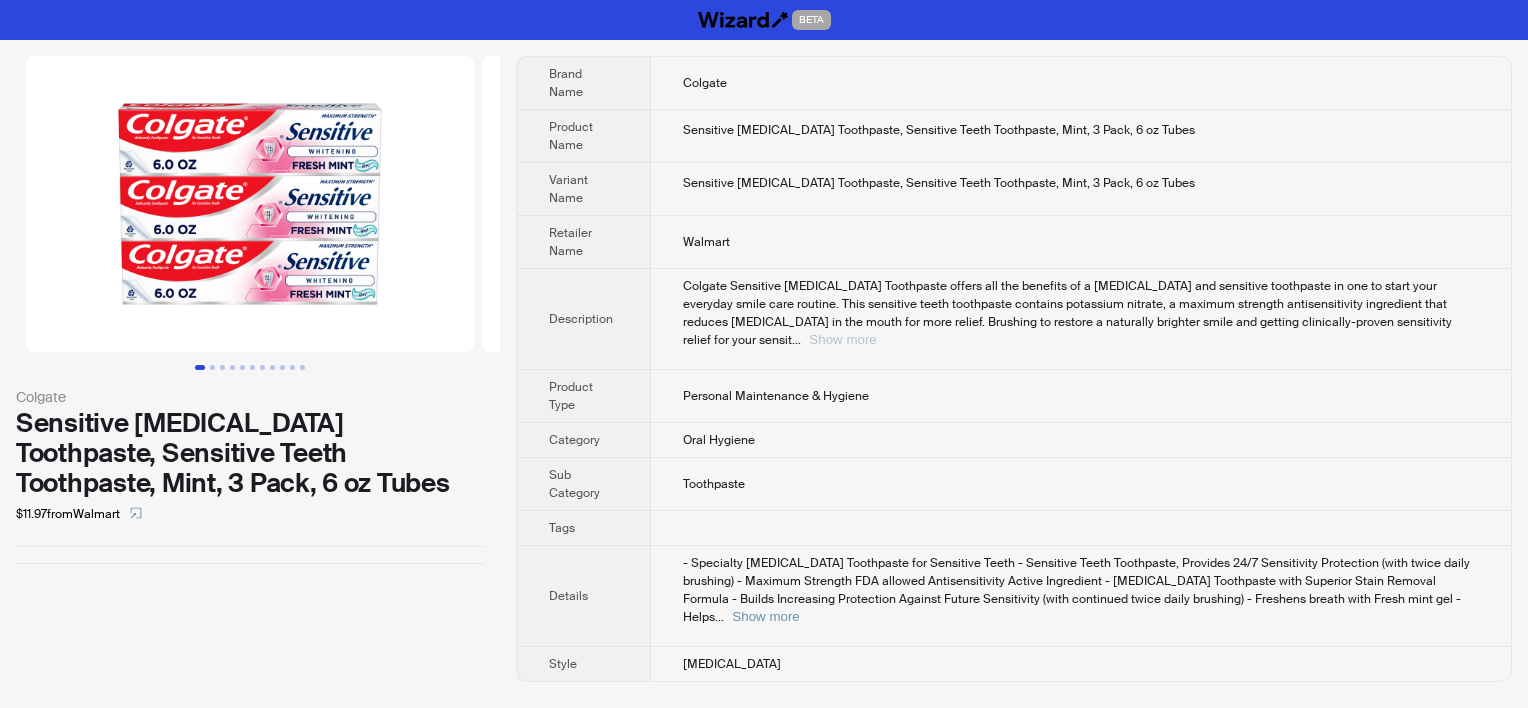 click on "Show more" at bounding box center [842, 339] 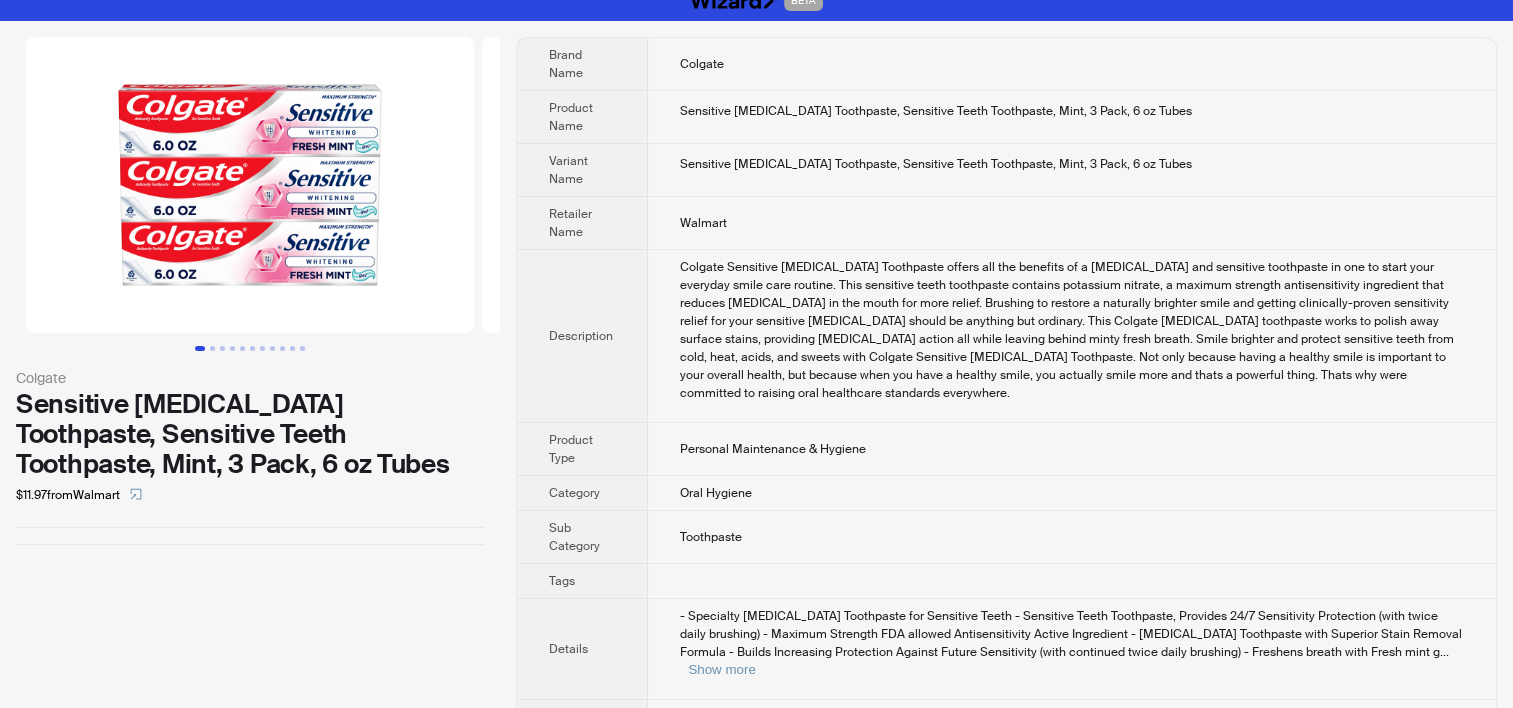 scroll, scrollTop: 24, scrollLeft: 0, axis: vertical 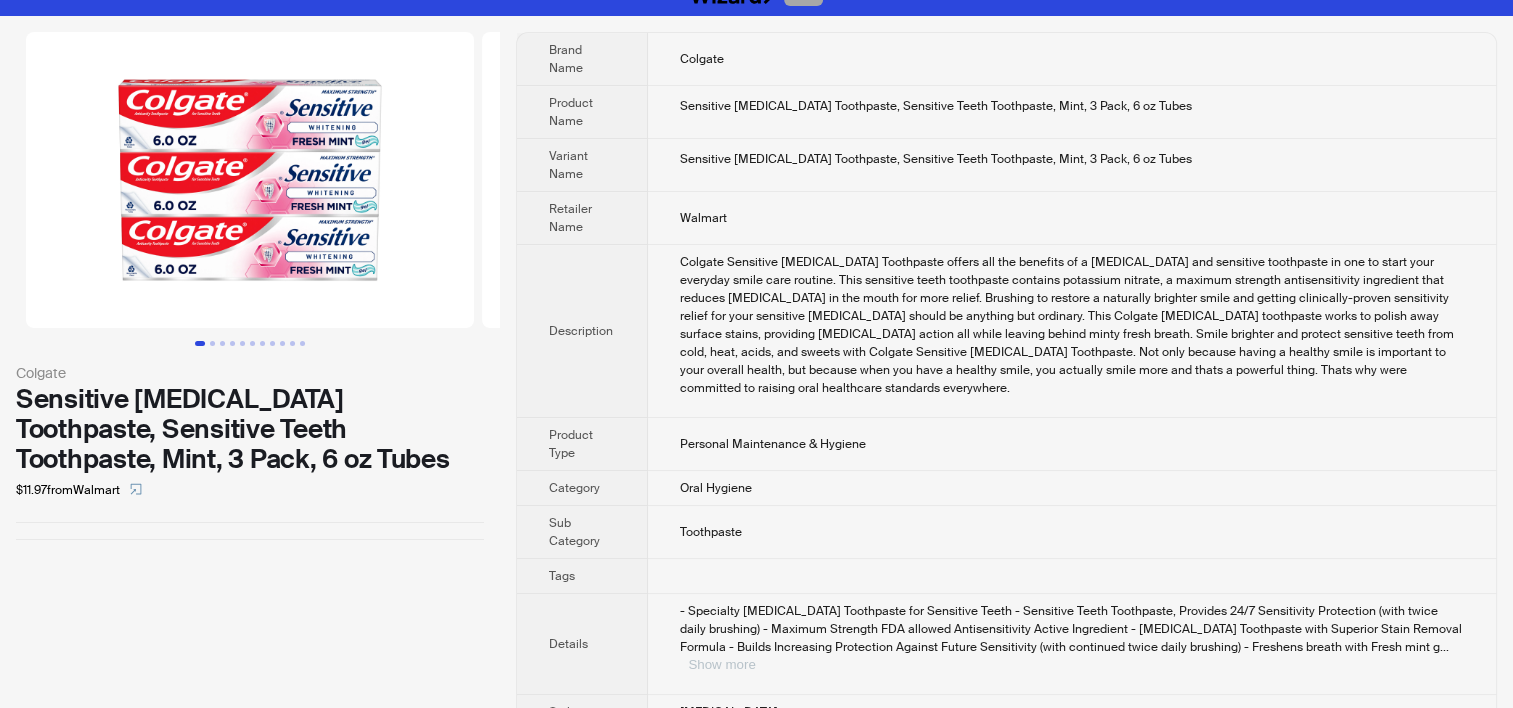 click on "Show more" at bounding box center [721, 664] 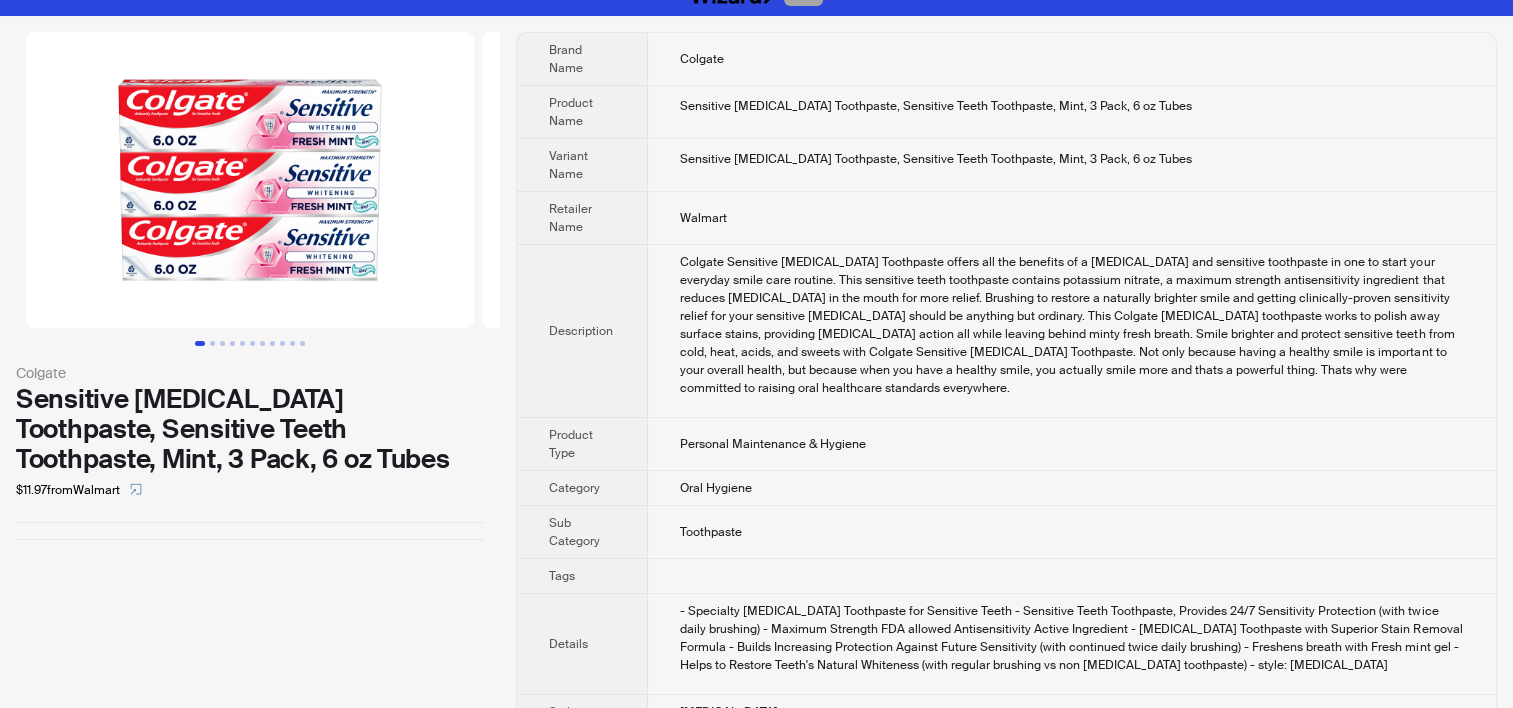scroll, scrollTop: 41, scrollLeft: 0, axis: vertical 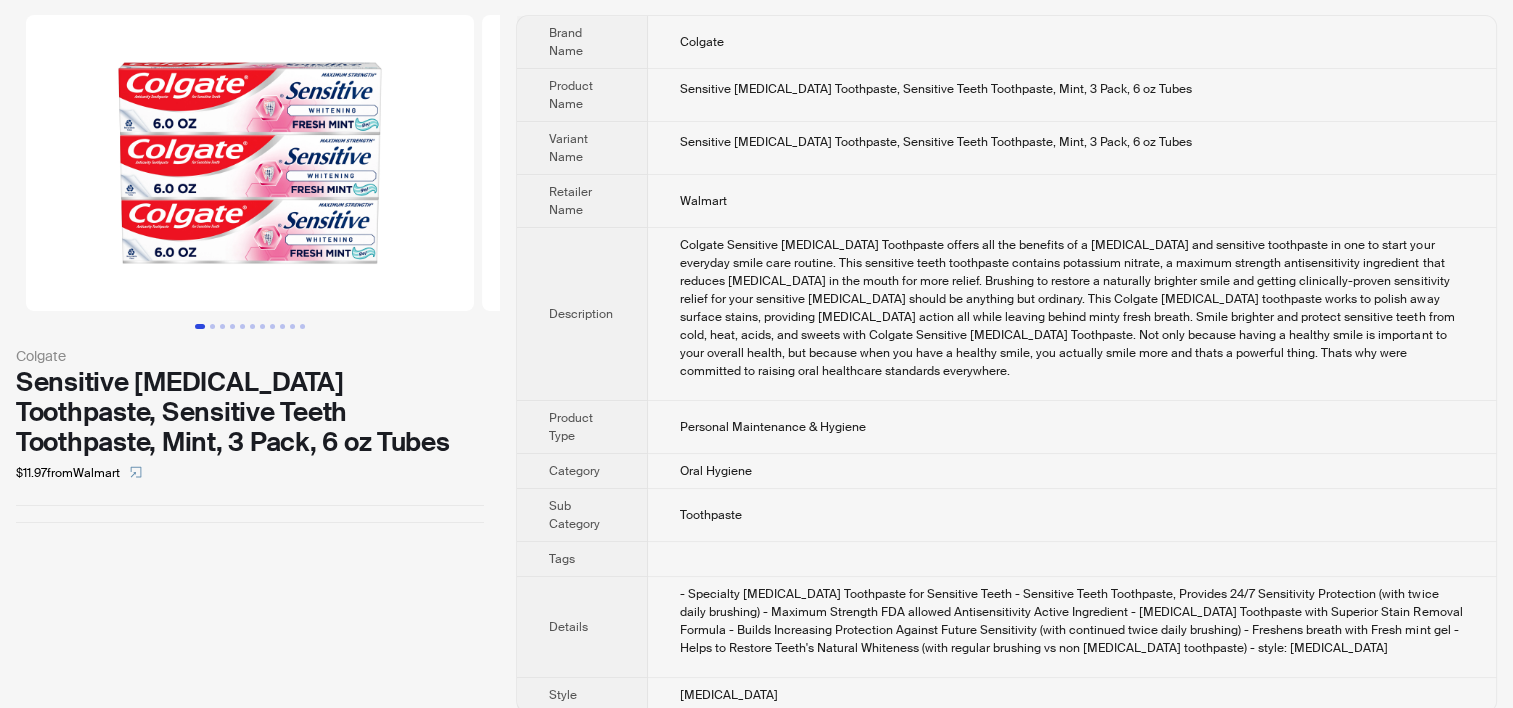 click on "Colgate Sensitive [MEDICAL_DATA] Toothpaste offers all the benefits of a [MEDICAL_DATA] and sensitive toothpaste in one to start your everyday smile care routine. This sensitive teeth toothpaste contains potassium nitrate, a maximum strength antisensitivity ingredient that reduces [MEDICAL_DATA] in the mouth for more relief. Brushing to restore a naturally brighter smile and getting clinically-proven sensitivity relief for your sensitive [MEDICAL_DATA] should be anything but ordinary. This Colgate [MEDICAL_DATA] toothpaste works to polish away surface stains, providing [MEDICAL_DATA] action all while leaving behind minty fresh breath. Smile brighter and protect sensitive teeth from cold, heat, acids, and sweets with Colgate Sensitive [MEDICAL_DATA] Toothpaste. Not only because having a healthy smile is important to your overall health, but because when you have a healthy smile, you actually smile more and thats a powerful thing. Thats why were committed to raising oral healthcare standards everywhere." at bounding box center [1072, 308] 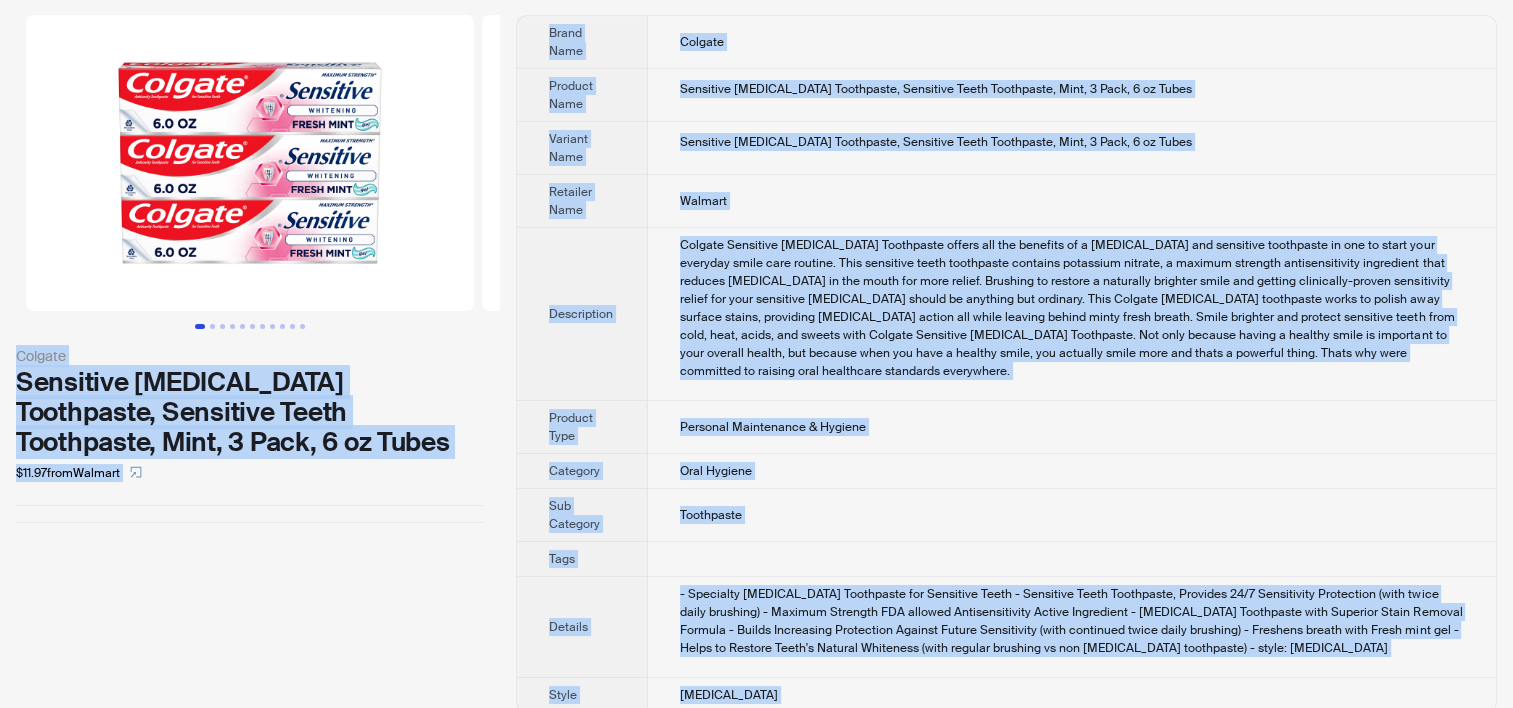 copy on "BETA Colgate Sensitive [MEDICAL_DATA] Toothpaste, Sensitive Teeth Toothpaste, Mint, 3 Pack, 6 oz Tubes $11.97  from  Walmart Brand Name Colgate Product Name Sensitive [MEDICAL_DATA] Toothpaste, Sensitive Teeth Toothpaste, Mint, 3 Pack, 6 oz Tubes Variant Name Sensitive [MEDICAL_DATA] Toothpaste, Sensitive Teeth Toothpaste, Mint, 3 Pack, 6 oz Tubes Retailer Name Walmart Description Colgate Sensitive [MEDICAL_DATA] Toothpaste offers all the benefits of a [MEDICAL_DATA] and sensitive toothpaste in one to start your everyday smile care routine. This sensitive teeth toothpaste contains potassium nitrate, a maximum strength antisensitivity ingredient that reduces [MEDICAL_DATA] in the mouth for more relief. Brushing to restore a naturally brighter smile and getting clinically-proven sensitivity relief for your sensitive [MEDICAL_DATA] should be anything but ordinary. This Colgate [MEDICAL_DATA] toothpaste works to polish away surface stains, providing [MEDICAL_DATA] action all while leaving behind minty fresh breath. Smile brighter and protec..." 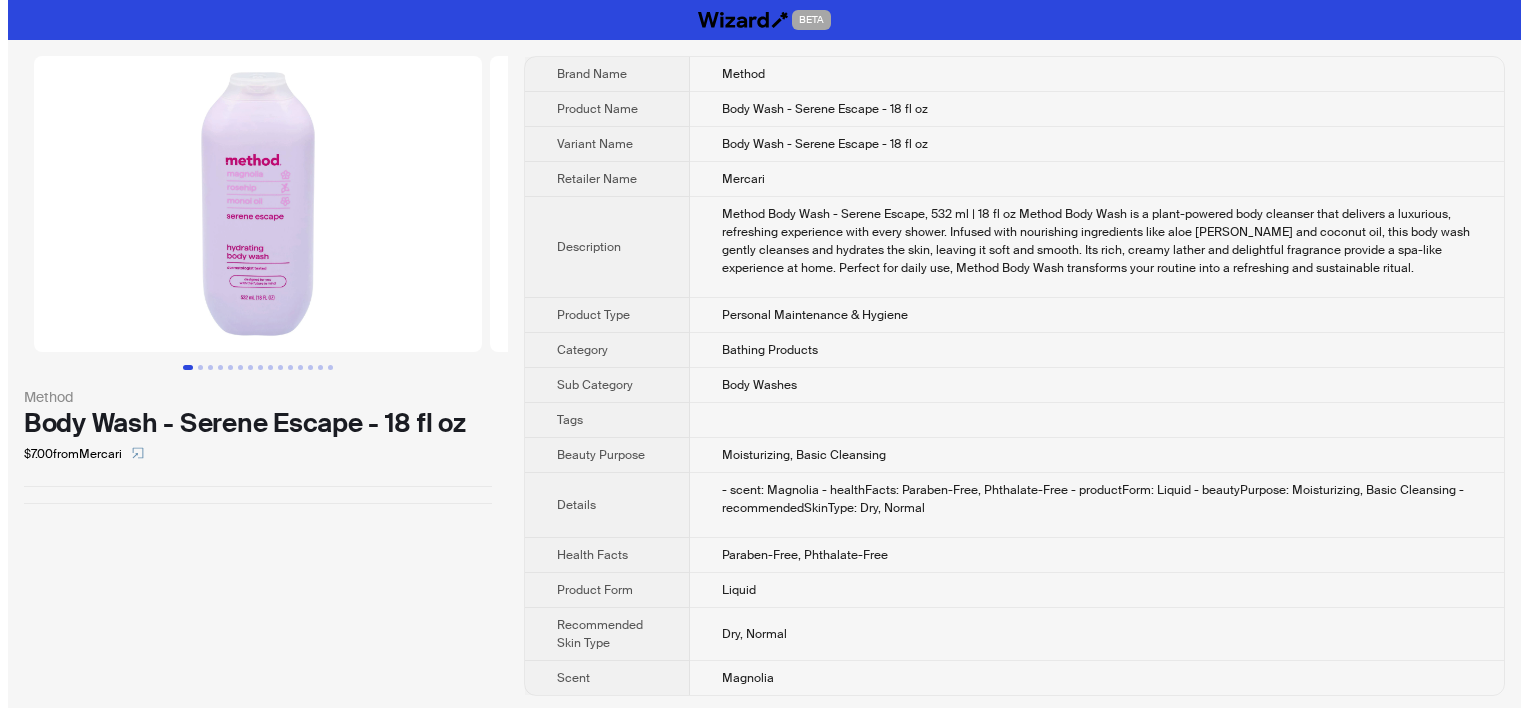 scroll, scrollTop: 0, scrollLeft: 0, axis: both 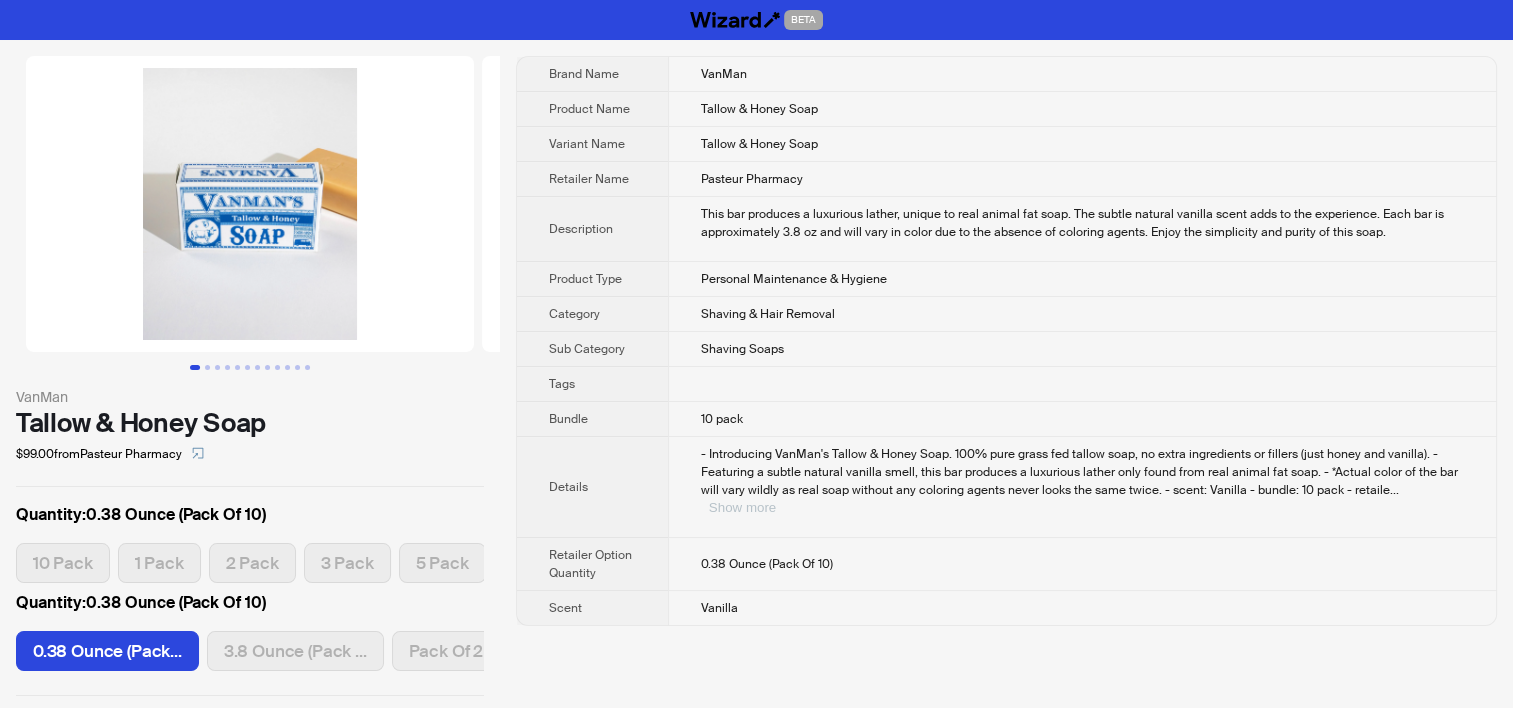 click on "Show more" at bounding box center [742, 507] 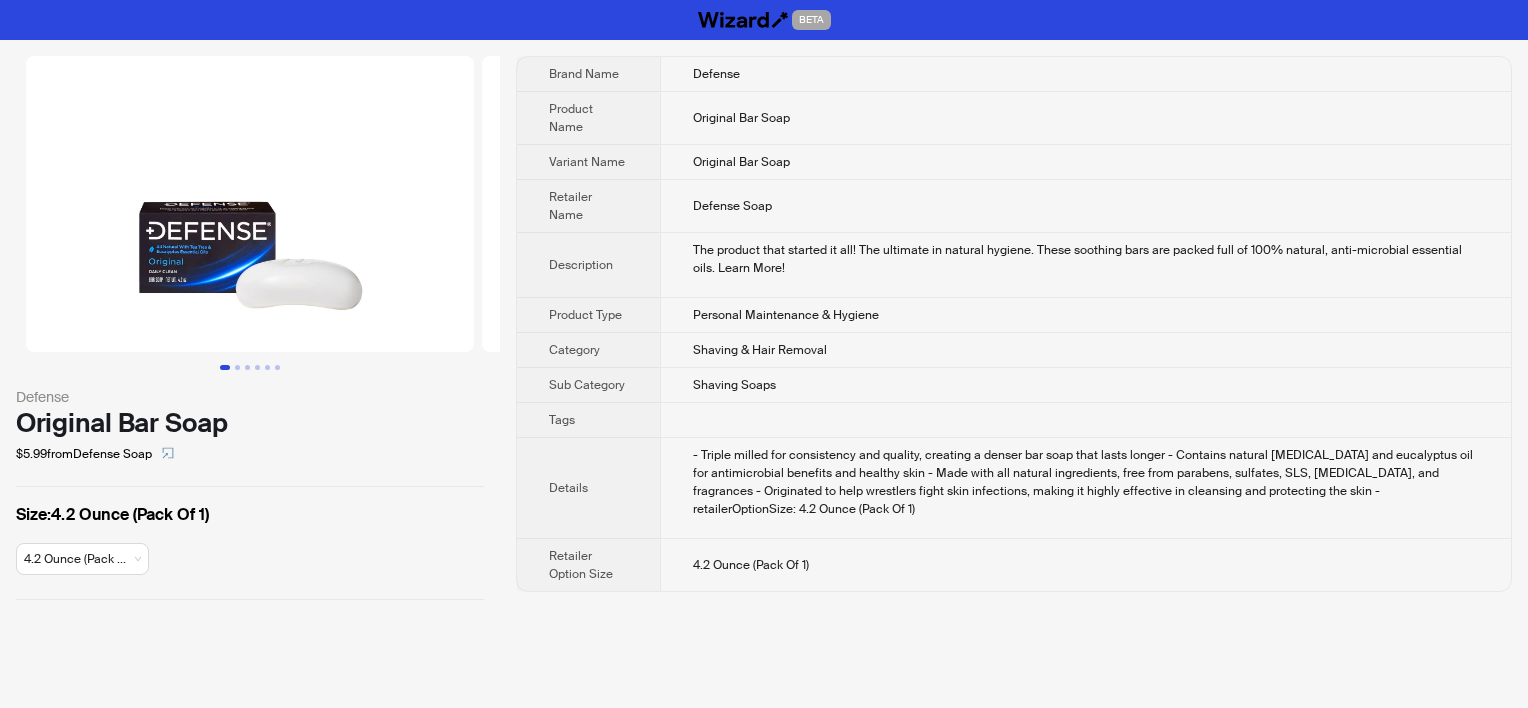 scroll, scrollTop: 0, scrollLeft: 0, axis: both 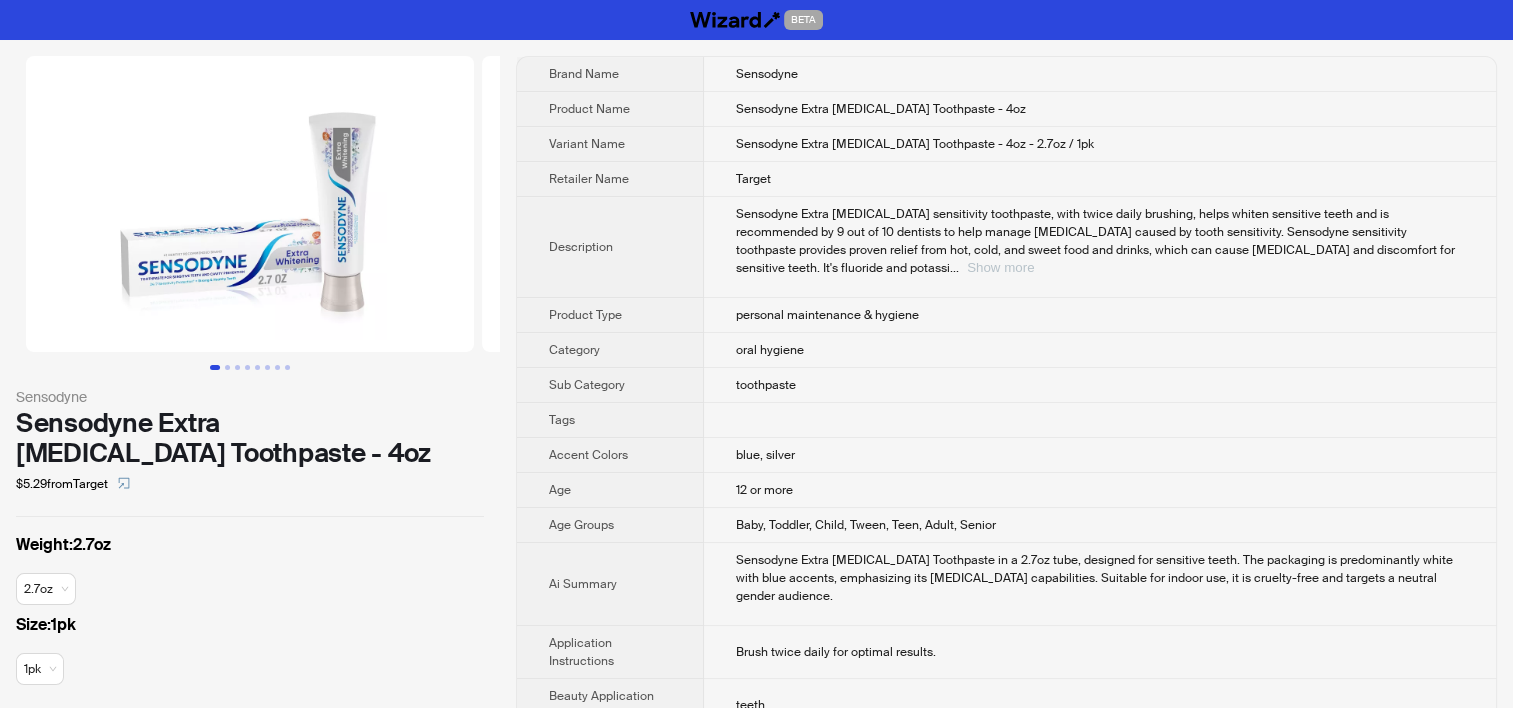 click on "Show more" at bounding box center (1000, 267) 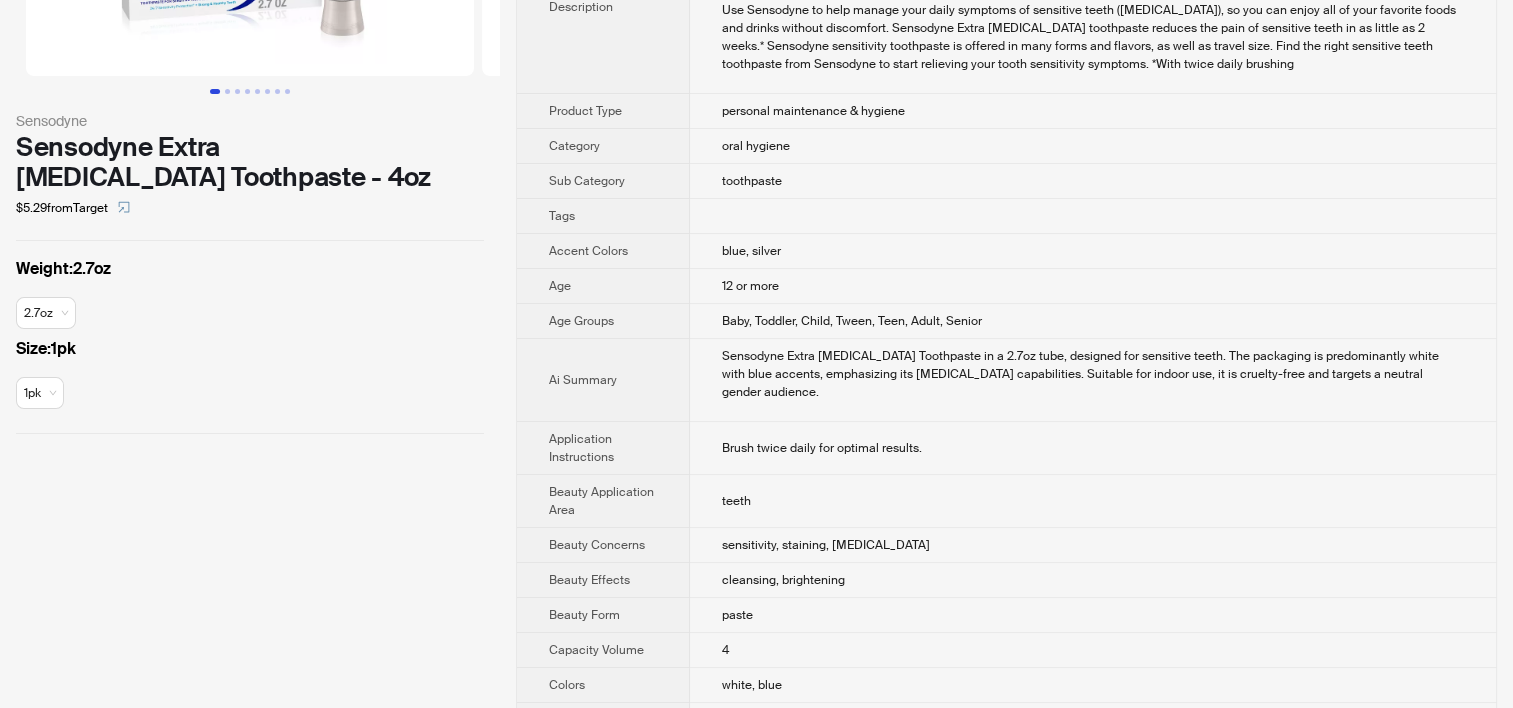scroll, scrollTop: 400, scrollLeft: 0, axis: vertical 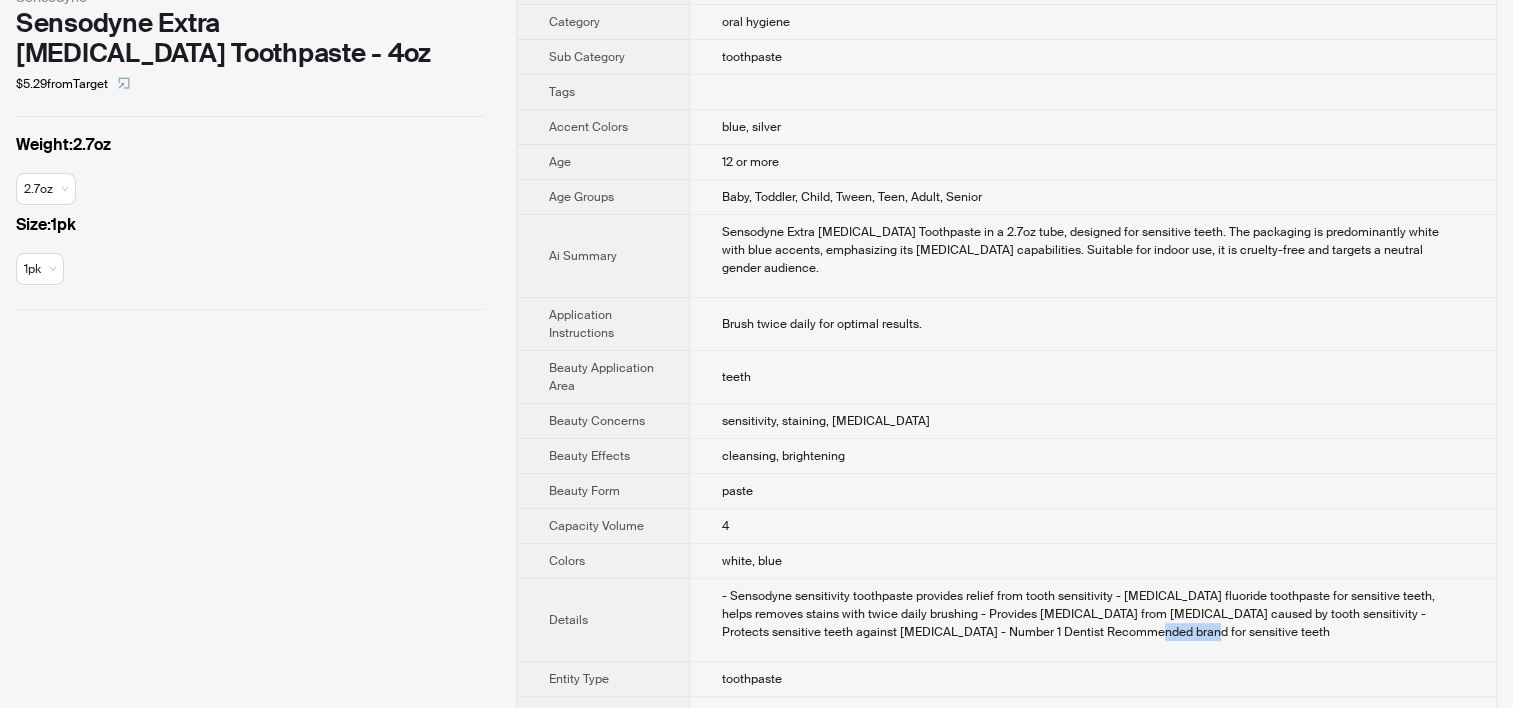 drag, startPoint x: 998, startPoint y: 663, endPoint x: 1044, endPoint y: 664, distance: 46.010868 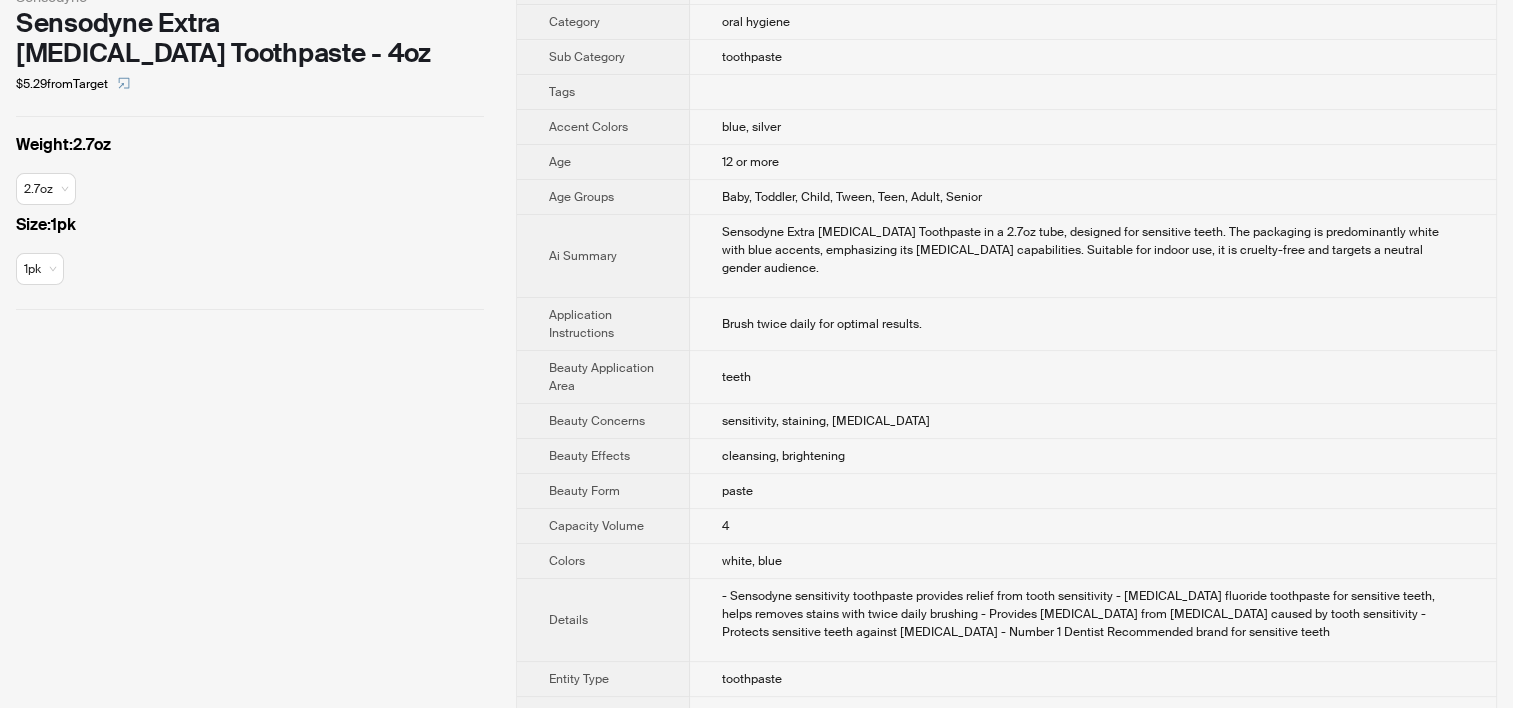 scroll, scrollTop: 1689, scrollLeft: 0, axis: vertical 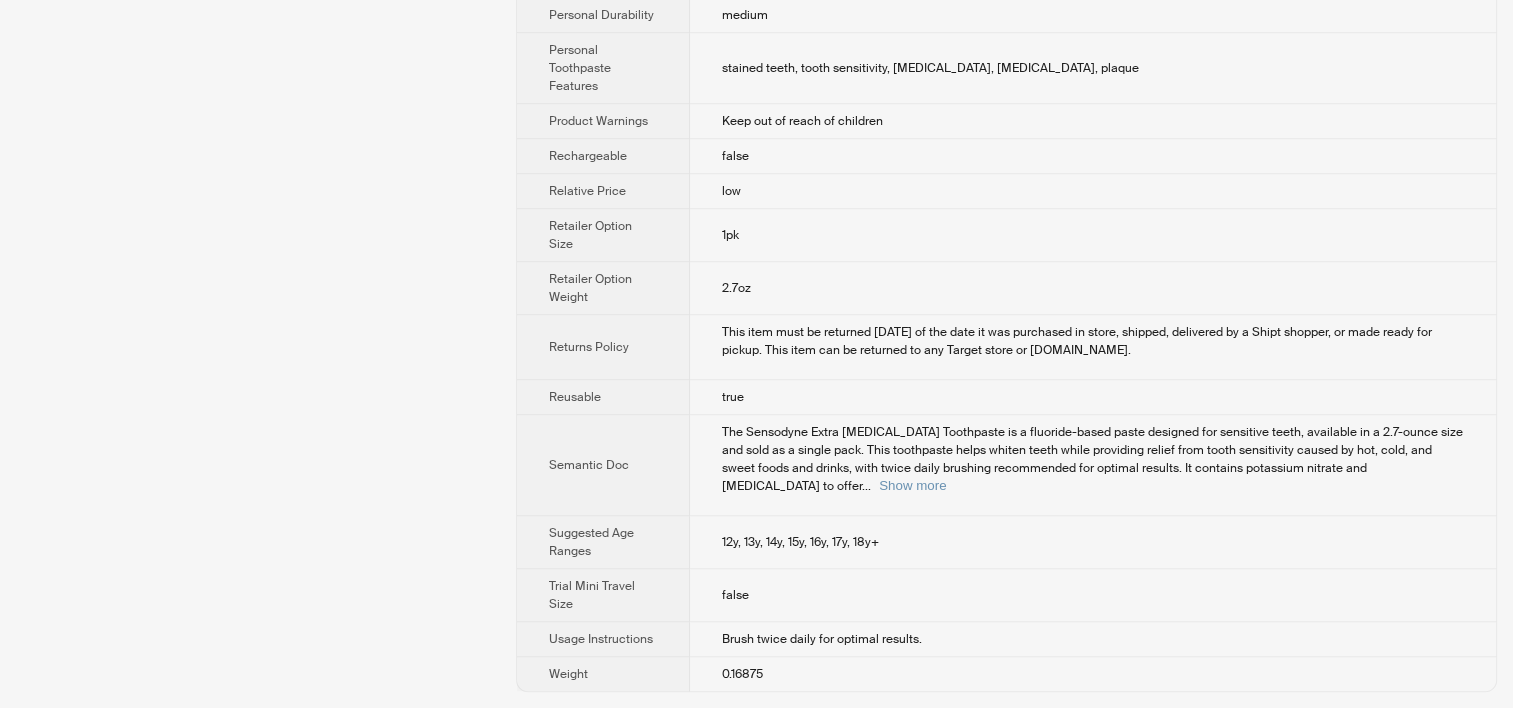click on "low" at bounding box center (1093, 191) 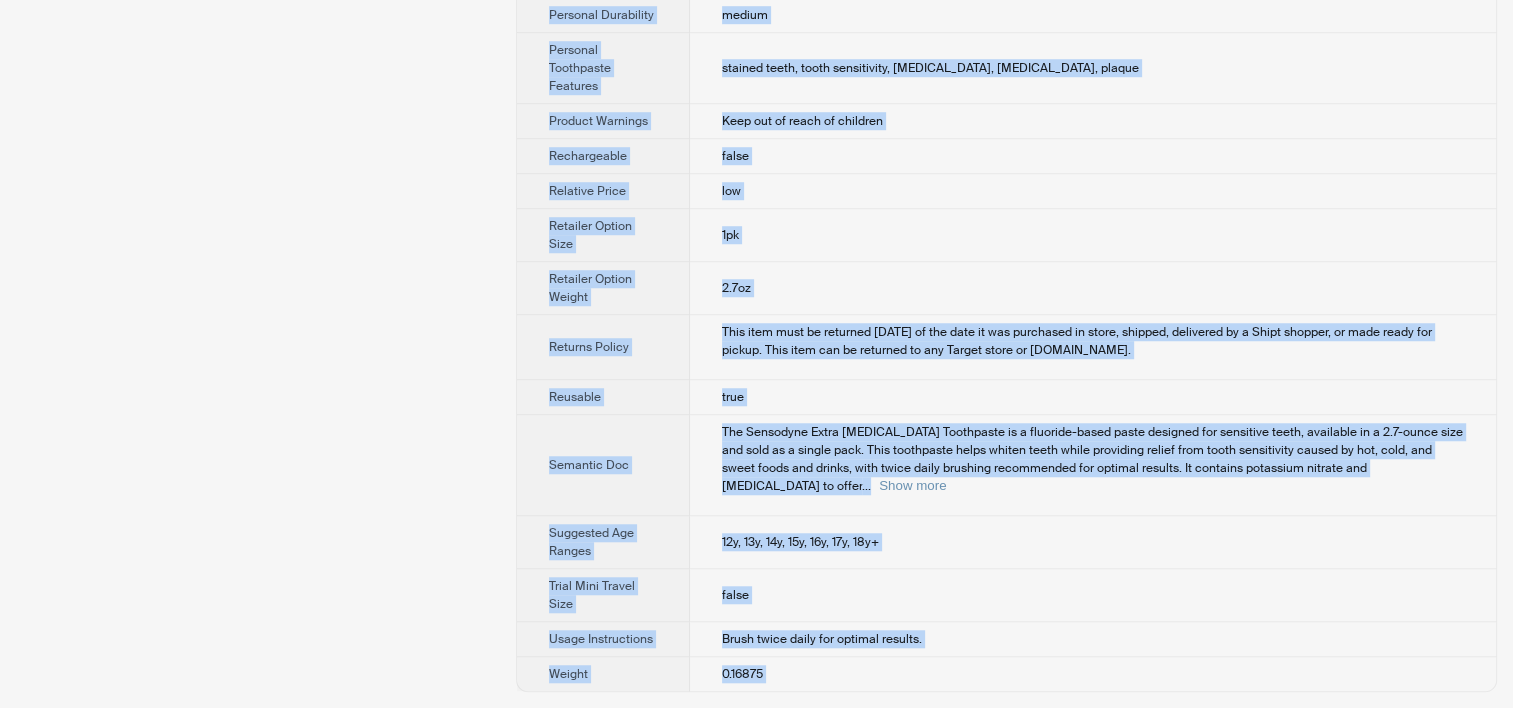 copy on "BETA Sensodyne Sensodyne Extra Whitening Toothpaste - 4oz $5.29  from  Target Weight :  2.7oz 2.7oz Size :  1pk 1pk Brand Name Sensodyne Product Name Sensodyne Extra Whitening Toothpaste - 4oz Variant Name Sensodyne Extra Whitening Toothpaste - 4oz - 2.7oz / 1pk Retailer Name Target Description Sensodyne Extra Whitening sensitivity toothpaste, with twice daily brushing, helps whiten sensitive teeth and is recommended by 9 out of 10 dentists to help manage tooth pain caused by tooth sensitivity. Sensodyne sensitivity toothpaste provides proven relief from hot, cold, and sweet food and drinks, which can cause tooth pain and discomfort for sensitive teeth. It's fluoride and potassium nitrate formula provides long-lasting tooth sensitivity protection, while helps remove to stains for a whiter, healthier smile. Use Sensodyne to help manage your daily symptoms of sensitive teeth (dentin hypersensitivity), so you can enjoy all of your favorite foods and drinks without discomfort. Sensodyne Extra Whitening toothpa..." 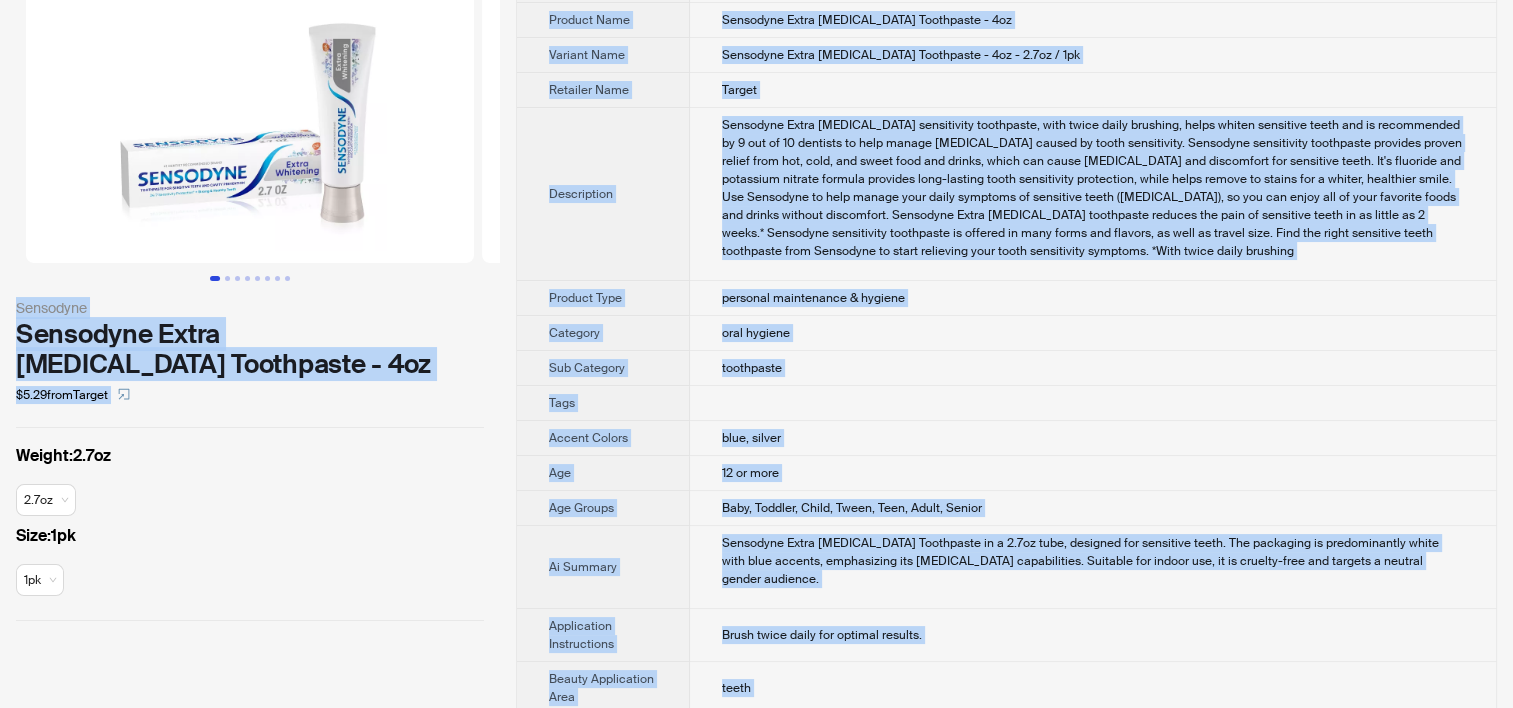 scroll, scrollTop: 0, scrollLeft: 0, axis: both 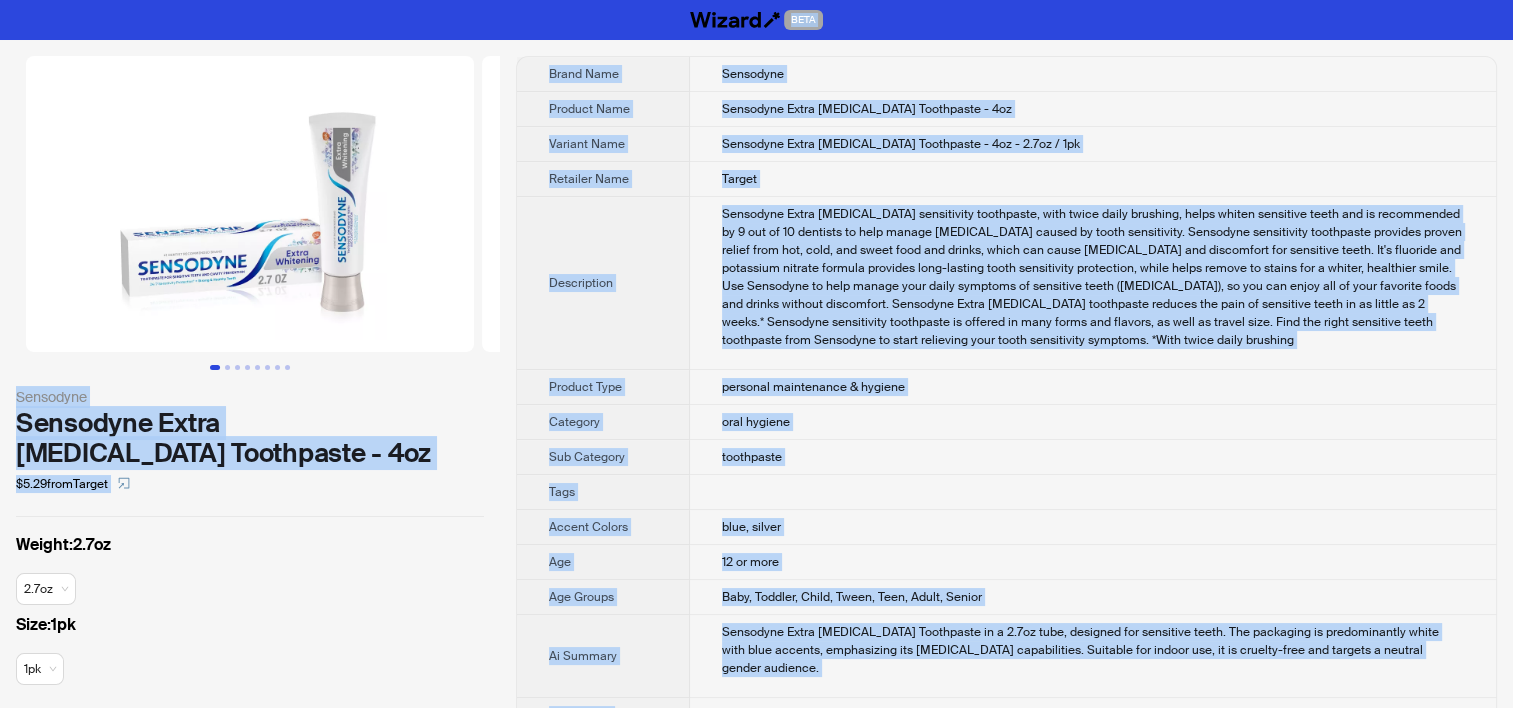 click on "Sensodyne Extra Whitening sensitivity toothpaste, with twice daily brushing, helps whiten sensitive teeth and is recommended by 9 out of 10 dentists to help manage tooth pain caused by tooth sensitivity. Sensodyne sensitivity toothpaste provides proven relief from hot, cold, and sweet food and drinks, which can cause tooth pain and discomfort for sensitive teeth. It's fluoride and potassium nitrate formula provides long-lasting tooth sensitivity protection, while helps remove to stains for a whiter, healthier smile. Use Sensodyne to help manage your daily symptoms of sensitive teeth (dentin hypersensitivity), so you can enjoy all of your favorite foods and drinks without discomfort. Sensodyne Extra Whitening toothpaste reduces the pain of sensitive teeth in as little as 2 weeks.* Sensodyne sensitivity toothpaste is offered in many forms and flavors, as well as travel size. Find the right sensitive teeth toothpaste from Sensodyne to start relieving your tooth sensitivity symptoms. *With twice daily brushing" at bounding box center (1093, 277) 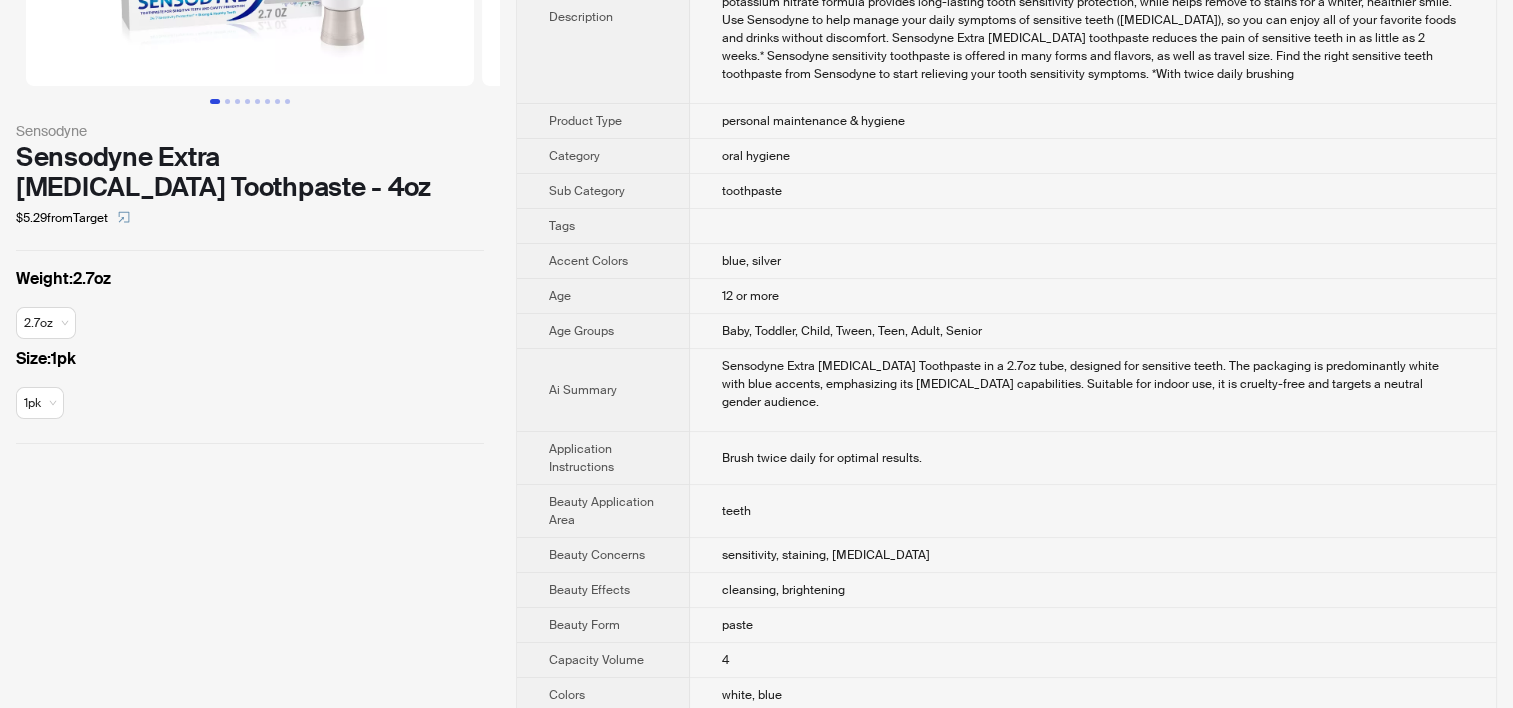 scroll, scrollTop: 0, scrollLeft: 0, axis: both 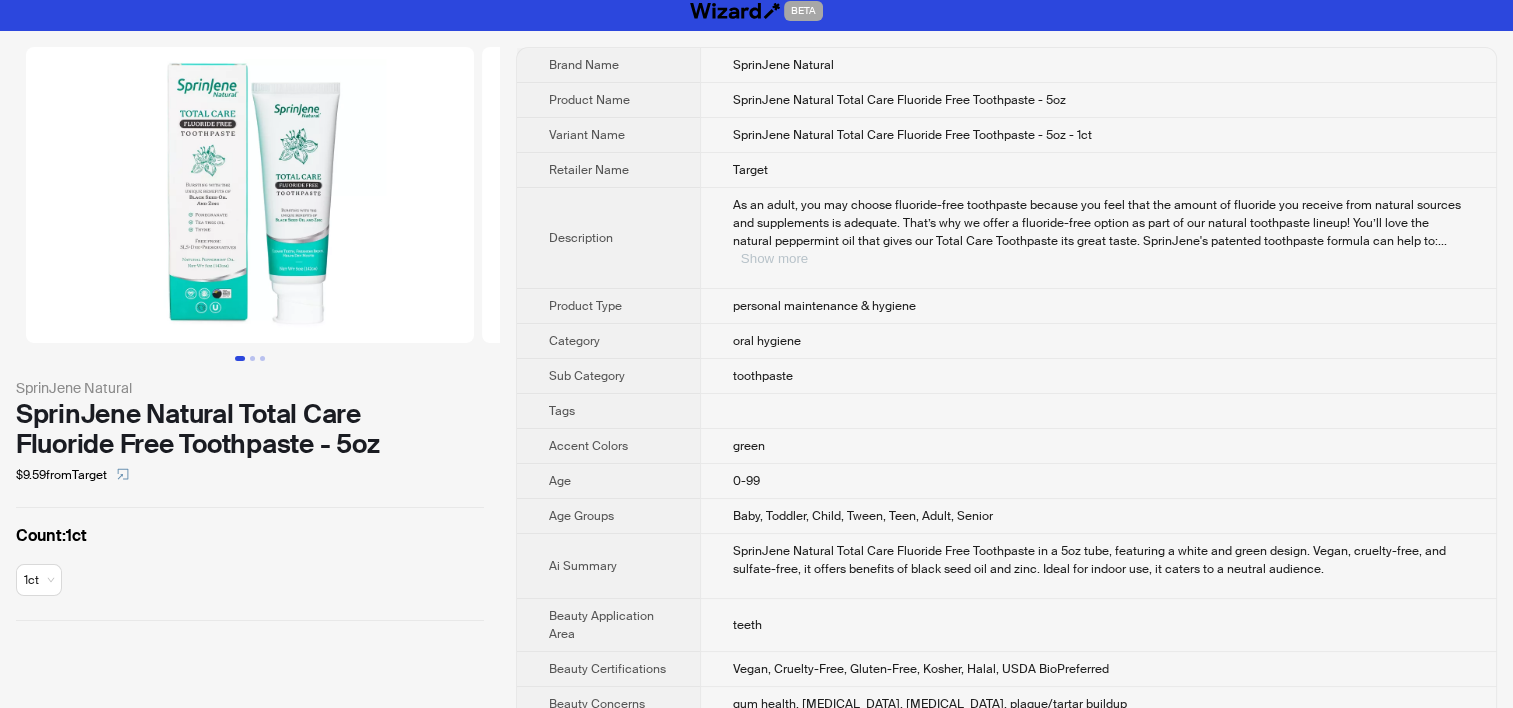 click on "Show more" at bounding box center (774, 258) 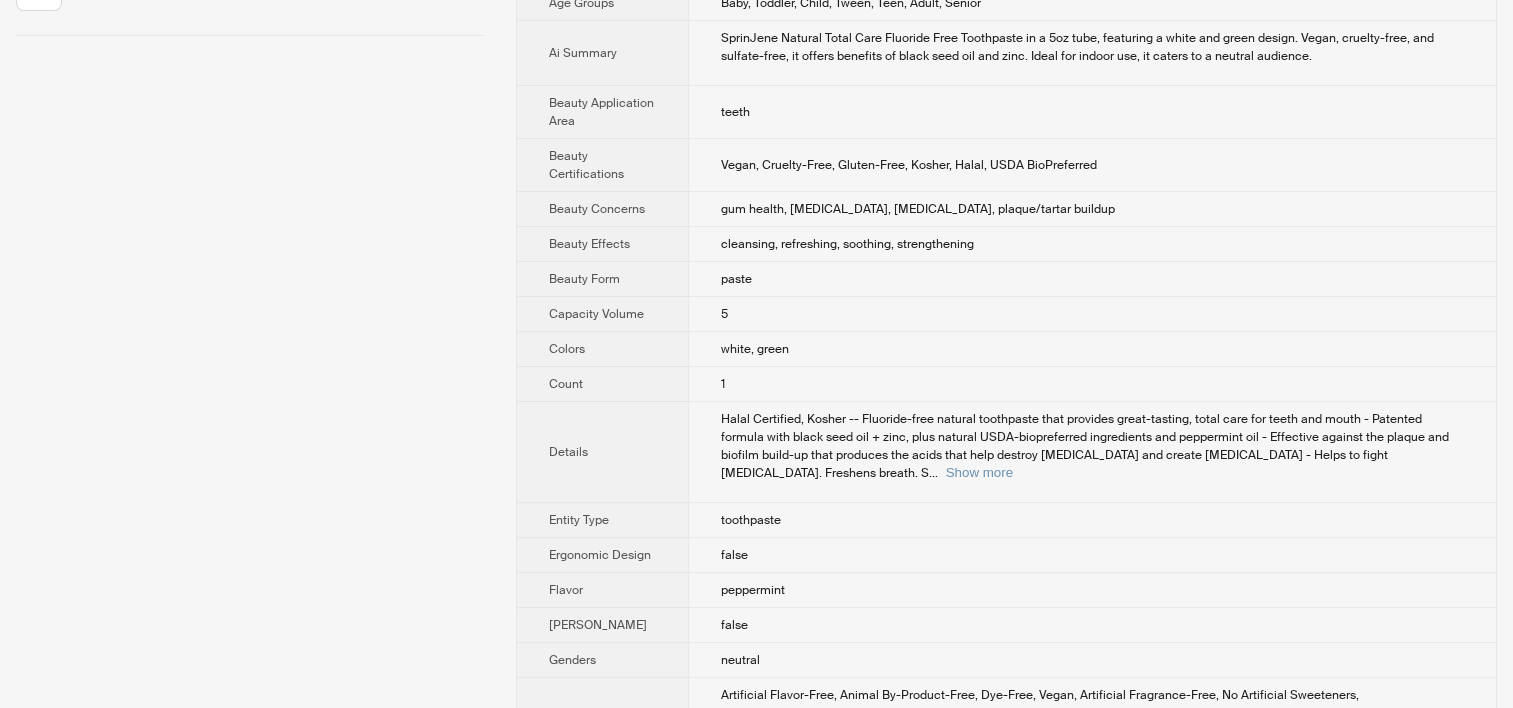 scroll, scrollTop: 617, scrollLeft: 0, axis: vertical 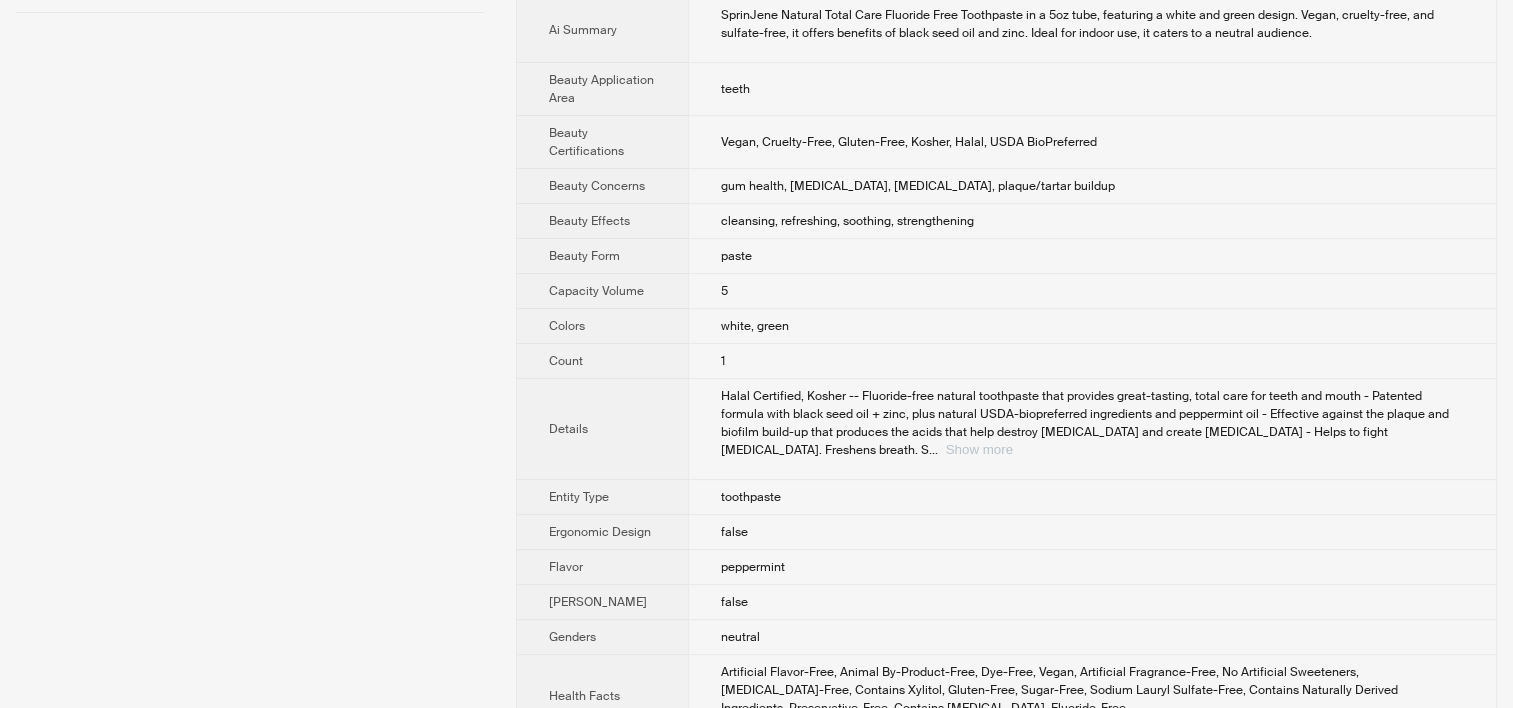 click on "Show more" at bounding box center (979, 449) 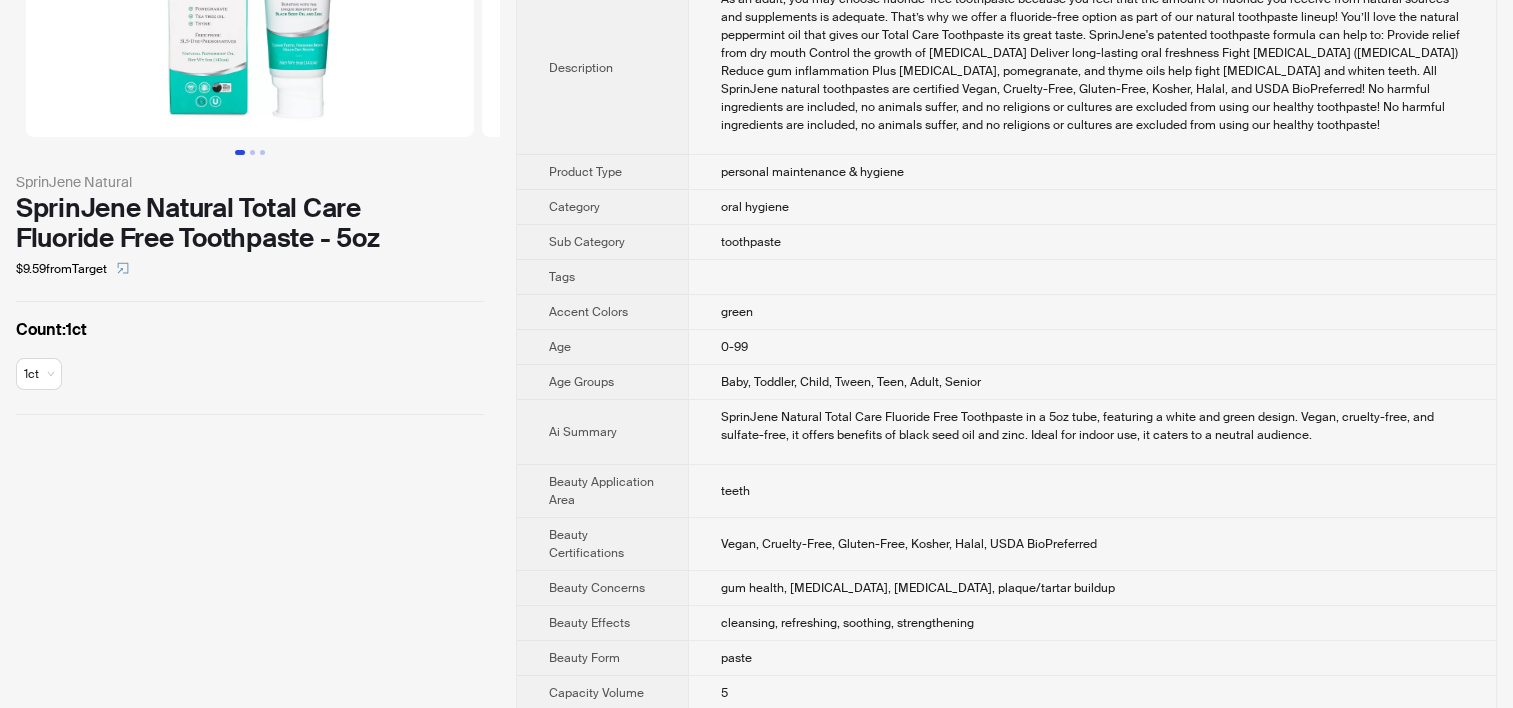 scroll, scrollTop: 0, scrollLeft: 0, axis: both 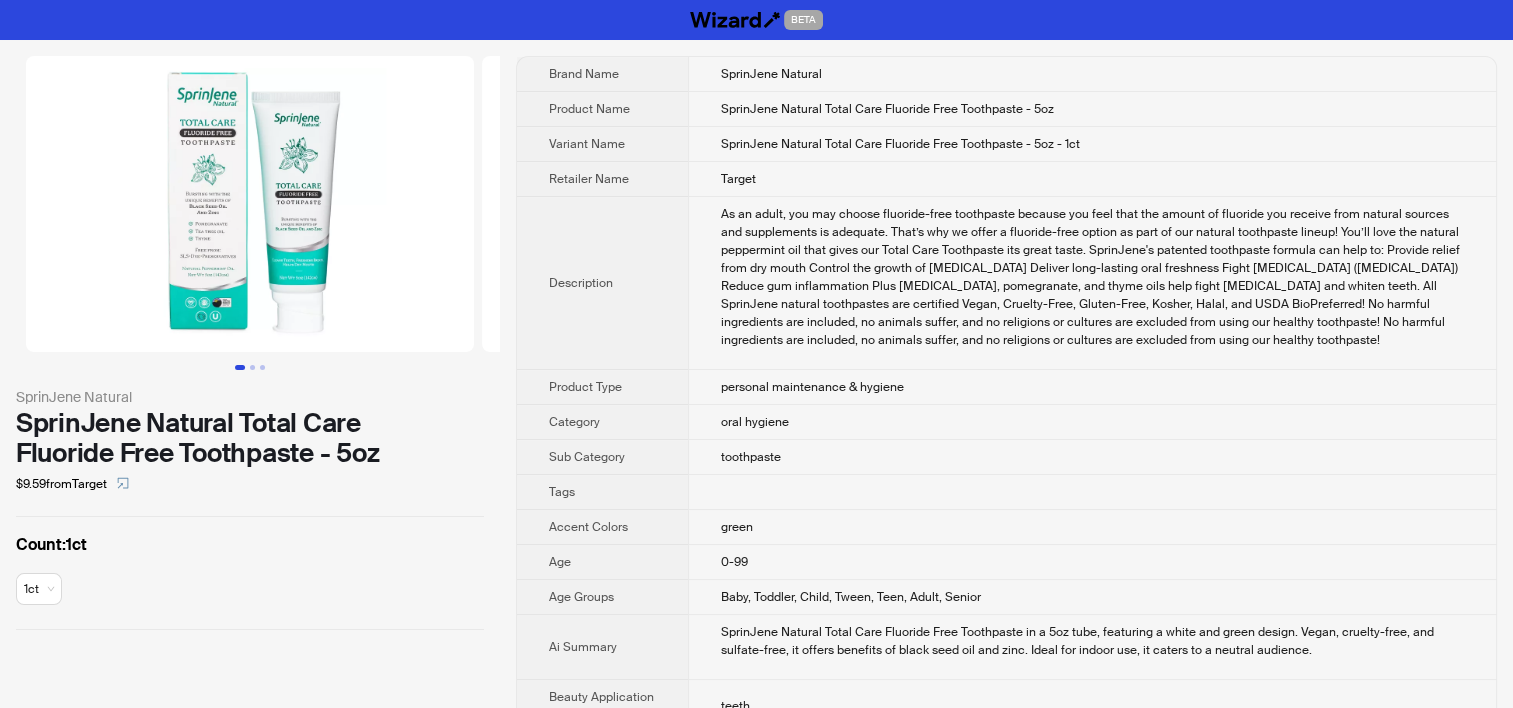 click on "personal maintenance & hygiene" at bounding box center (812, 387) 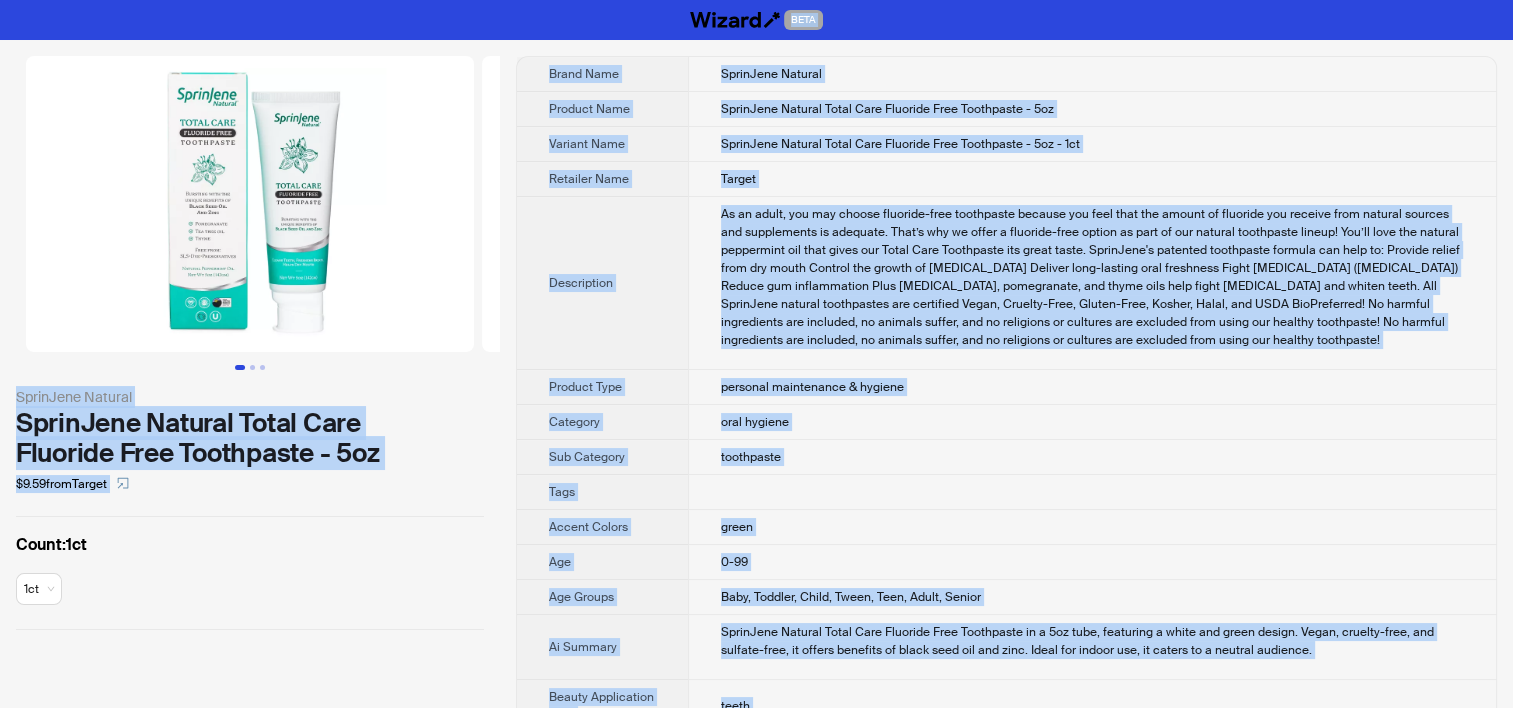 copy on "BETA SprinJene Natural SprinJene Natural Total Care Fluoride Free Toothpaste - 5oz $9.59  from  Target Count :  1ct 1ct Brand Name SprinJene Natural Product Name SprinJene Natural Total Care Fluoride Free Toothpaste - 5oz Variant Name SprinJene Natural Total Care Fluoride Free Toothpaste - 5oz - 1ct Retailer Name Target Description As an adult, you may choose fluoride-free toothpaste because you feel that the amount of fluoride you receive from natural sources and supplements is adequate. That’s why we offer a fluoride-free option as part of our natural toothpaste lineup! You’ll love the natural peppermint oil that gives our Total Care Toothpaste its great taste. SprinJene's patented toothpaste formula can help to: Provide relief from dry mouth
Control the growth of tartar
Deliver long-lasting oral freshness
Fight gingivitis (gum disease)
Reduce gum inflammation Plus tea tree, pomegranate, and thyme oils help fight gingivitis and whiten teeth. All SprinJene natural toothpastes are certified Vegan, Cruelty-..." 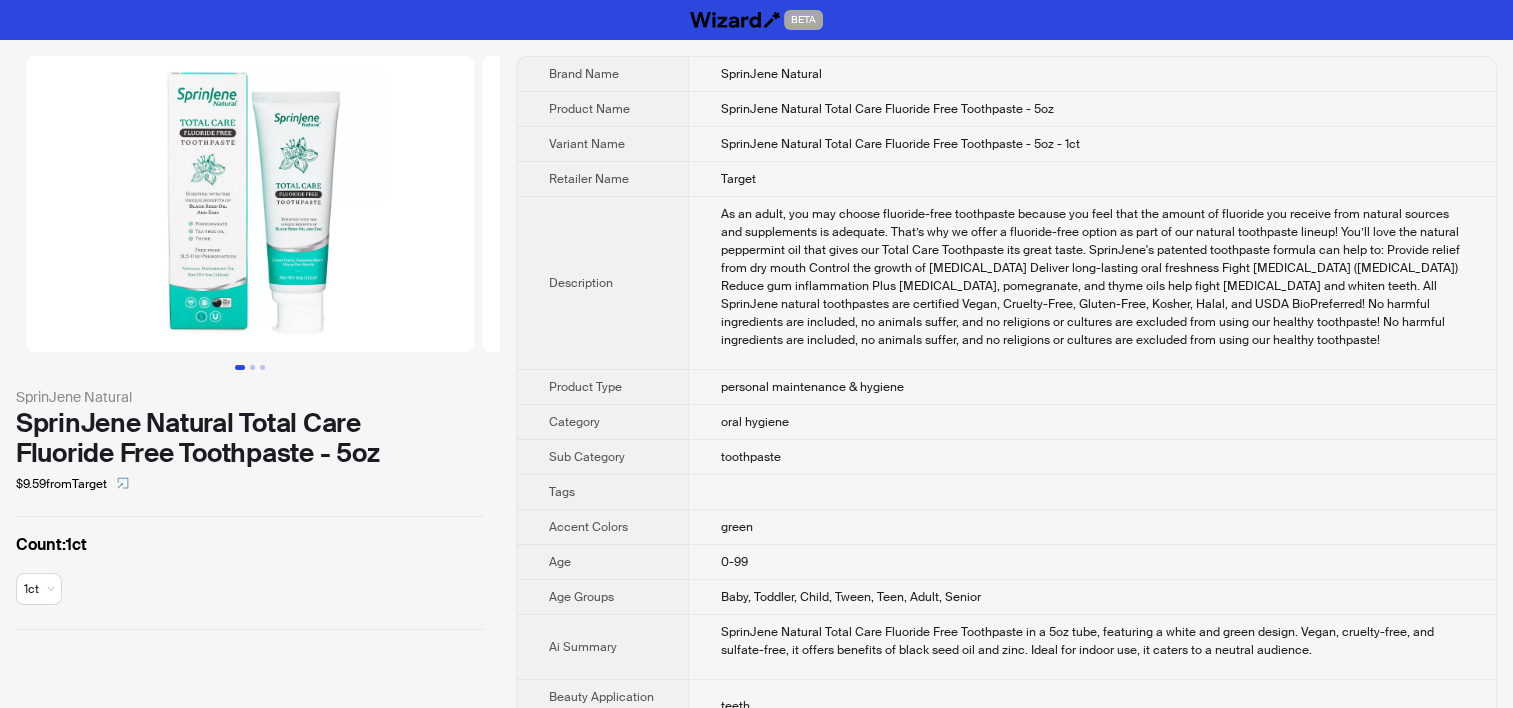 scroll, scrollTop: 762, scrollLeft: 0, axis: vertical 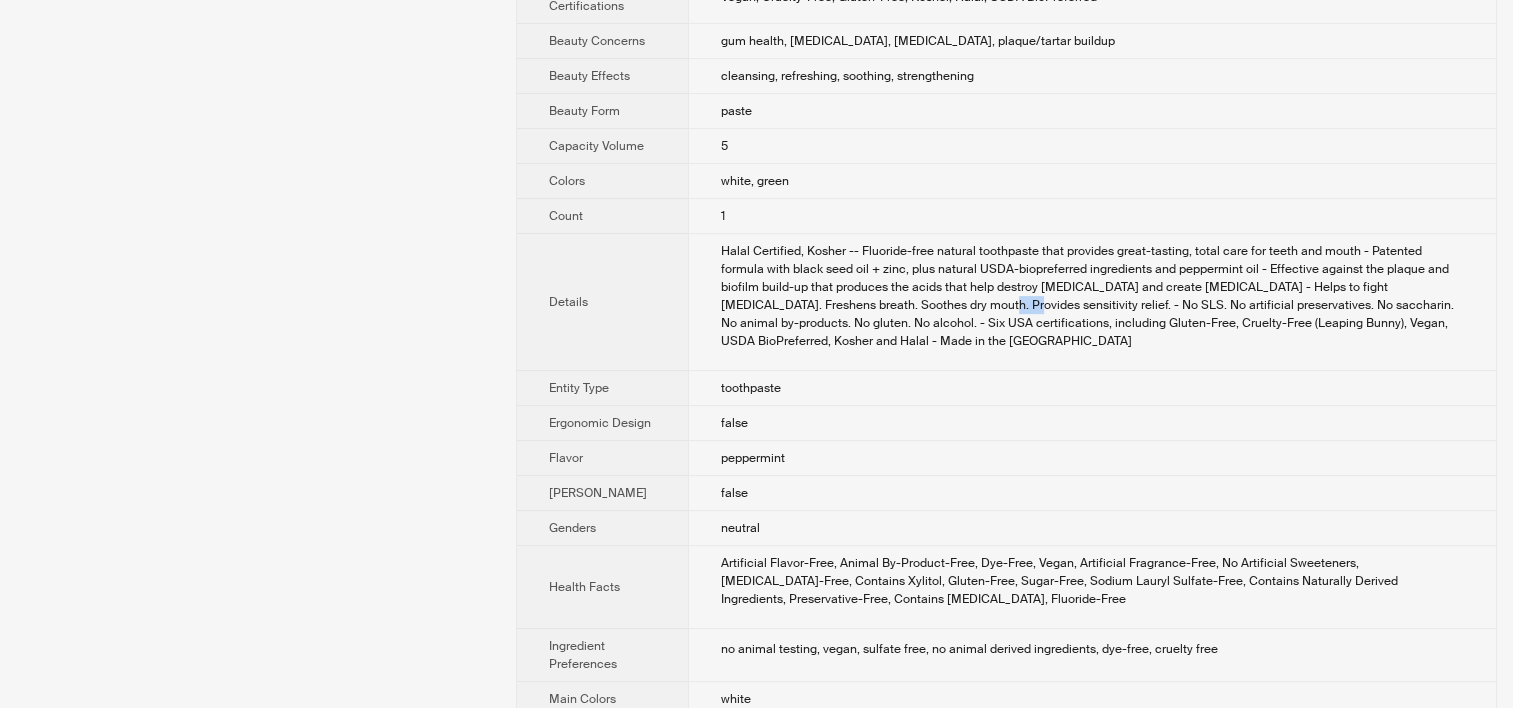 drag, startPoint x: 795, startPoint y: 354, endPoint x: 826, endPoint y: 354, distance: 31 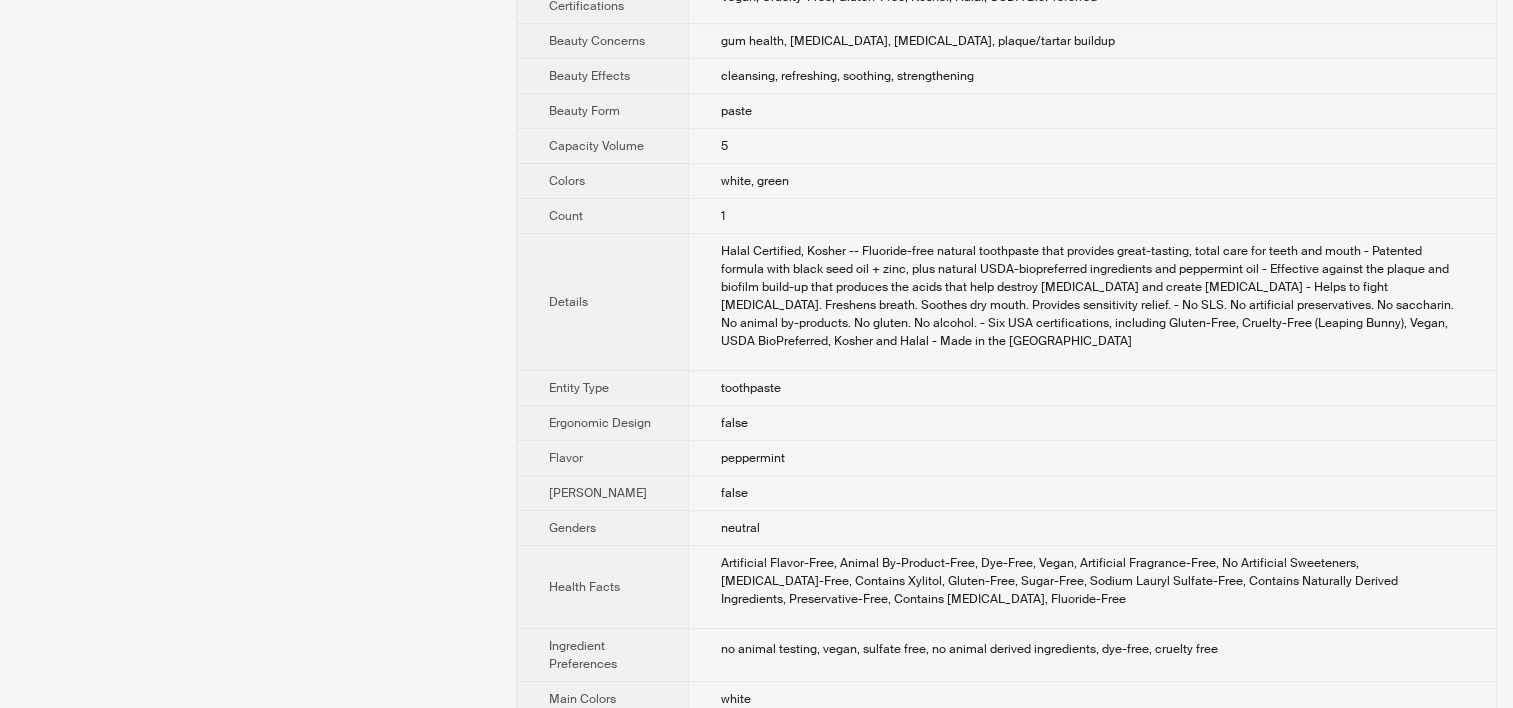 scroll, scrollTop: 1455, scrollLeft: 0, axis: vertical 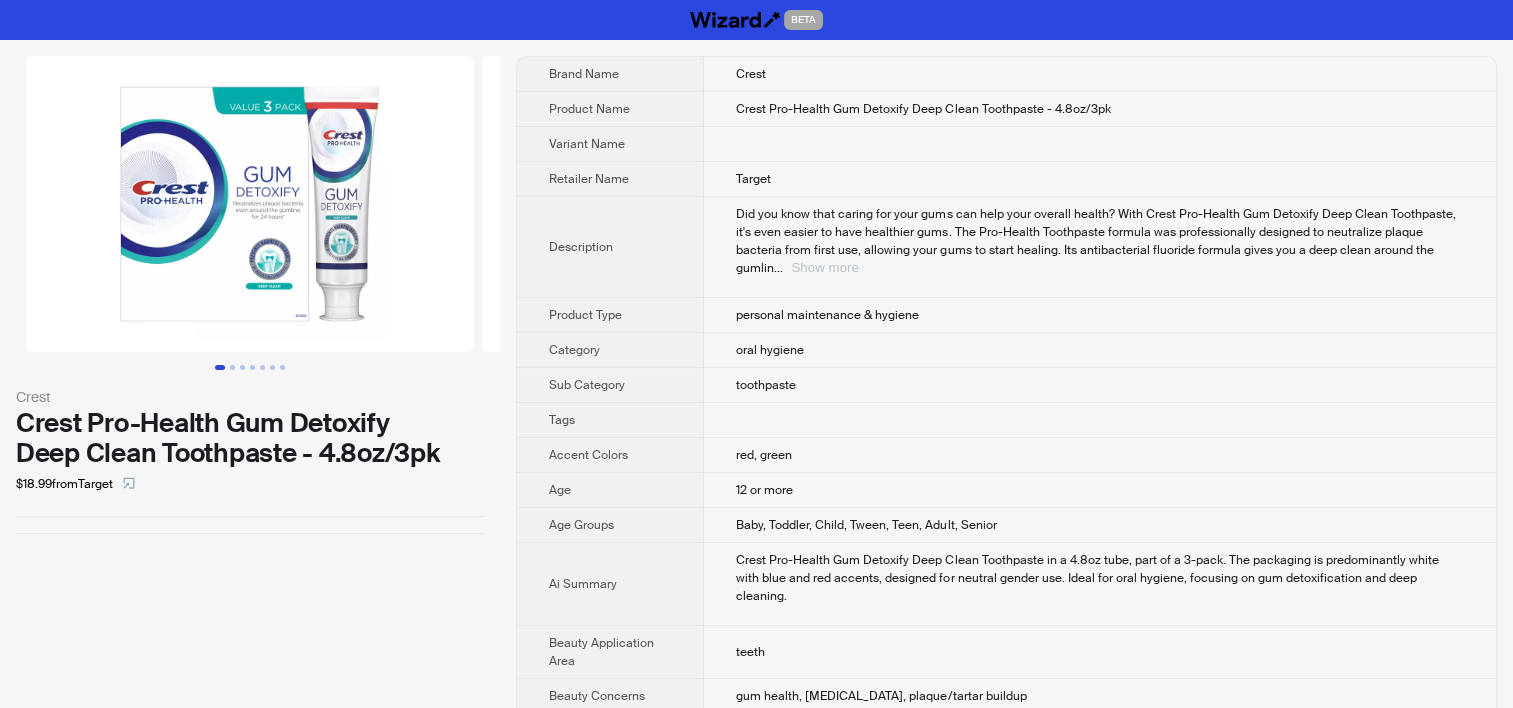 click on "Show more" at bounding box center [824, 267] 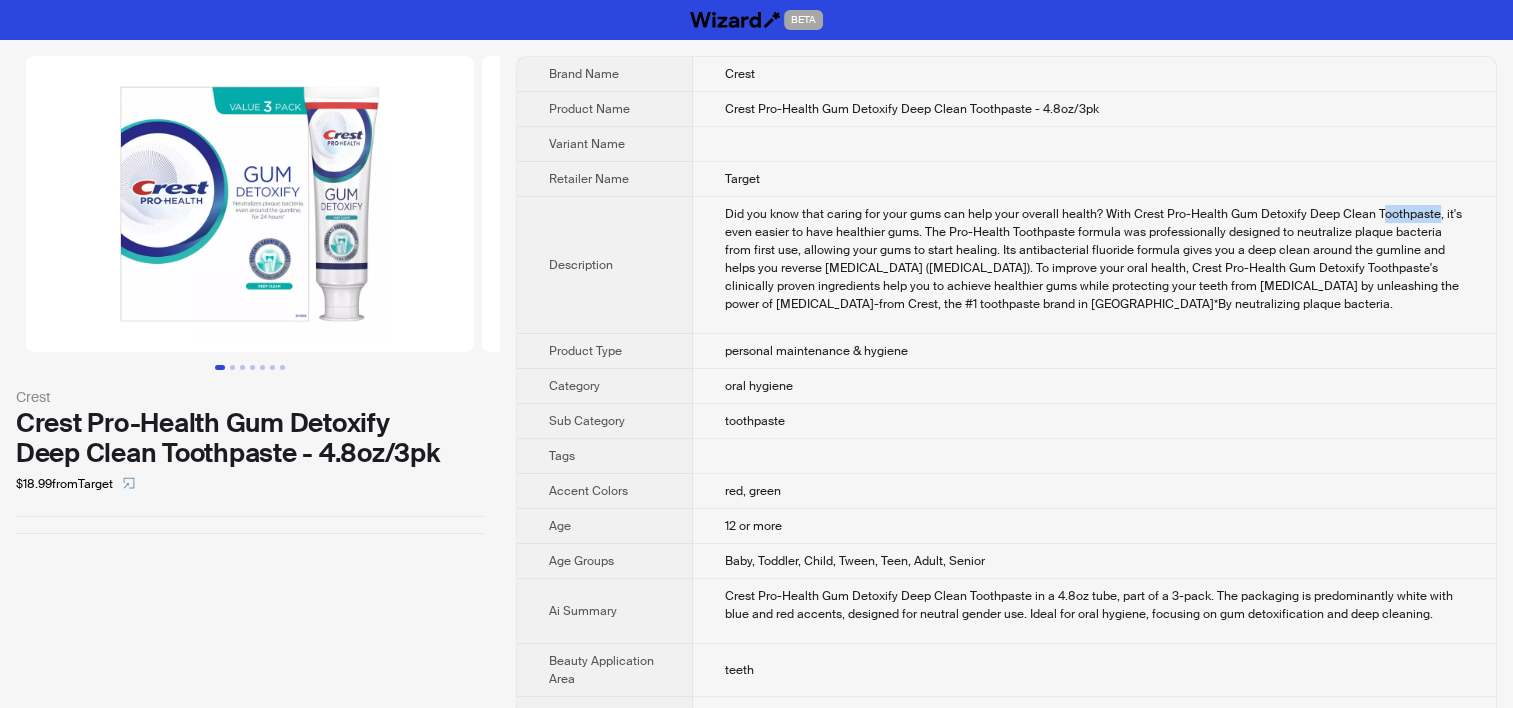 drag, startPoint x: 1360, startPoint y: 208, endPoint x: 1412, endPoint y: 208, distance: 52 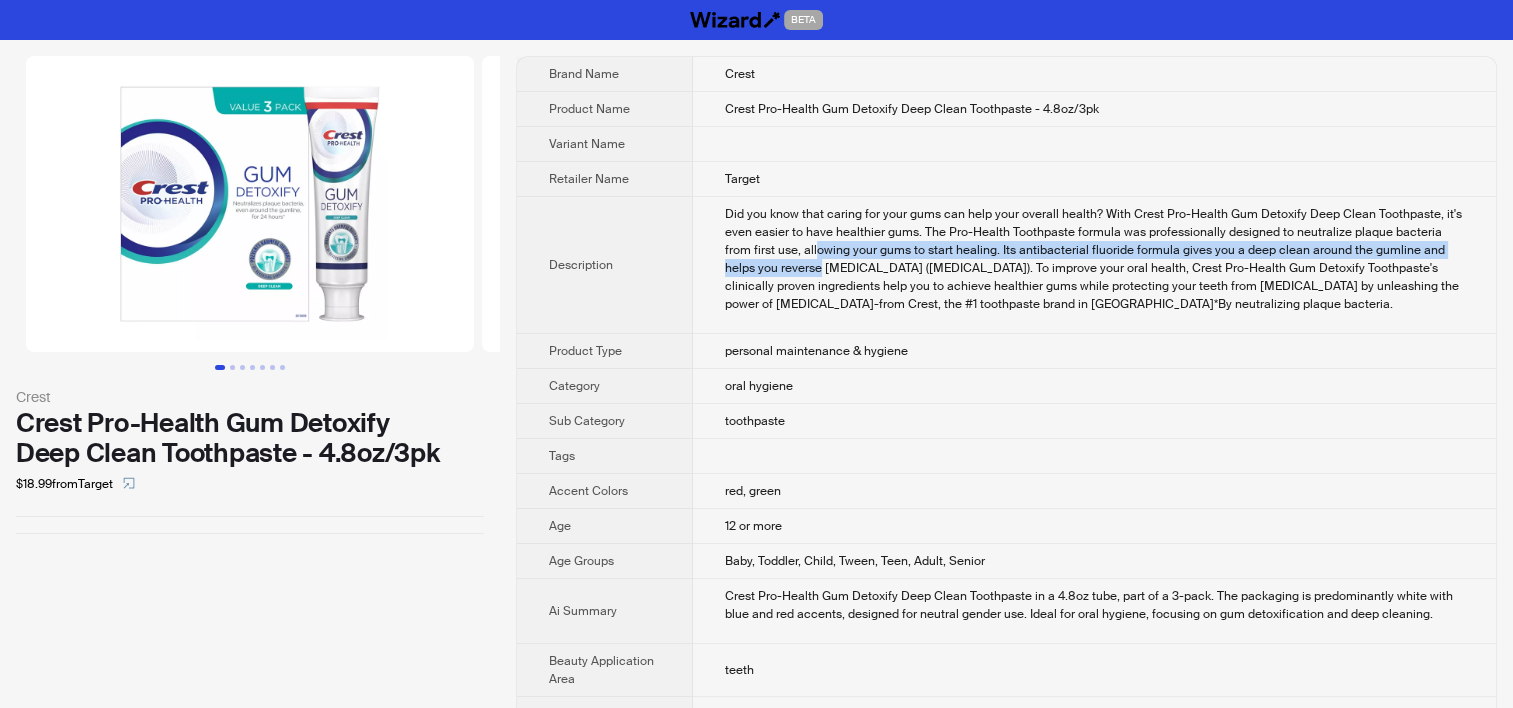 click on "Did you know that caring for your gums can help your overall health? With Crest Pro-Health Gum Detoxify Deep Clean Toothpaste, it's even easier to have healthier gums. The Pro-Health Toothpaste formula was professionally designed to neutralize plaque bacteria from first use, allowing your gums to start healing. Its antibacterial fluoride formula gives you a deep clean around the gumline and helps you reverse [MEDICAL_DATA] ([MEDICAL_DATA]). To improve your oral health, Crest Pro-Health Gum Detoxify Toothpaste's clinically proven ingredients help you to achieve healthier gums while protecting your teeth from [MEDICAL_DATA] by unleashing the power of [MEDICAL_DATA]-from Crest, the #1 toothpaste brand in [GEOGRAPHIC_DATA]*By neutralizing plaque bacteria." at bounding box center (1094, 259) 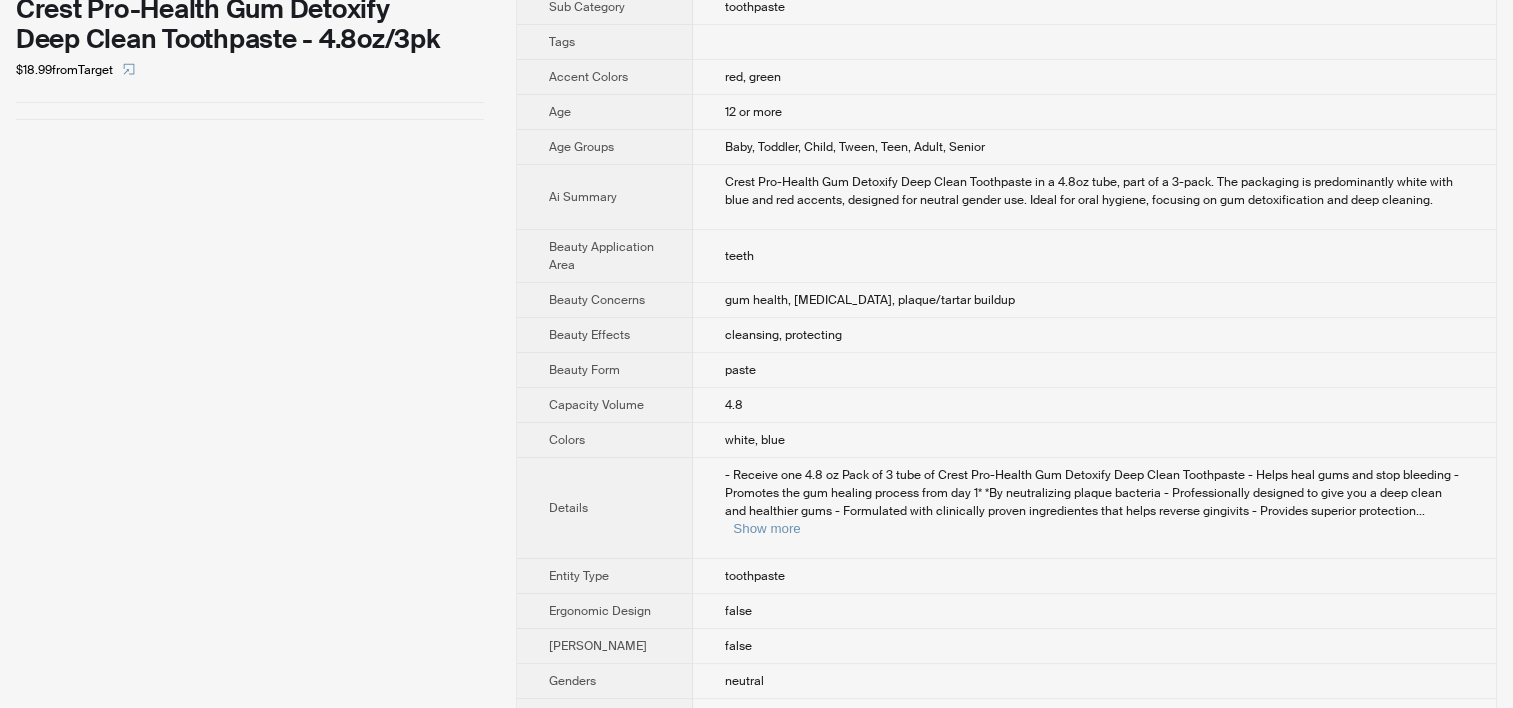 scroll, scrollTop: 500, scrollLeft: 0, axis: vertical 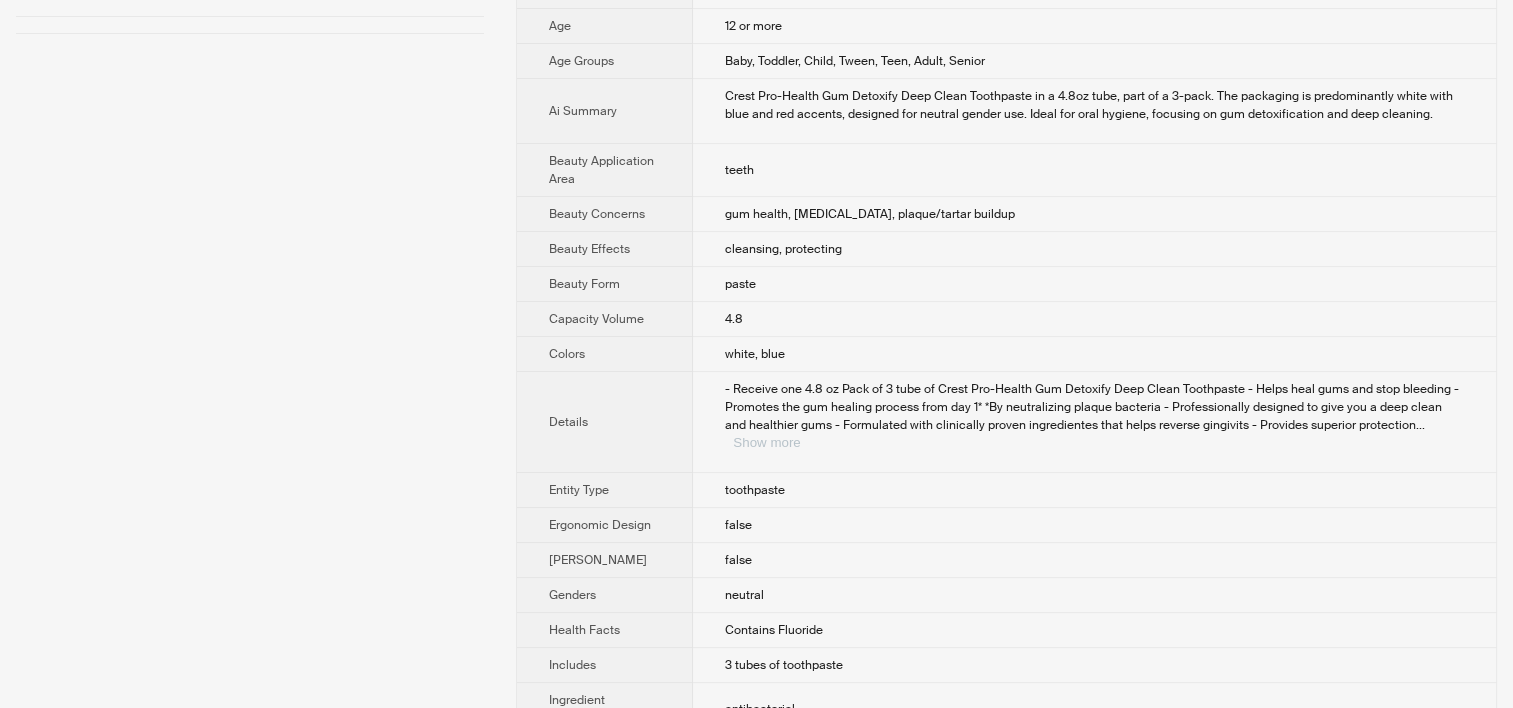 click on "Show more" at bounding box center (766, 442) 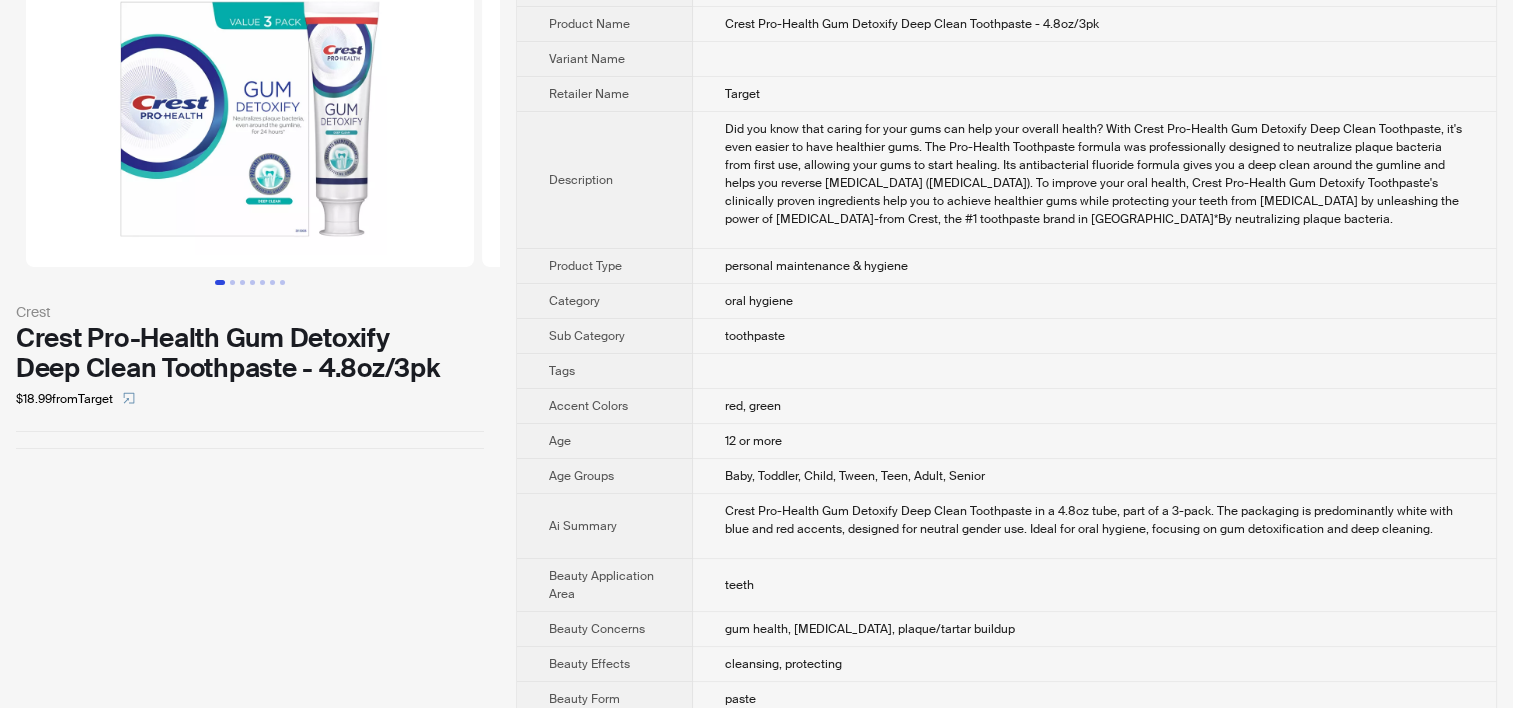 scroll, scrollTop: 0, scrollLeft: 0, axis: both 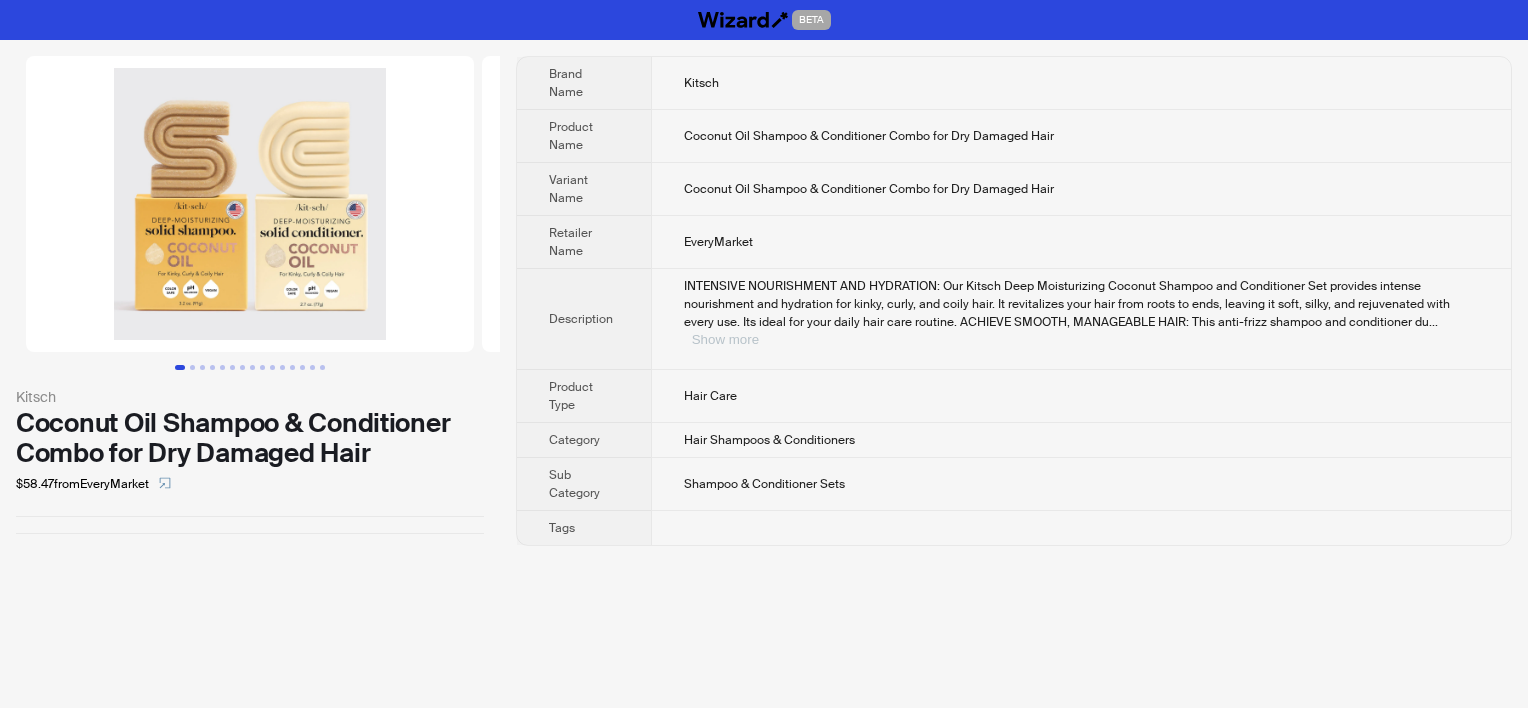 click on "Show more" at bounding box center [725, 339] 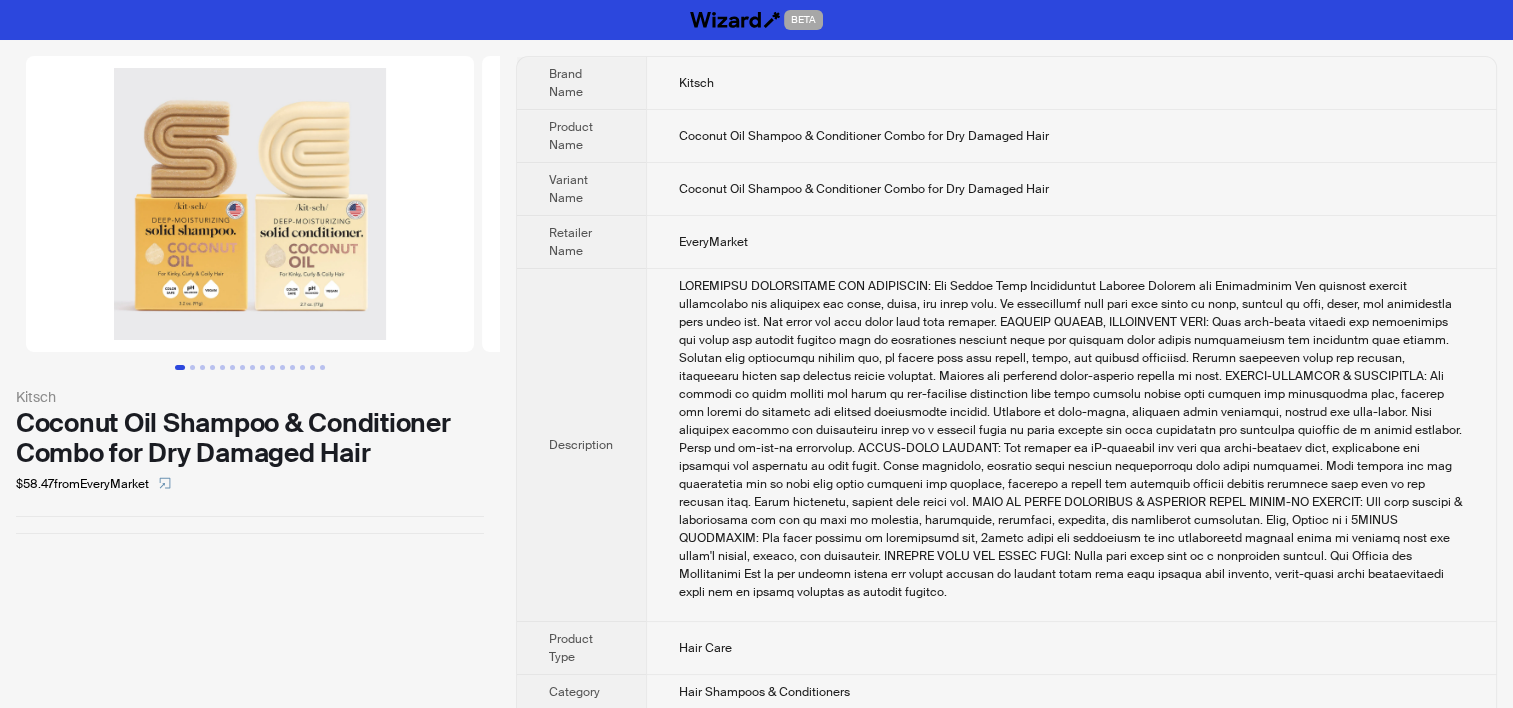 click at bounding box center [1071, 439] 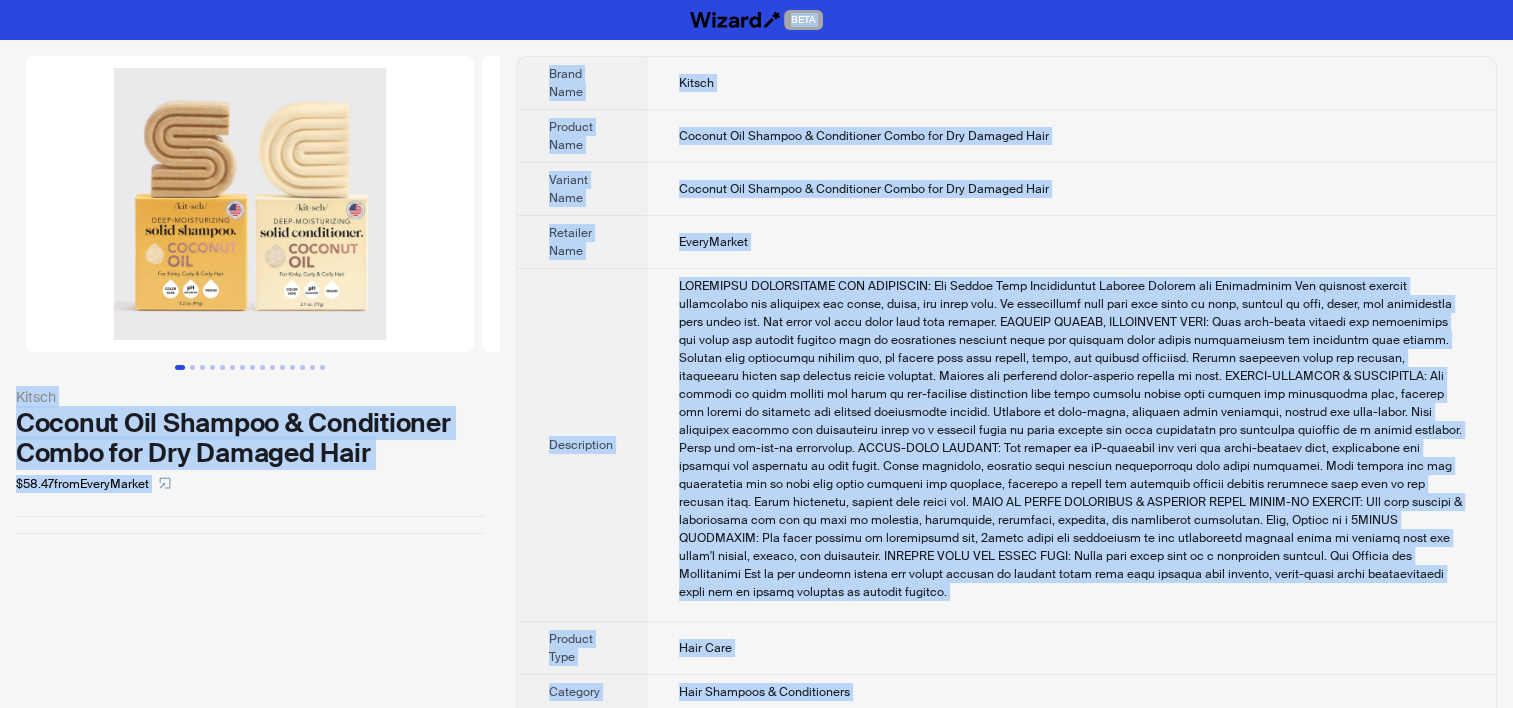 copy on "BETA Kitsch Coconut Oil Shampoo & Conditioner Combo for Dry Damaged Hair $58.47  from  EveryMarket Brand Name Kitsch Product Name Coconut Oil Shampoo & Conditioner Combo for Dry Damaged Hair Variant Name Coconut Oil Shampoo & Conditioner Combo for Dry Damaged Hair Retailer Name EveryMarket Description INTENSIVE NOURISHMENT AND HYDRATION: Our Kitsch Deep Moisturizing Coconut Shampoo and Conditioner Set provides intense nourishment and hydration for kinky, curly, and coily hair. It revitalizes your hair from roots to ends, leaving it soft, silky, and rejuvenated with every use. Its ideal for your daily hair care routine. ACHIEVE SMOOTH, MANAGEABLE HAIR: This anti-frizz shampoo and conditioner duo helps you control damaged hair by effectively reducing frizz and flyaways while deeply moisturizing and repairing each strand. Infused with nourishing coconut oil, it leaves your hair smooth, sleek, and looking healthier. Gently detangles knots and tangles, minimizing damage and breakage during brushing. Perfect for..." 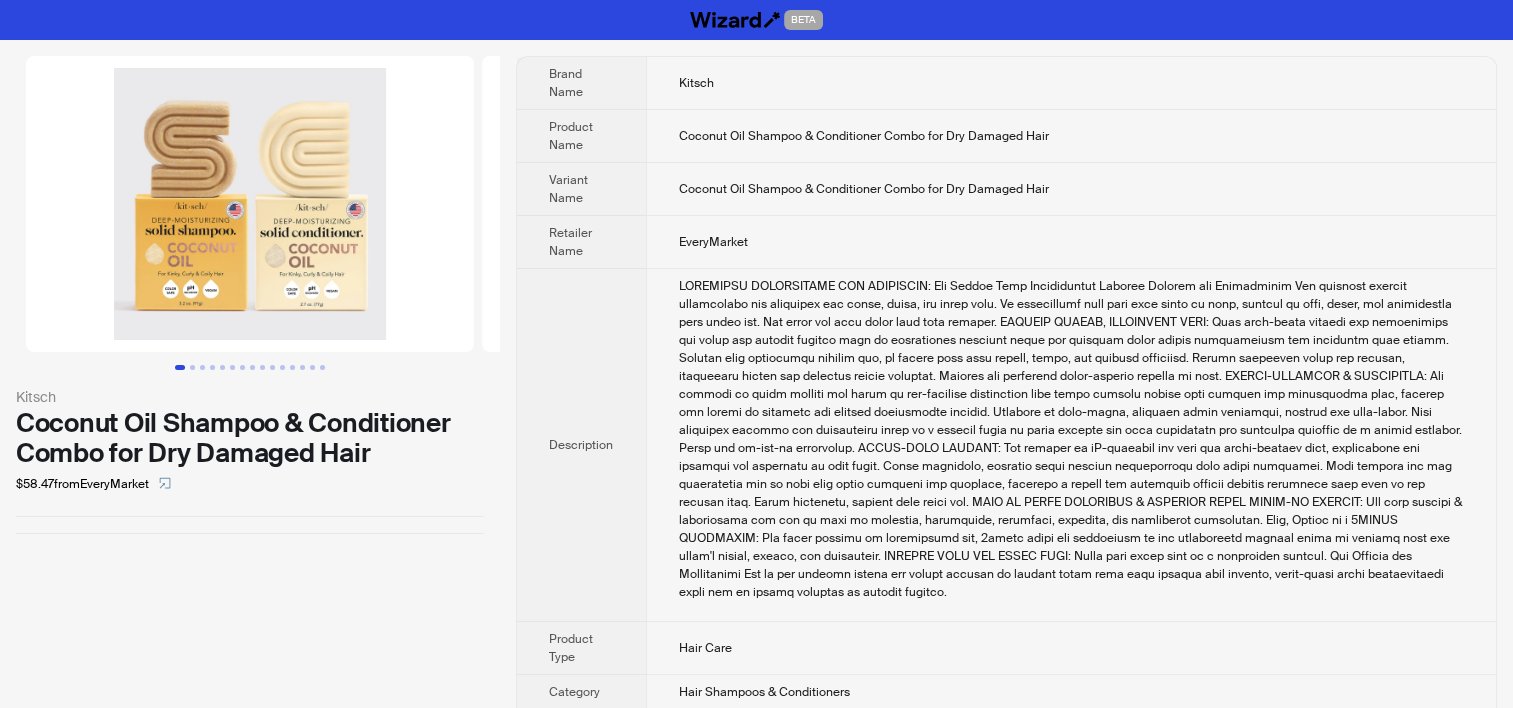 click on "EveryMarket" at bounding box center [1071, 242] 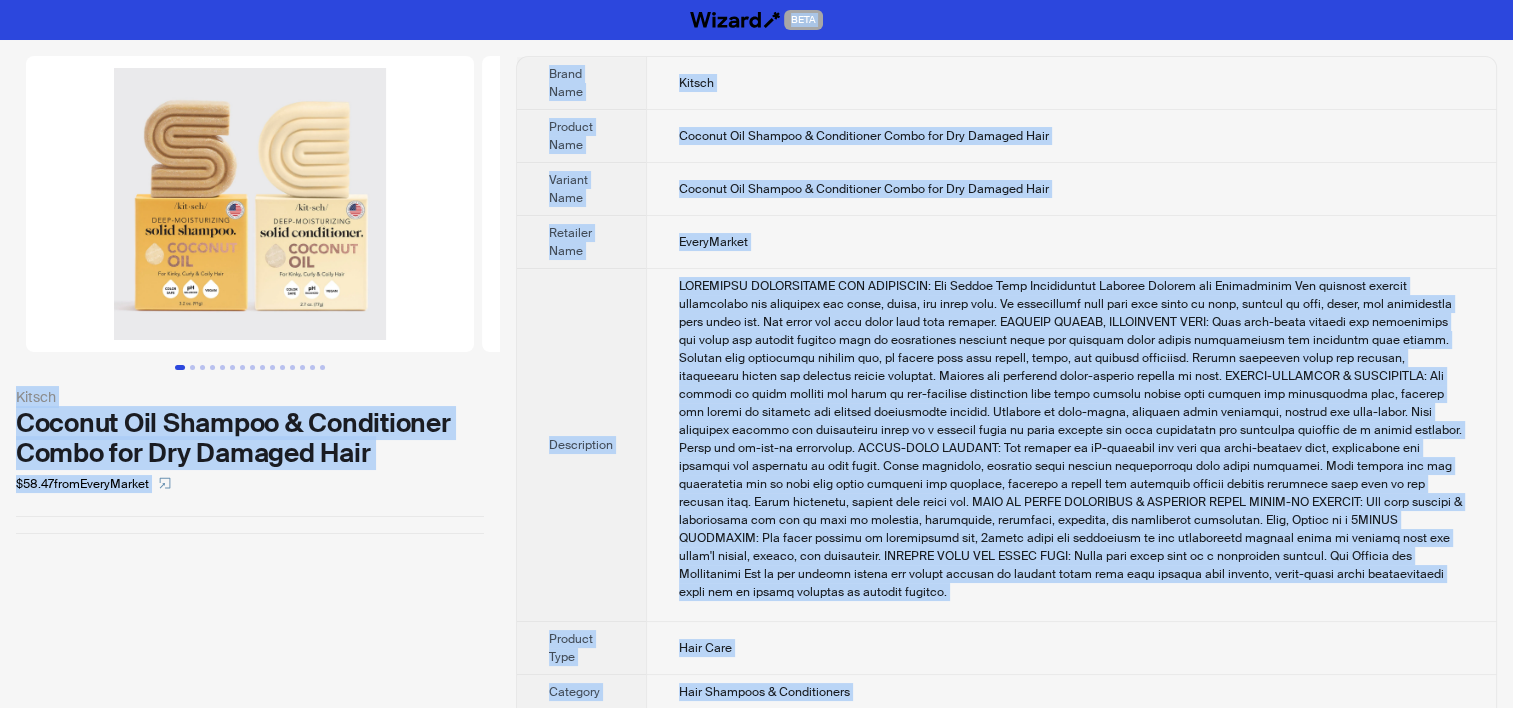 copy on "BETA Kitsch Coconut Oil Shampoo & Conditioner Combo for Dry Damaged Hair $58.47  from  EveryMarket Brand Name Kitsch Product Name Coconut Oil Shampoo & Conditioner Combo for Dry Damaged Hair Variant Name Coconut Oil Shampoo & Conditioner Combo for Dry Damaged Hair Retailer Name EveryMarket Description INTENSIVE NOURISHMENT AND HYDRATION: Our Kitsch Deep Moisturizing Coconut Shampoo and Conditioner Set provides intense nourishment and hydration for kinky, curly, and coily hair. It revitalizes your hair from roots to ends, leaving it soft, silky, and rejuvenated with every use. Its ideal for your daily hair care routine. ACHIEVE SMOOTH, MANAGEABLE HAIR: This anti-frizz shampoo and conditioner duo helps you control damaged hair by effectively reducing frizz and flyaways while deeply moisturizing and repairing each strand. Infused with nourishing coconut oil, it leaves your hair smooth, sleek, and looking healthier. Gently detangles knots and tangles, minimizing damage and breakage during brushing. Perfect for..." 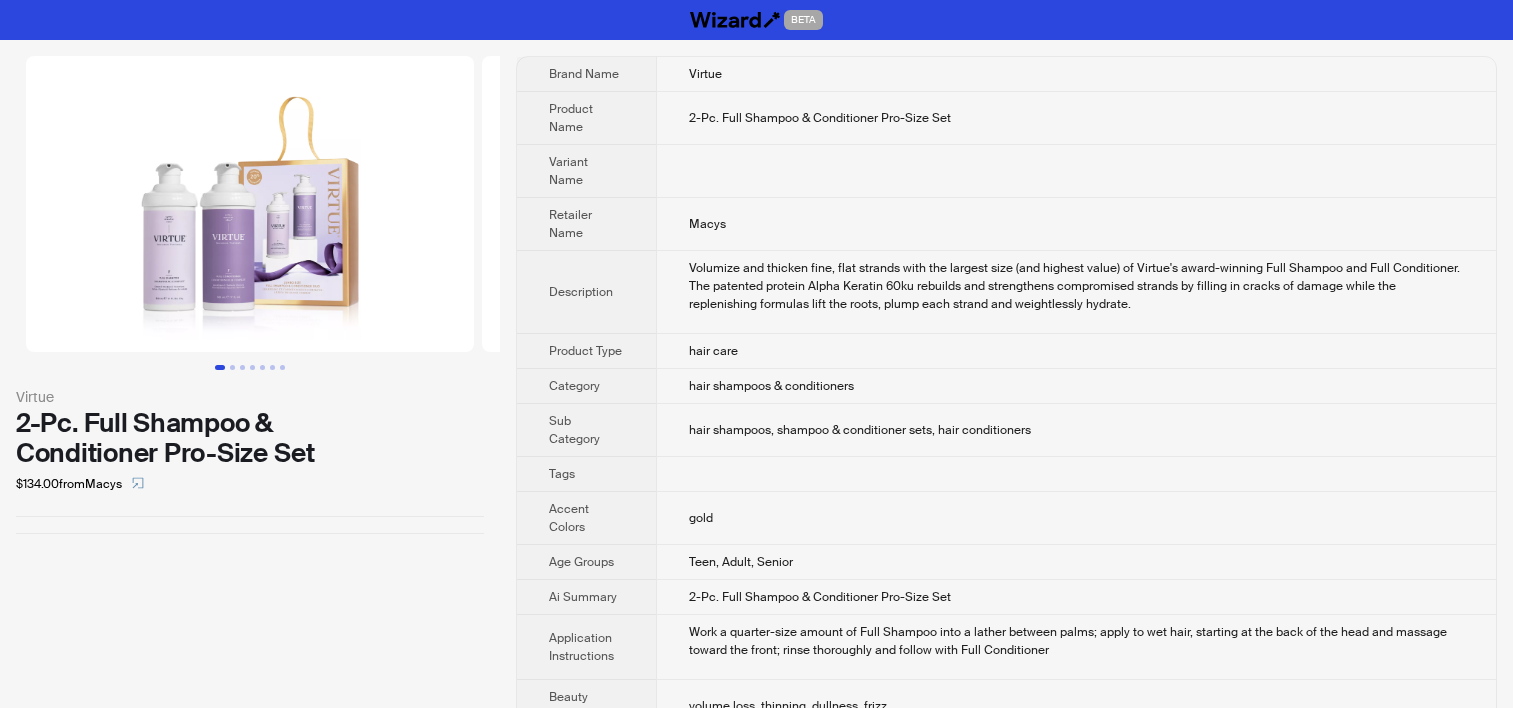 scroll, scrollTop: 0, scrollLeft: 0, axis: both 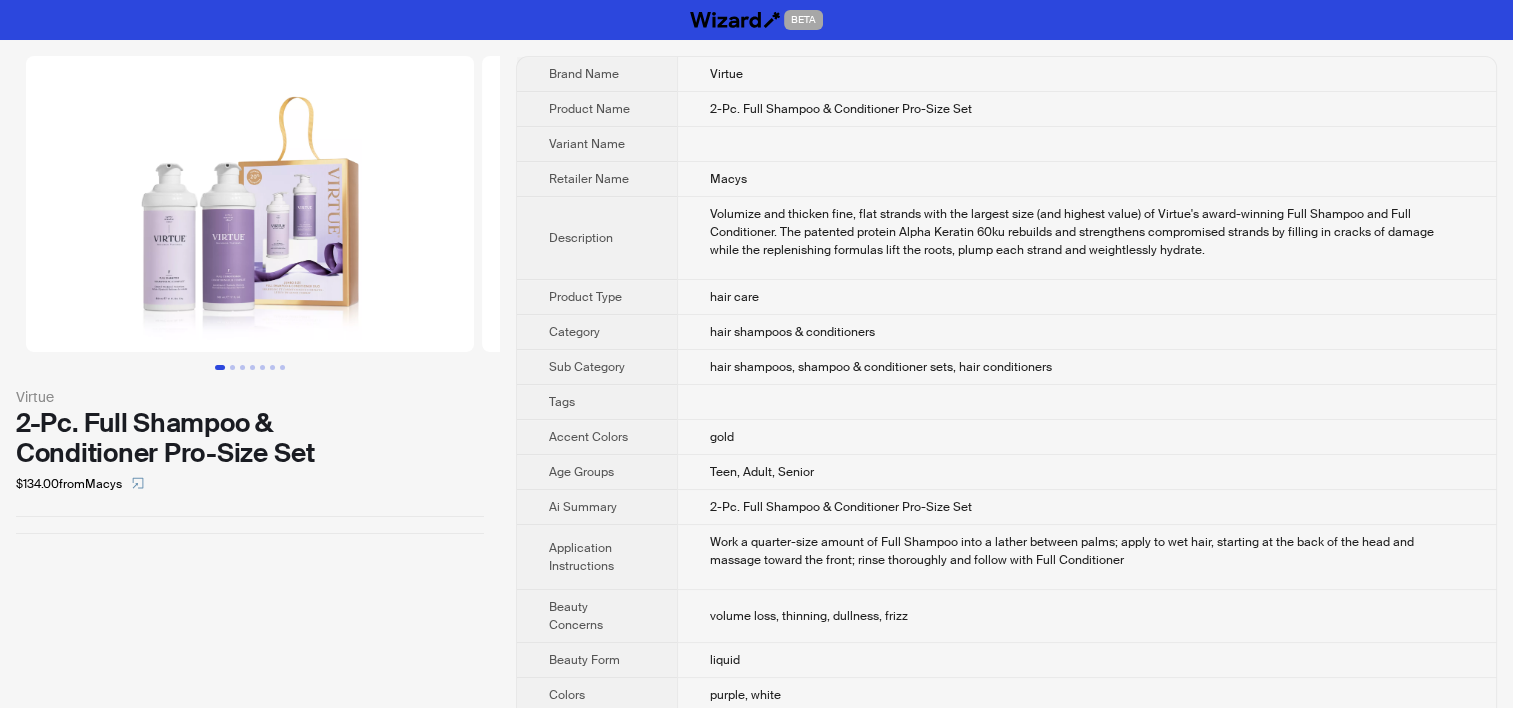 click on "hair shampoos & conditioners" at bounding box center (792, 332) 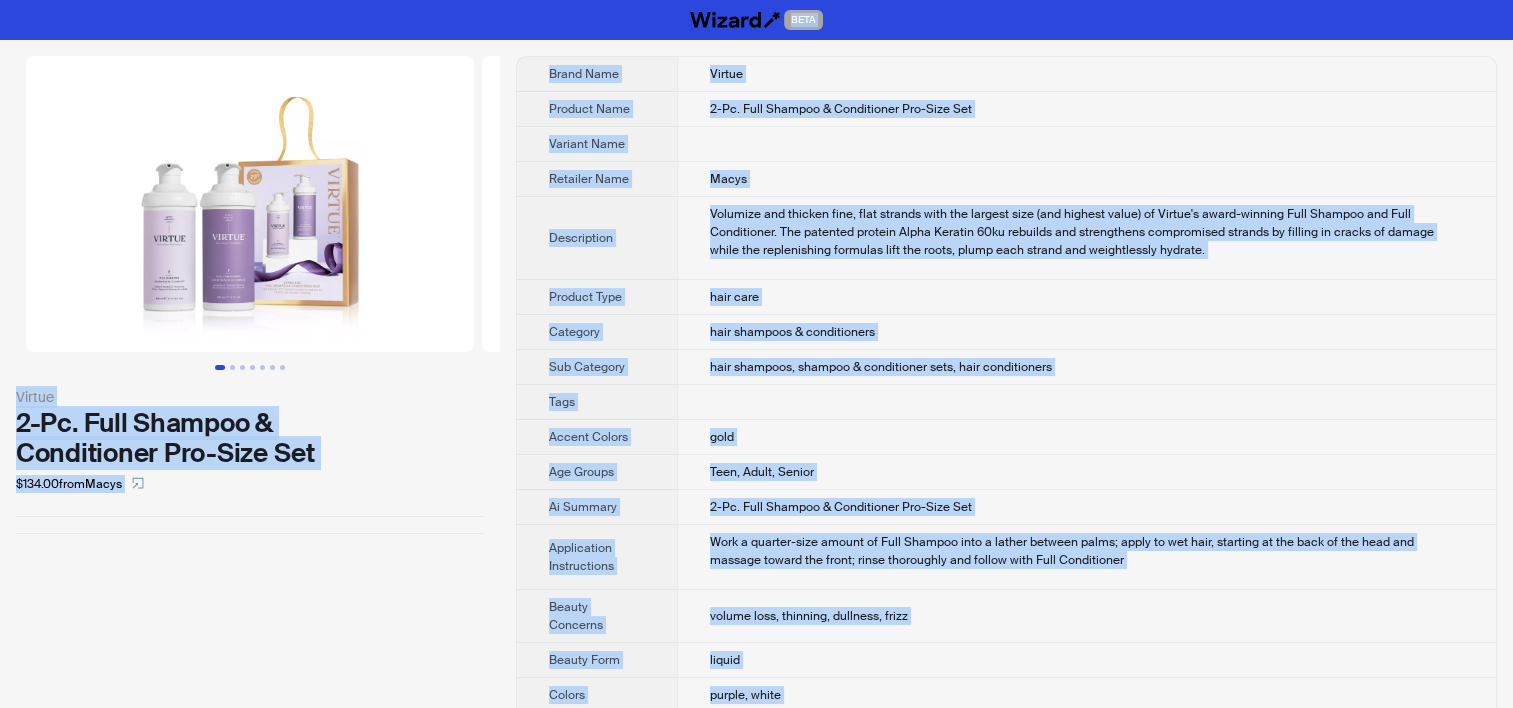 copy on "BETA Virtue 2-Pc. Full Shampoo & Conditioner Pro-Size Set $134.00  from  Macys Brand Name Virtue Product Name 2-Pc. Full Shampoo & Conditioner Pro-Size Set Variant Name Retailer Name Macys Description Volumize and thicken fine, flat strands with the largest size (and highest value) of Virtue's award-winning Full Shampoo and Full Conditioner. The patented protein Alpha Keratin 60ku rebuilds and strengthens compromised strands by filling in cracks of damage while the replenishing formulas lift the roots, plump each strand and weightlessly hydrate. Product Type hair care Category hair shampoos & conditioners Sub Category hair shampoos, shampoo & conditioner sets, hair conditioners Tags Accent Colors gold Age Groups Teen, Adult, Senior Ai Summary 2-Pc. Full Shampoo & Conditioner Pro-Size Set Application Instructions Work a quarter-size amount of Full Shampoo into a lather between palms; apply to wet hair, starting at the back of the head and massage toward the front; rinse thoroughly and follow with Full Condi..." 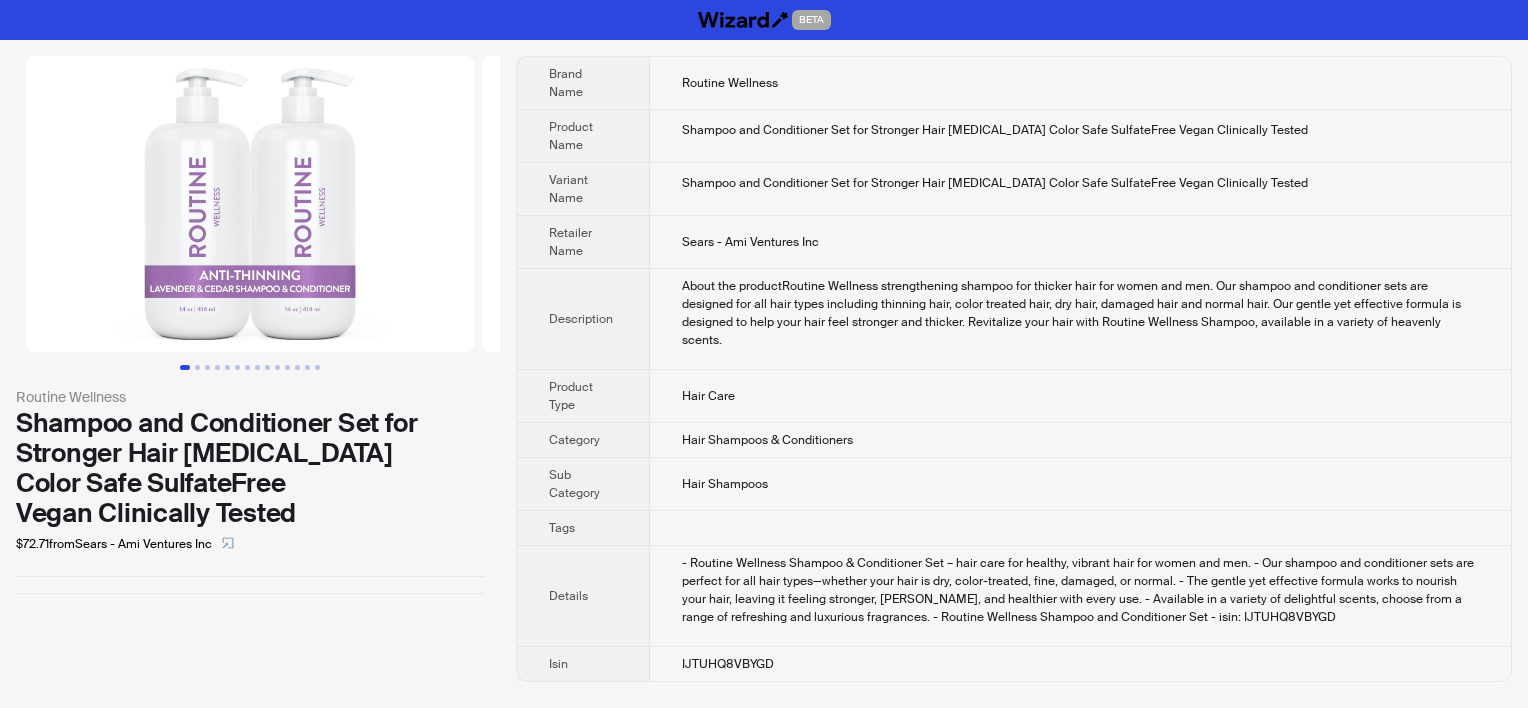 scroll, scrollTop: 0, scrollLeft: 0, axis: both 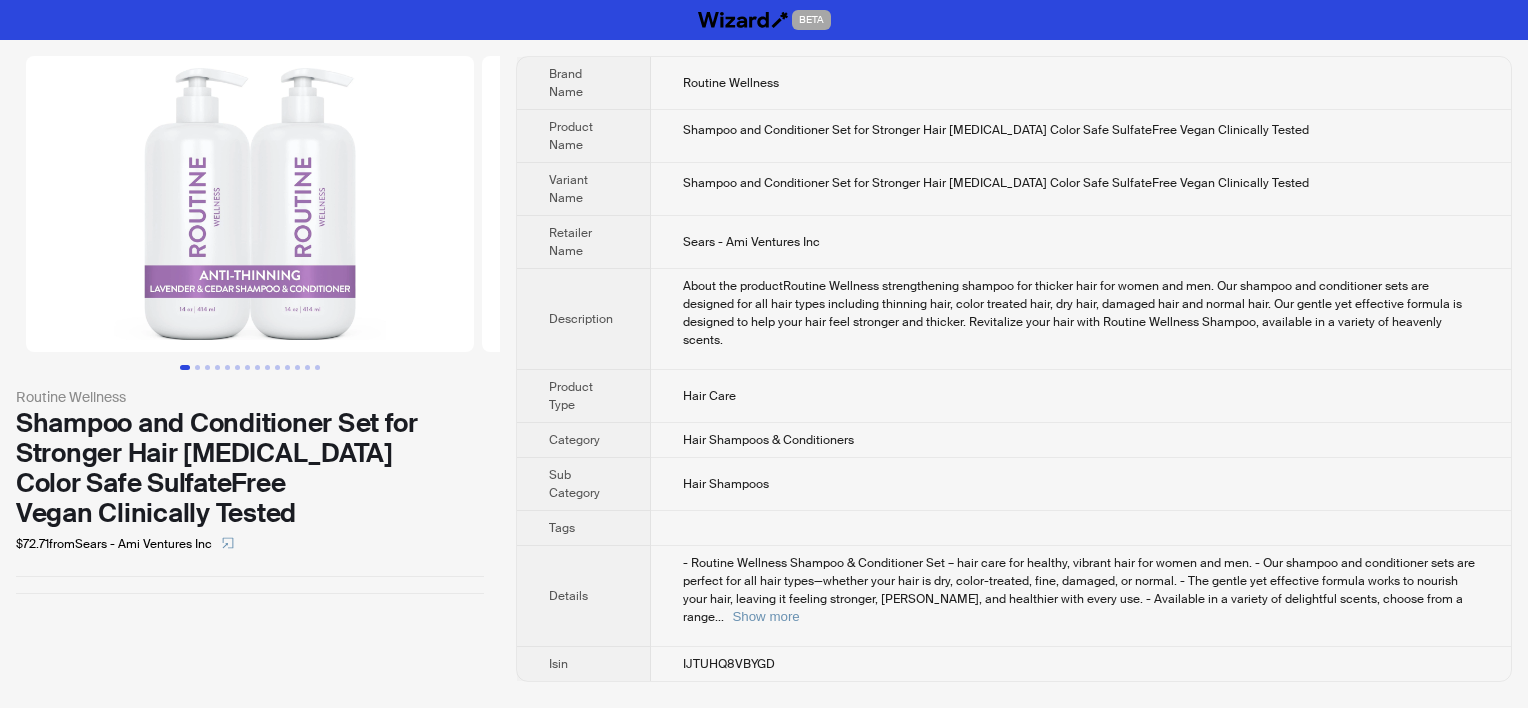 click on "About the productRoutine Wellness strengthening shampoo for thicker hair for women and men. Our shampoo and conditioner sets are designed for all hair types including thinning hair, color treated hair, dry hair, damaged hair and normal hair. Our gentle yet effective formula is designed to help your hair feel stronger and thicker. Revitalize your hair with Routine Wellness Shampoo, available in a variety of heavenly scents." at bounding box center [1081, 313] 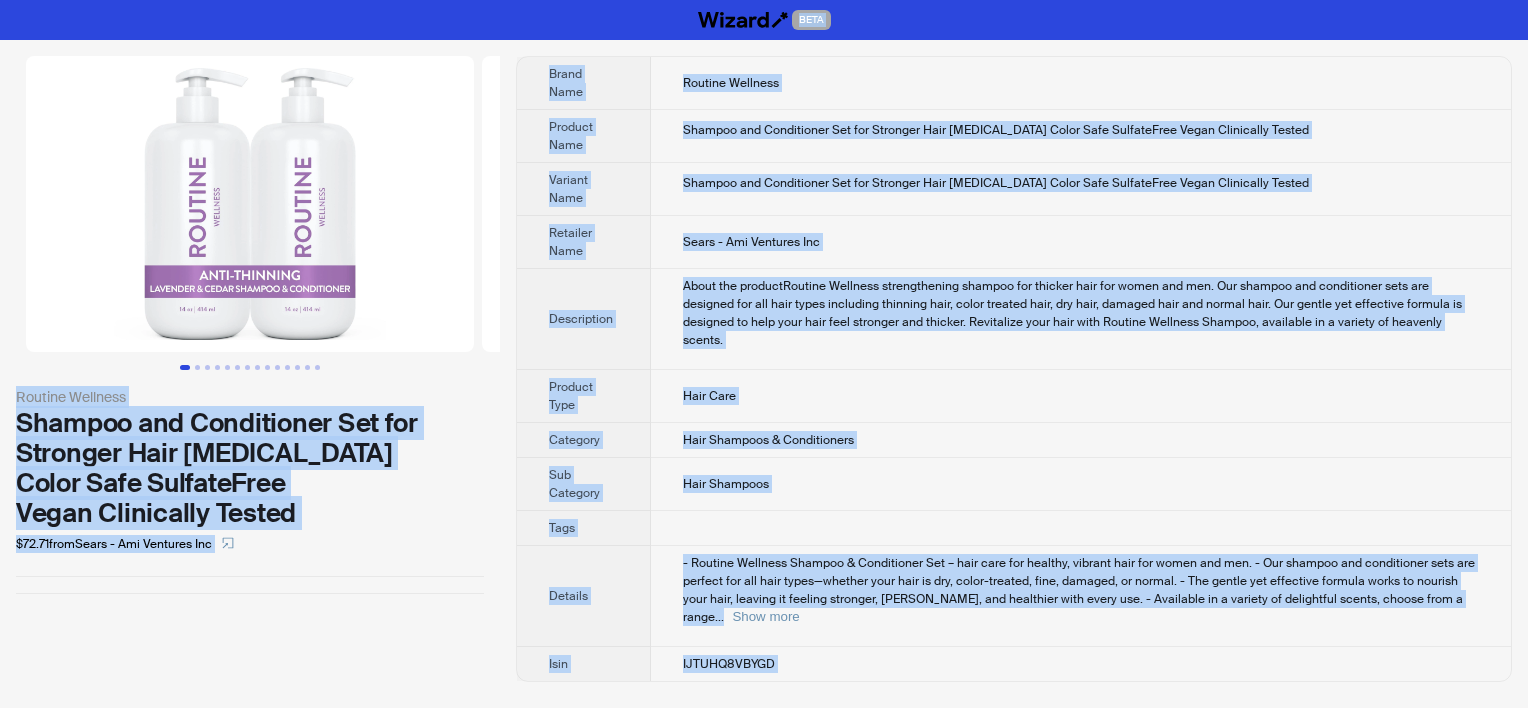 copy on "BETA Routine Wellness Shampoo and Conditioner Set for Stronger Hair Biotin Color Safe SulfateFree Vegan Clinically Tested $72.71  from  Sears - Ami Ventures Inc Brand Name Routine Wellness Product Name Shampoo and Conditioner Set for Stronger Hair Biotin Color Safe SulfateFree Vegan Clinically Tested Variant Name Shampoo and Conditioner Set for Stronger Hair Biotin Color Safe SulfateFree Vegan Clinically Tested Retailer Name Sears - Ami Ventures Inc Description About the productRoutine Wellness strengthening shampoo for thicker hair for women and men. Our shampoo and conditioner sets are designed for all hair types including thinning hair, color treated hair, dry hair, damaged hair and normal hair. Our gentle yet effective formula is designed to help your hair feel stronger and thicker. Revitalize your hair with Routine Wellness Shampoo, available in a variety of heavenly scents. Product Type Hair Care Category Hair Shampoos & Conditioners Sub Category Hair Shampoos Tags Details - Routine Wellness Shampoo ..." 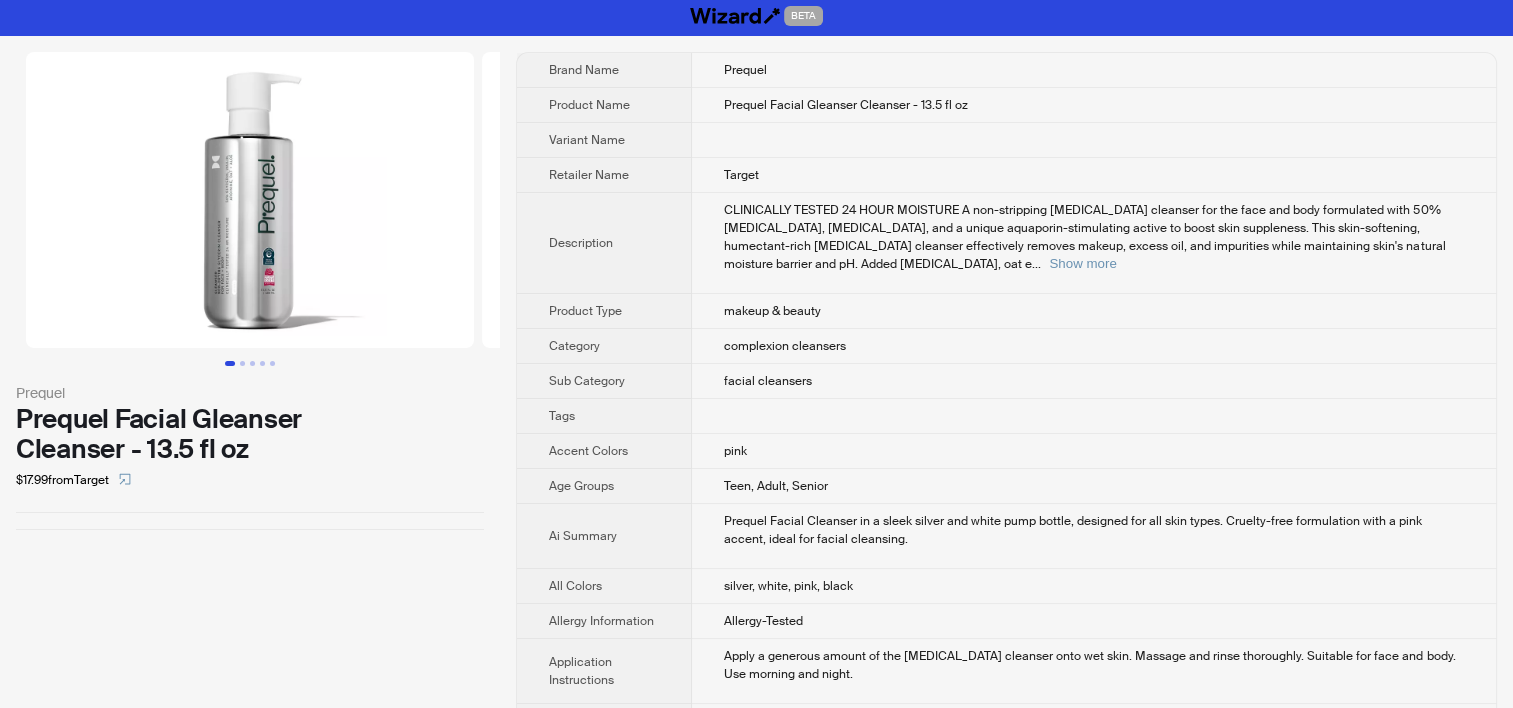 scroll, scrollTop: 0, scrollLeft: 0, axis: both 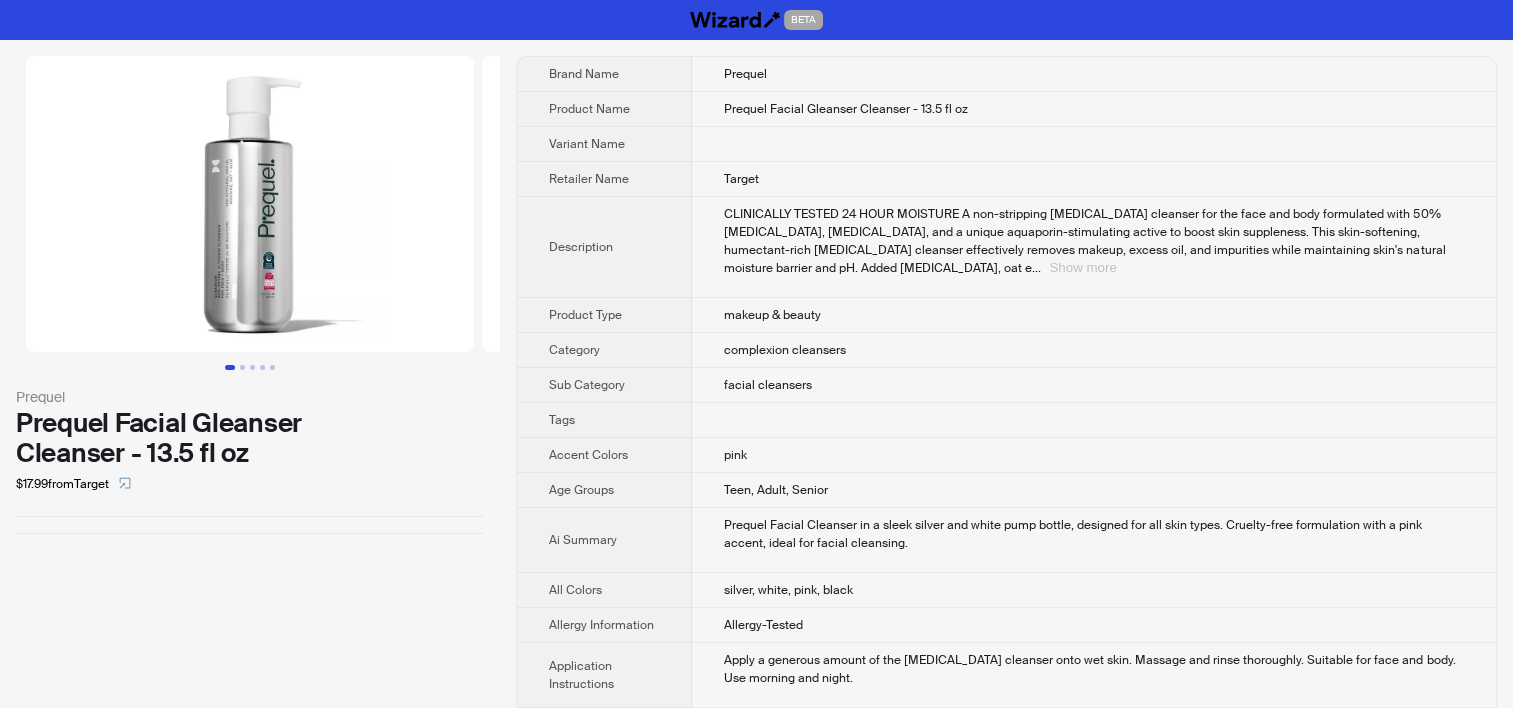 click on "Show more" at bounding box center [1082, 267] 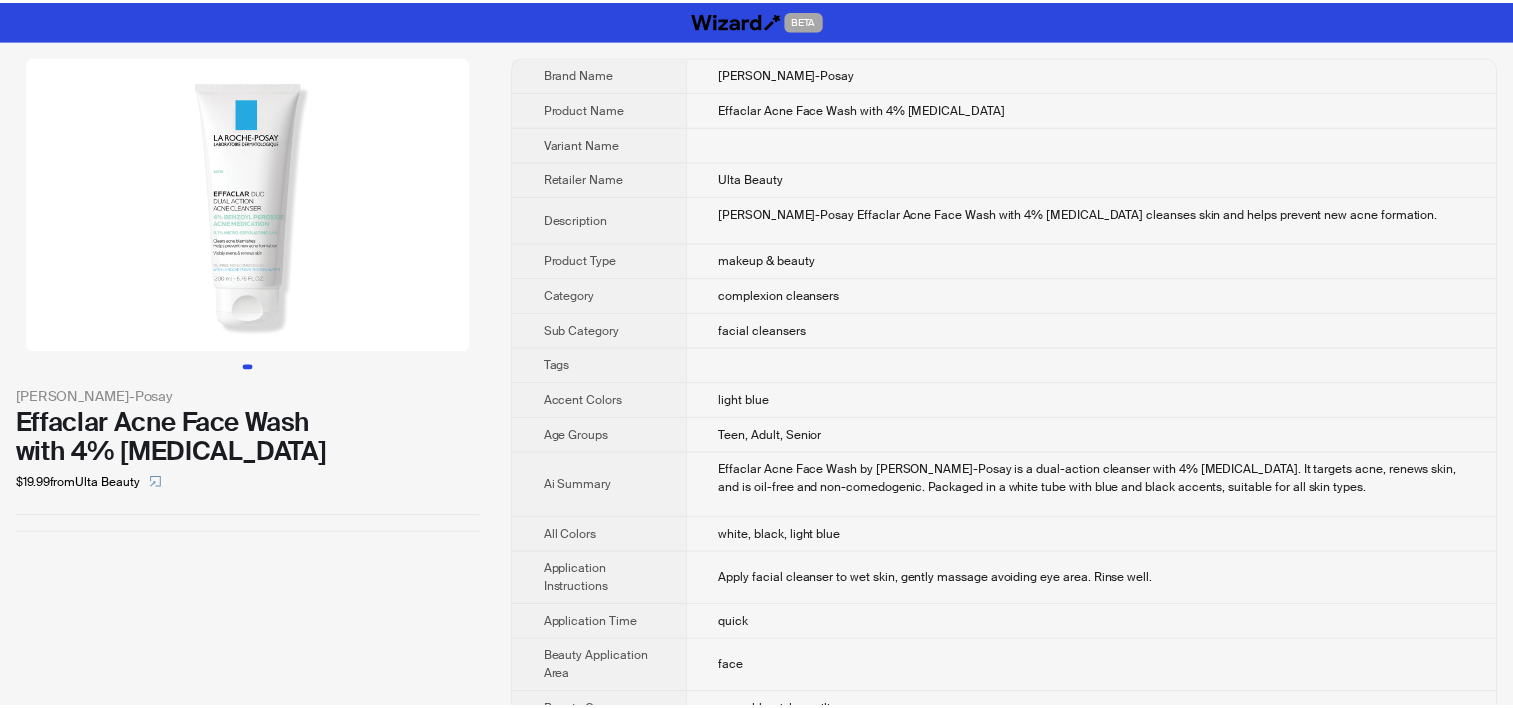 scroll, scrollTop: 0, scrollLeft: 0, axis: both 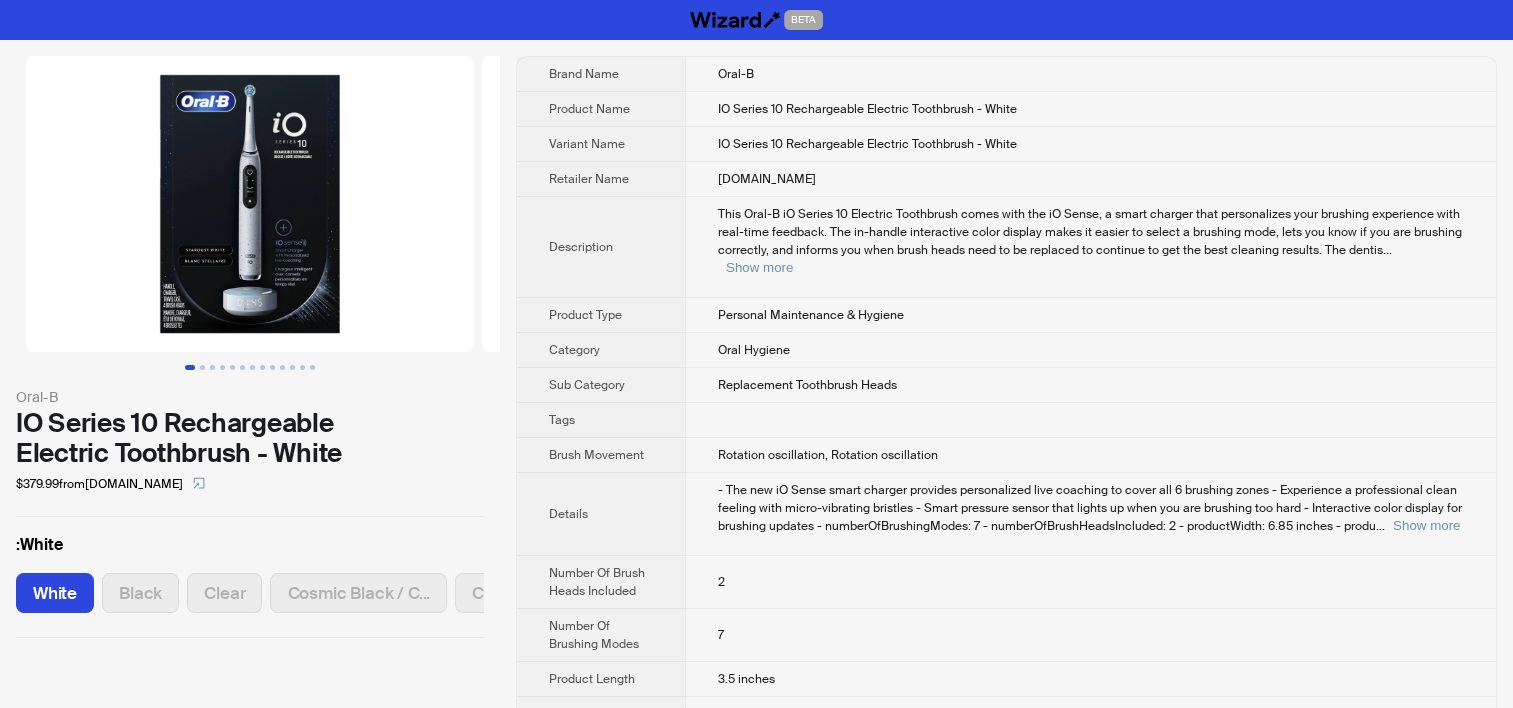 click on "IO Series 10 Rechargeable Electric Toothbrush - White" at bounding box center [867, 144] 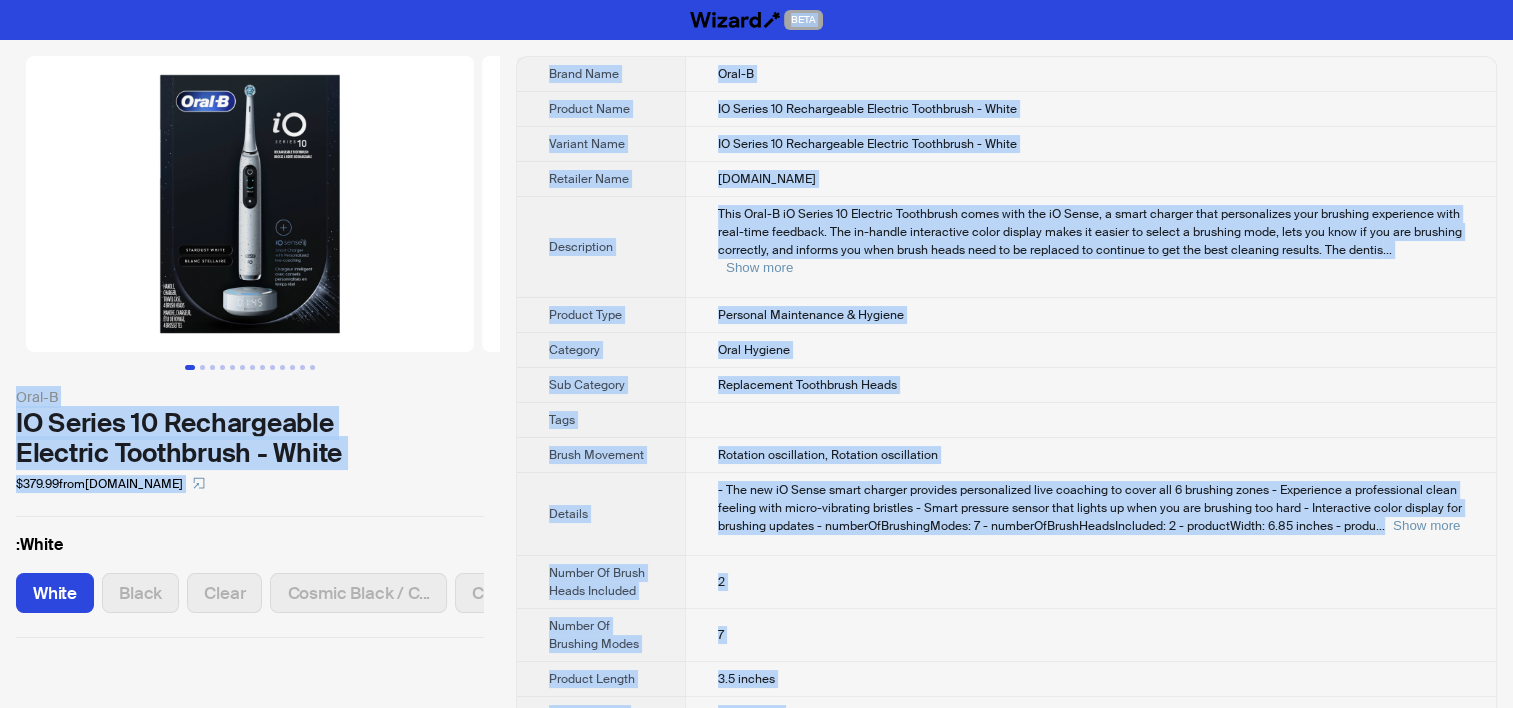 copy on "BETA Oral-B IO Series 10 Rechargeable Electric Toothbrush - White $379.99  from  OralB.com :  White White Black Clear Cosmic Black / C... Cosmic Black / S... Cosmic Black Ele... Electric Stardust White /... Brand Name Oral-B Product Name IO Series 10 Rechargeable Electric Toothbrush - White Variant Name IO Series 10 Rechargeable Electric Toothbrush - White Retailer Name OralB.com Description This Oral-B iO Series 10 Electric Toothbrush comes with the iO Sense, a smart charger that personalizes your brushing experience with real-time feedback. The in-handle interactive color display makes it easier to select a brushing mode, lets you know if you are brushing correctly, and informs you when brush heads need to be replaced to continue to get the best cleaning results. The dentis ... Show more Product Type Personal Maintenance & Hygiene Category Oral Hygiene Sub Category Replacement Toothbrush Heads Tags Brush Movement Rotation oscillation, Rotation oscillation Details - The new iO Sense smart charger provides..." 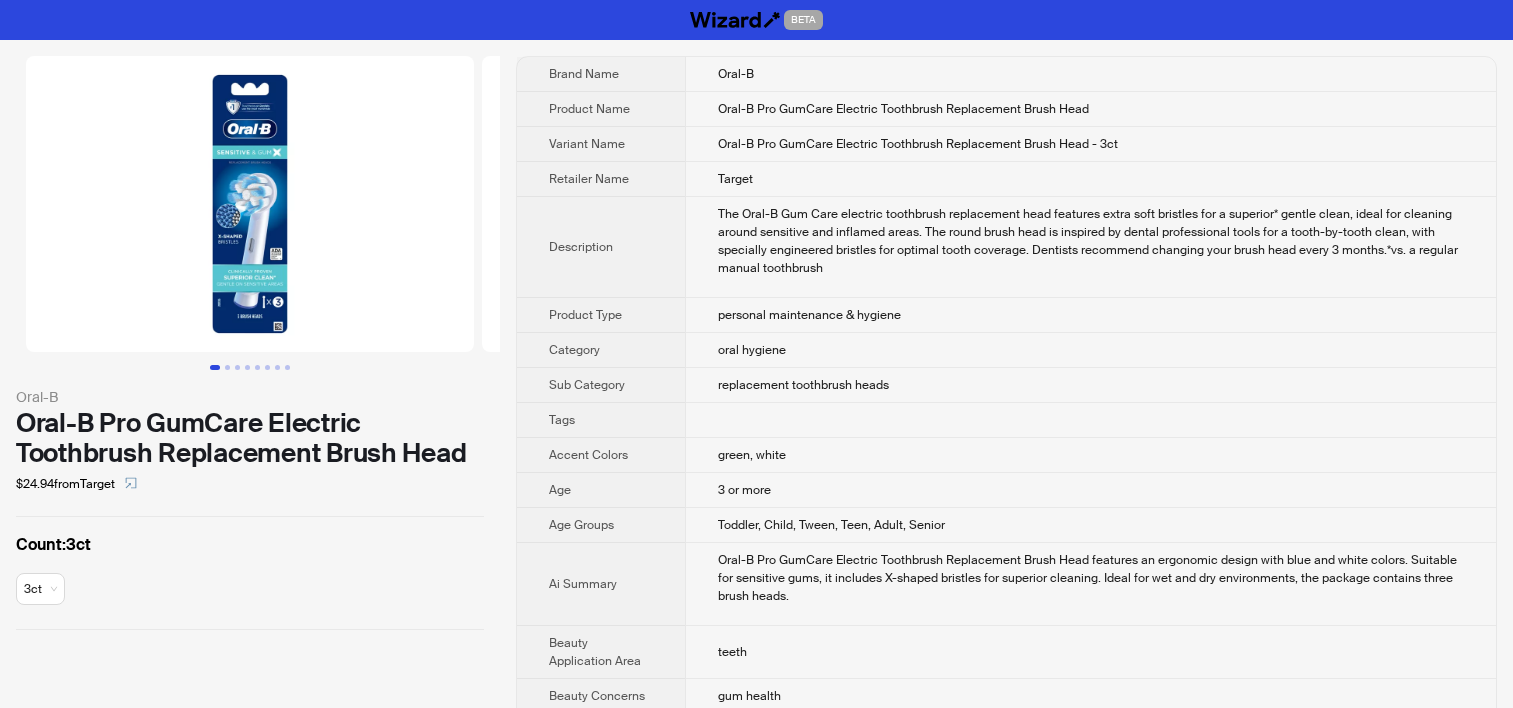 scroll, scrollTop: 0, scrollLeft: 0, axis: both 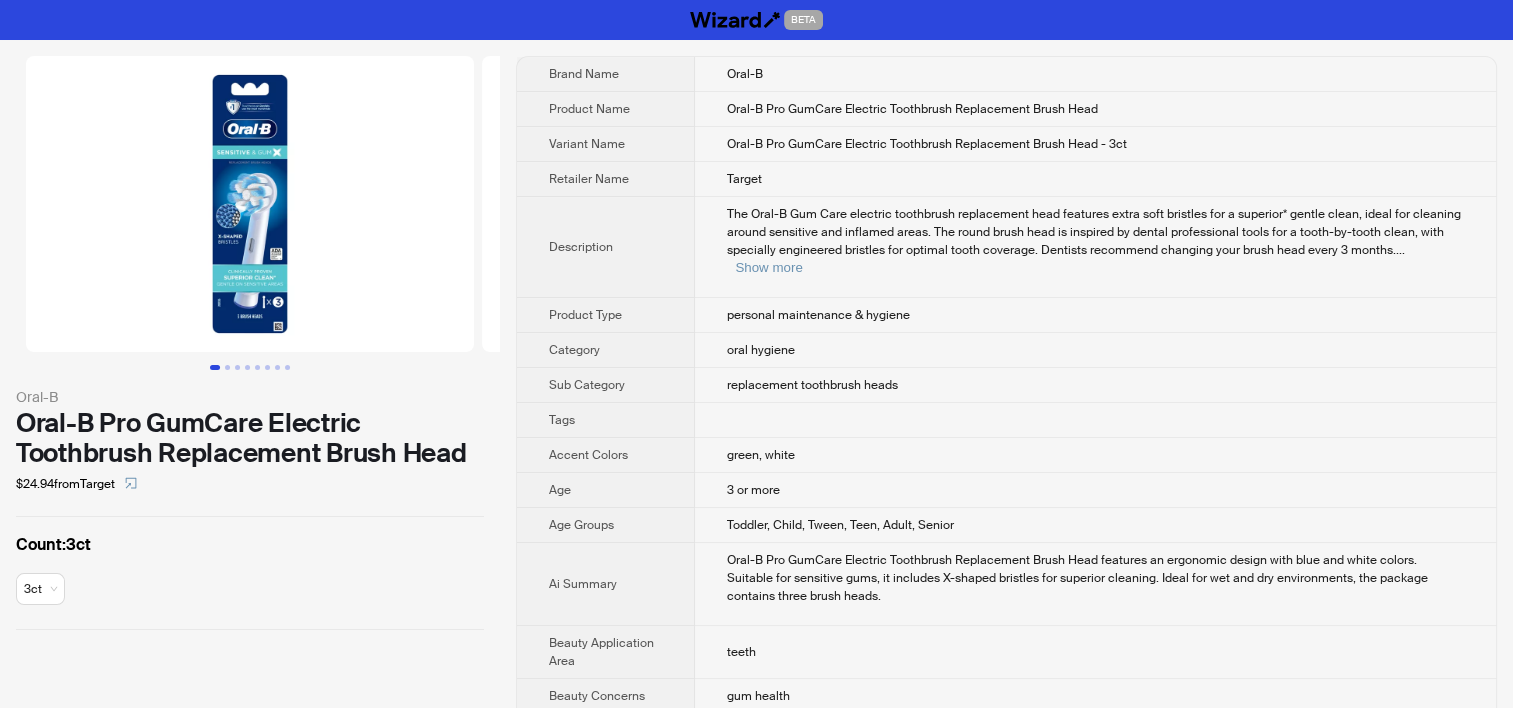 click on "Retailer Name" at bounding box center (606, 179) 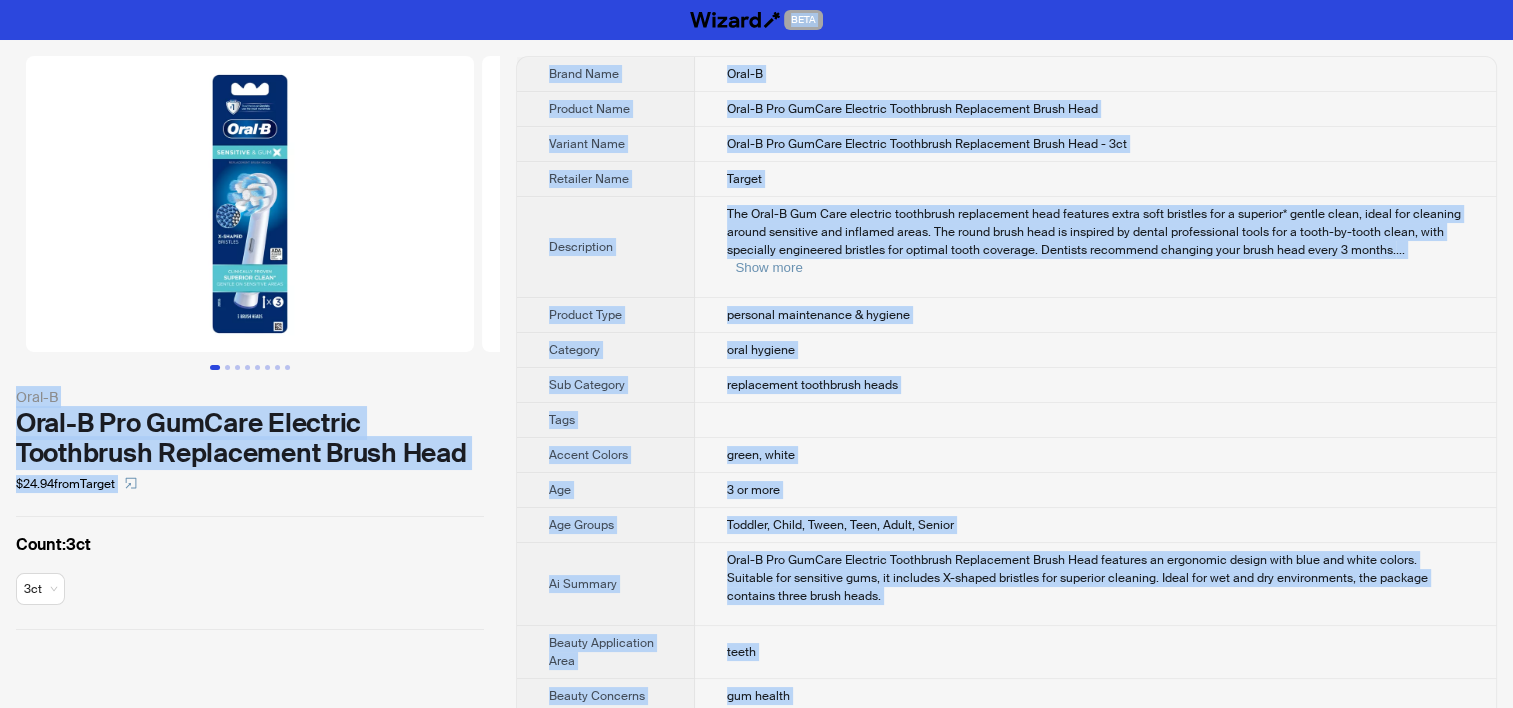 copy on "BETA Oral-B Oral-B Pro GumCare Electric Toothbrush Replacement Brush Head $24.94  from  Target Count :  3ct 3ct Brand Name Oral-B Product Name Oral-B Pro GumCare Electric Toothbrush Replacement Brush Head Variant Name Oral-B Pro GumCare Electric Toothbrush Replacement Brush Head - 3ct Retailer Name Target Description The Oral-B Gum Care electric toothbrush replacement head features extra soft bristles for a superior* gentle clean, ideal for cleaning around sensitive and inflamed areas. The round brush head is inspired by dental professional tools for a tooth-by-tooth clean, with specially engineered bristles for optimal tooth coverage. Dentists recommend changing your brush head every 3 months. ... Show more Product Type personal maintenance & hygiene Category oral hygiene Sub Category replacement toothbrush heads Tags Accent Colors green, white Age 3 or more Age Groups Toddler, Child, Tween, Teen, Adult, Senior Ai Summary Oral-B Pro GumCare Electric Toothbrush Replacement Brush Head features an ergonomic ..." 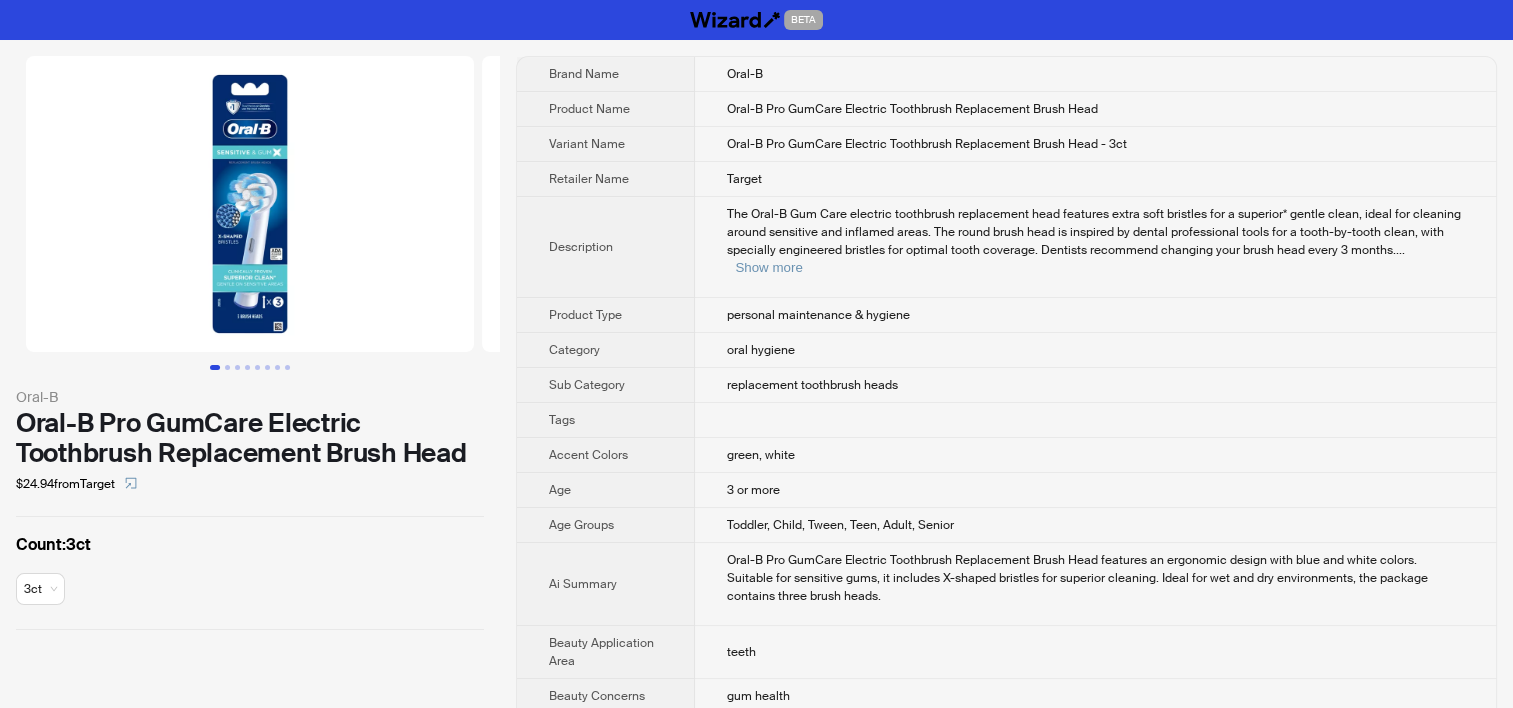 click on "The Oral-B Gum Care electric toothbrush replacement head features extra soft bristles for a superior* gentle clean, ideal for cleaning around sensitive and inflamed areas. The round brush head is inspired by dental professional tools for a tooth-by-tooth clean, with specially engineered bristles for optimal tooth coverage. Dentists recommend changing your brush head every 3 months. ... Show more" at bounding box center [1095, 241] 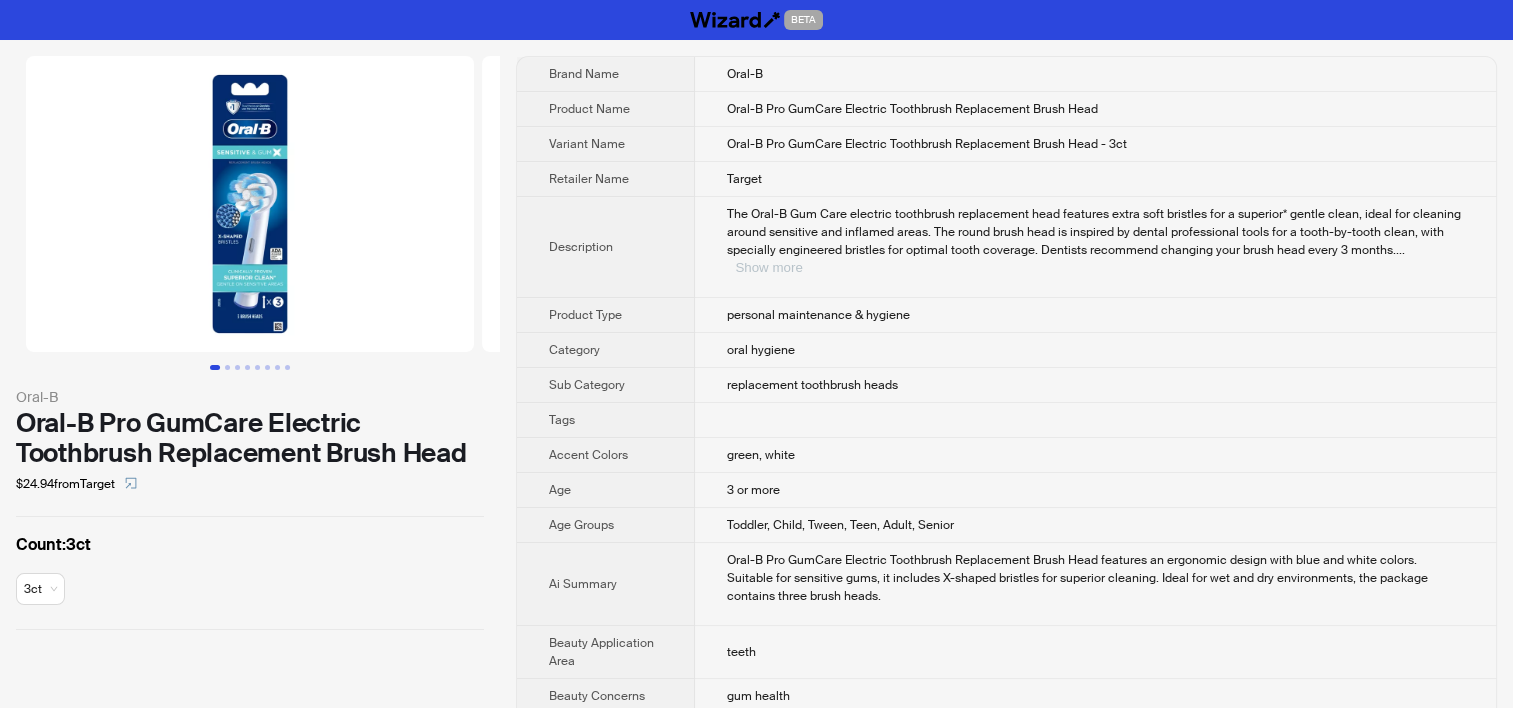 click on "Show more" at bounding box center (768, 267) 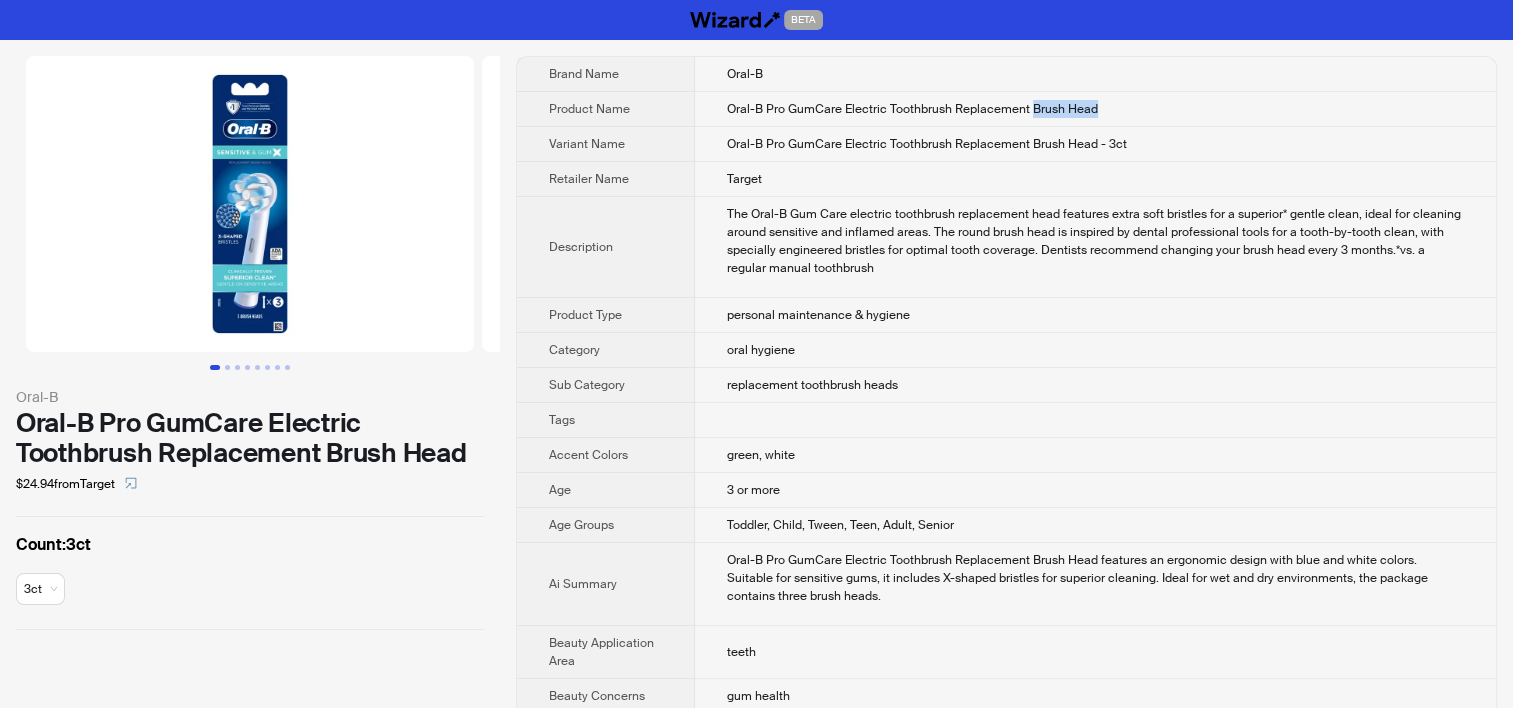 drag, startPoint x: 1017, startPoint y: 109, endPoint x: 1098, endPoint y: 109, distance: 81 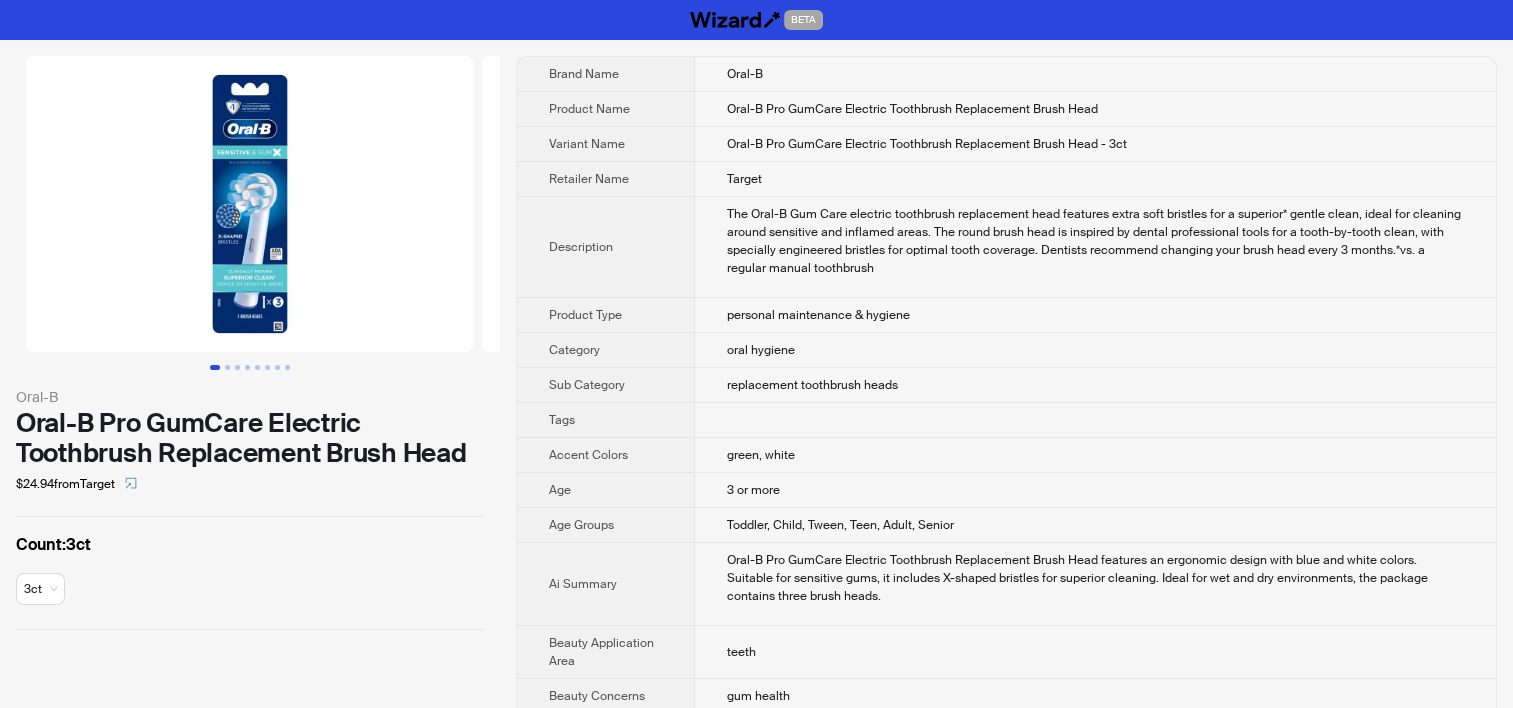 click on "Oral-B Pro GumCare Electric Toothbrush Replacement Brush Head - 3ct" at bounding box center [927, 144] 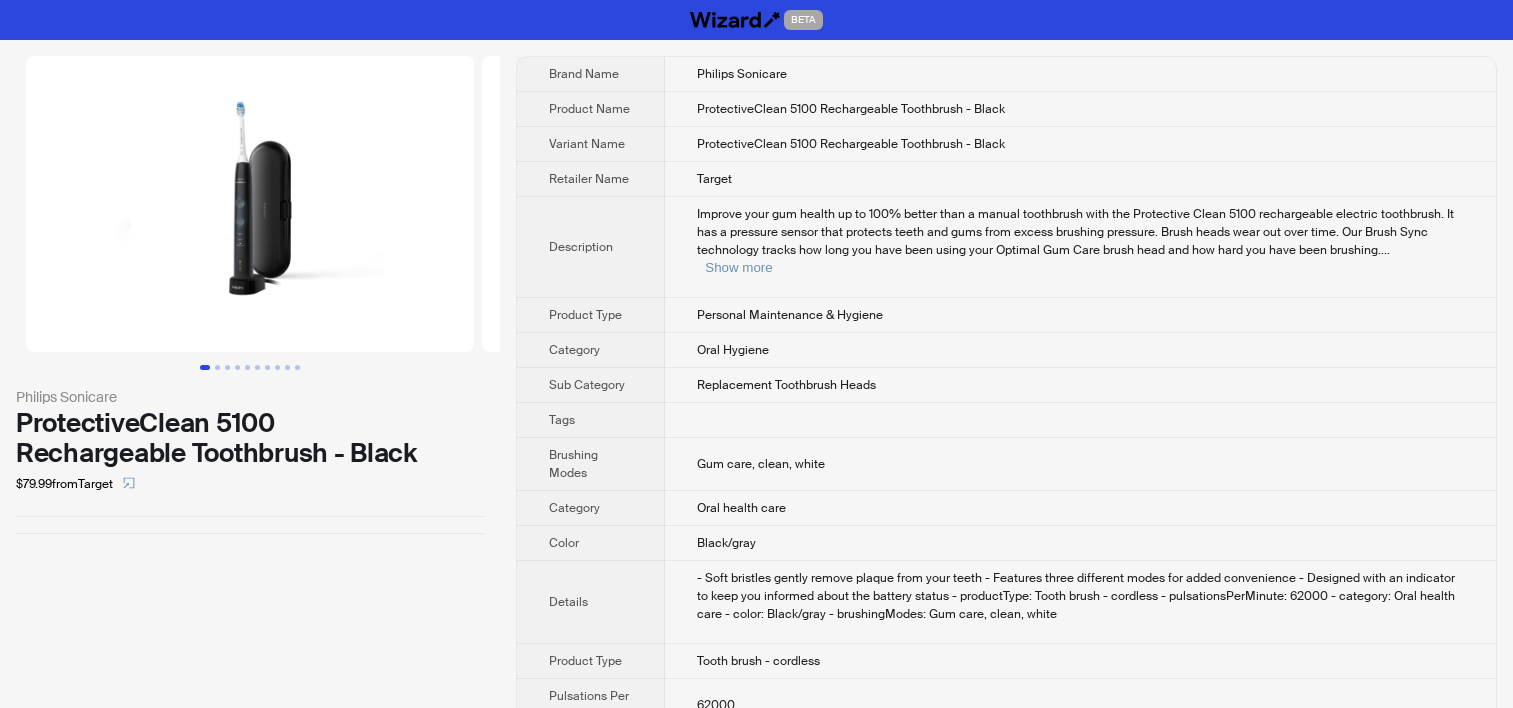 scroll, scrollTop: 0, scrollLeft: 0, axis: both 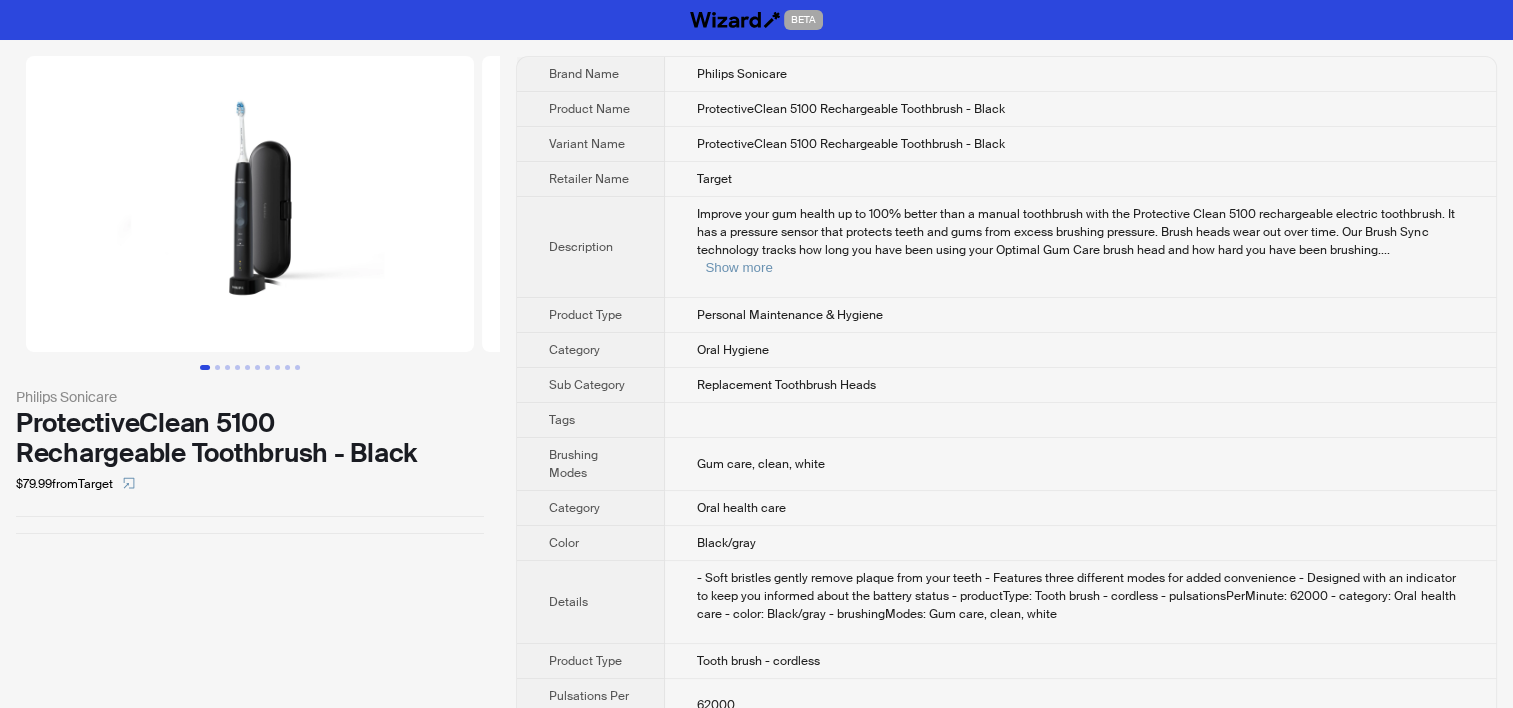 click on "Philips Sonicare ProtectiveClean 5100 Rechargeable Toothbrush - Black $79.99  from  Target Brand Name Philips Sonicare Product Name ProtectiveClean 5100 Rechargeable Toothbrush - Black Variant Name ProtectiveClean 5100 Rechargeable Toothbrush - Black Retailer Name Target Description Improve your gum health up to 100% better than a manual toothbrush with the Protective Clean 5100 rechargeable electric toothbrush. It has a pressure sensor that protects teeth and gums from excess brushing pressure. Brush heads wear out over time. Our Brush Sync technology tracks how long you have been using your Optimal Gum Care brush head and how hard you have been brushing.  ... Show more Product Type Personal Maintenance & Hygiene Category Oral Hygiene Sub Category Replacement Toothbrush Heads Tags Brushing Modes Gum care, clean, white Category Oral health care Color Black/gray Details Product Type Tooth brush - cordless Pulsations Per Minute 62000" at bounding box center (756, 394) 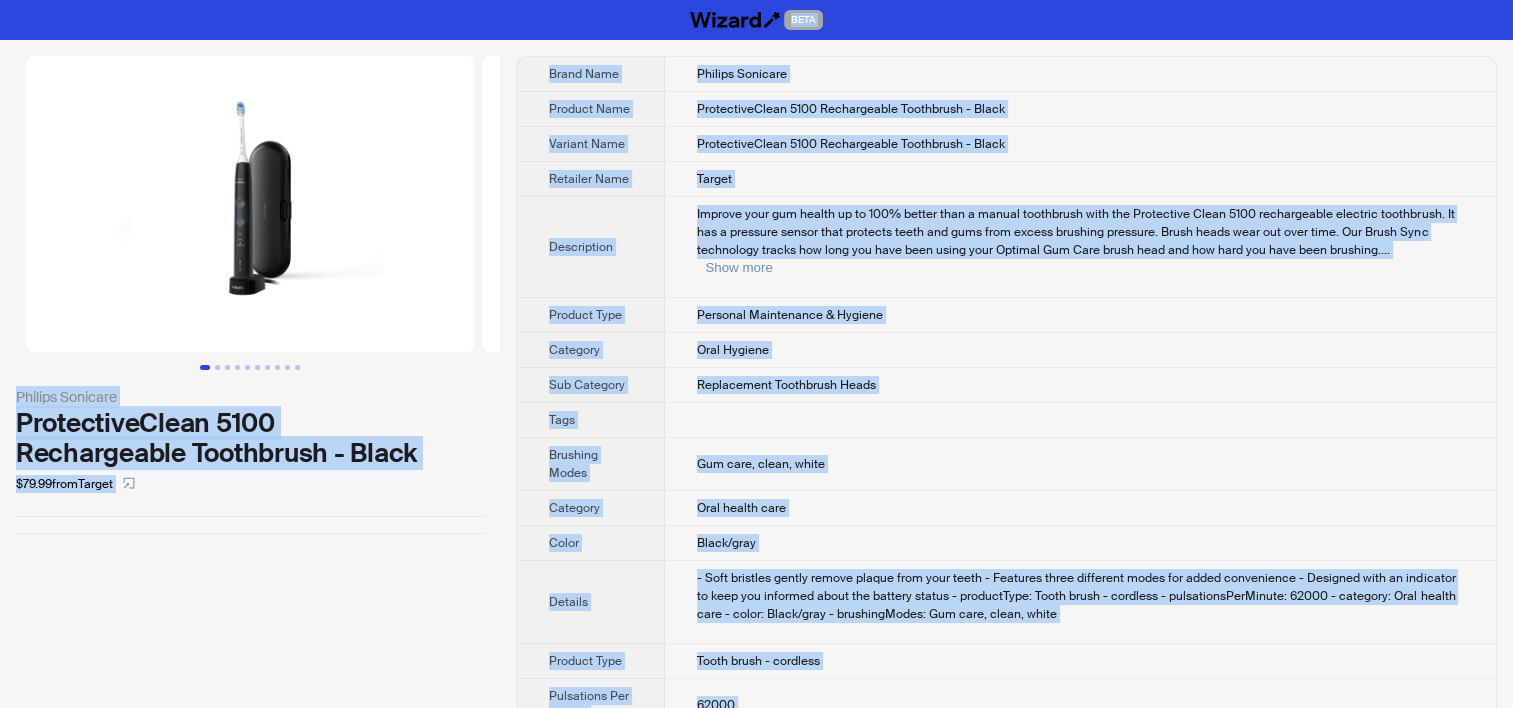 copy on "BETA Philips Sonicare ProtectiveClean 5100 Rechargeable Toothbrush - Black $79.99  from  Target Brand Name Philips Sonicare Product Name ProtectiveClean 5100 Rechargeable Toothbrush - Black Variant Name ProtectiveClean 5100 Rechargeable Toothbrush - Black Retailer Name Target Description Improve your gum health up to 100% better than a manual toothbrush with the Protective Clean 5100 rechargeable electric toothbrush. It has a pressure sensor that protects teeth and gums from excess brushing pressure. Brush heads wear out over time. Our Brush Sync technology tracks how long you have been using your Optimal Gum Care brush head and how hard you have been brushing.  ... Show more Product Type Personal Maintenance & Hygiene Category Oral Hygiene Sub Category Replacement Toothbrush Heads Tags Brushing Modes Gum care, clean, white Category Oral health care Color Black/gray Details - Soft bristles gently remove plaque from your teeth
- Features three different modes for added convenience
- Designed with an indicat..." 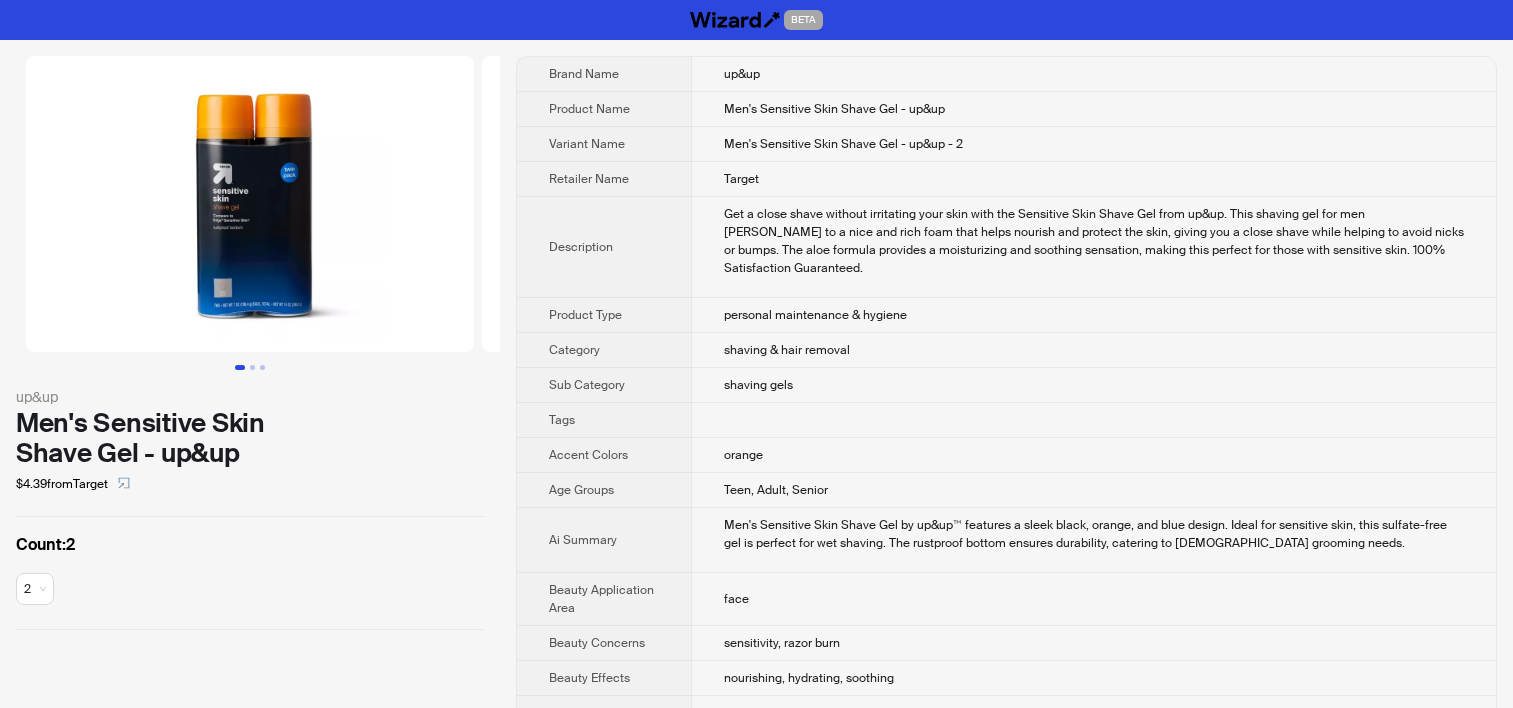 scroll, scrollTop: 0, scrollLeft: 0, axis: both 